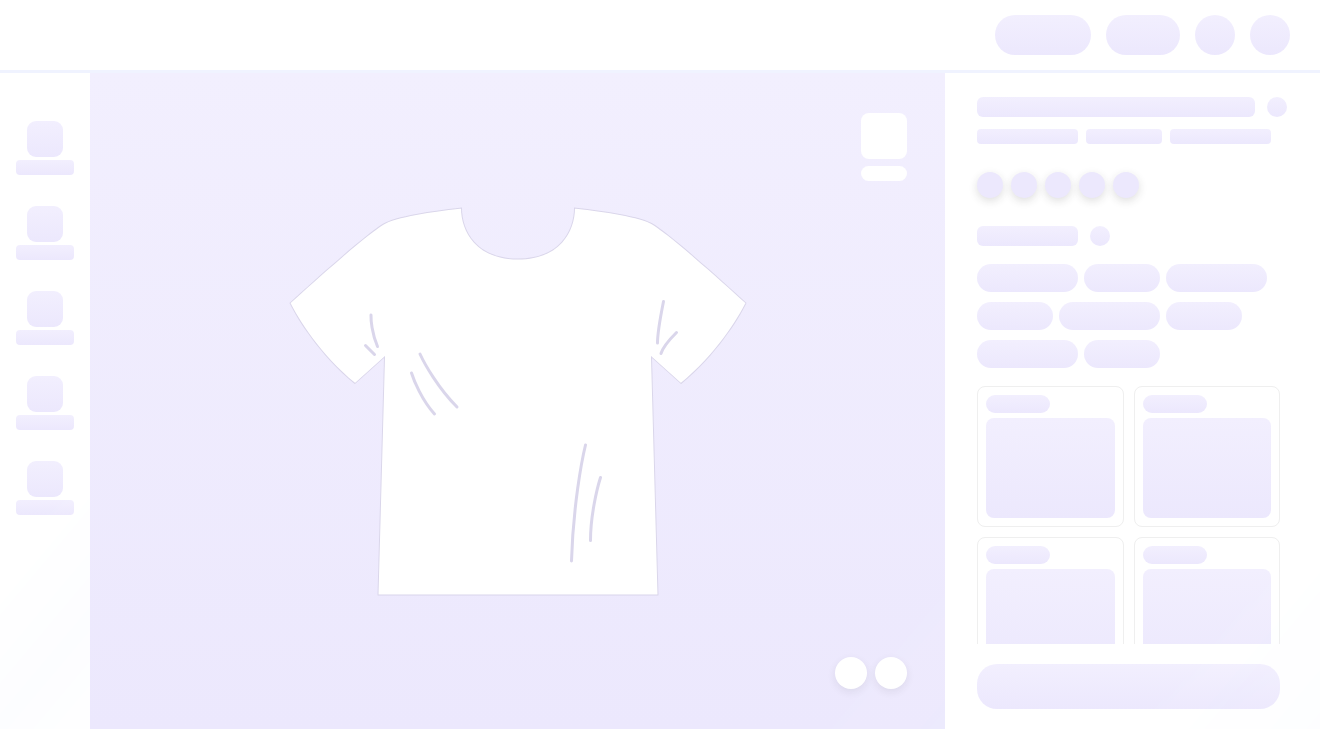 scroll, scrollTop: 0, scrollLeft: 0, axis: both 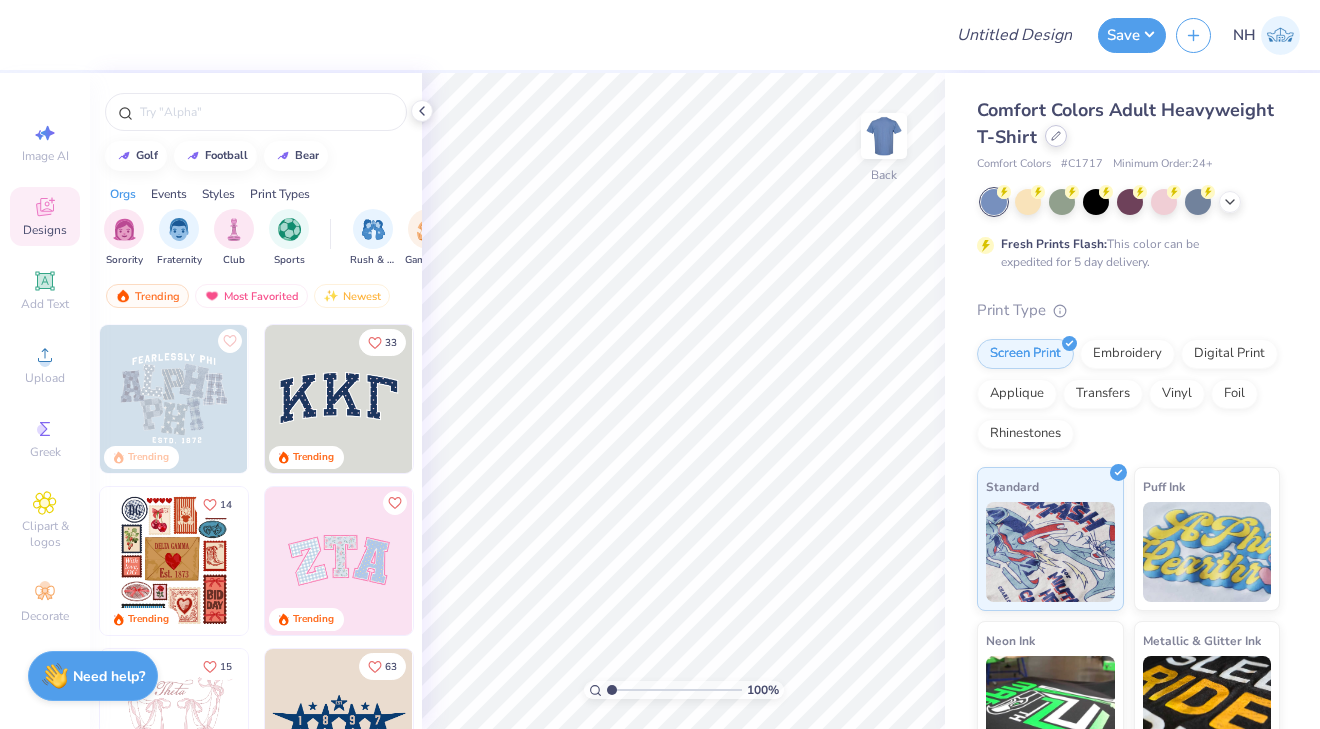 click at bounding box center [1056, 136] 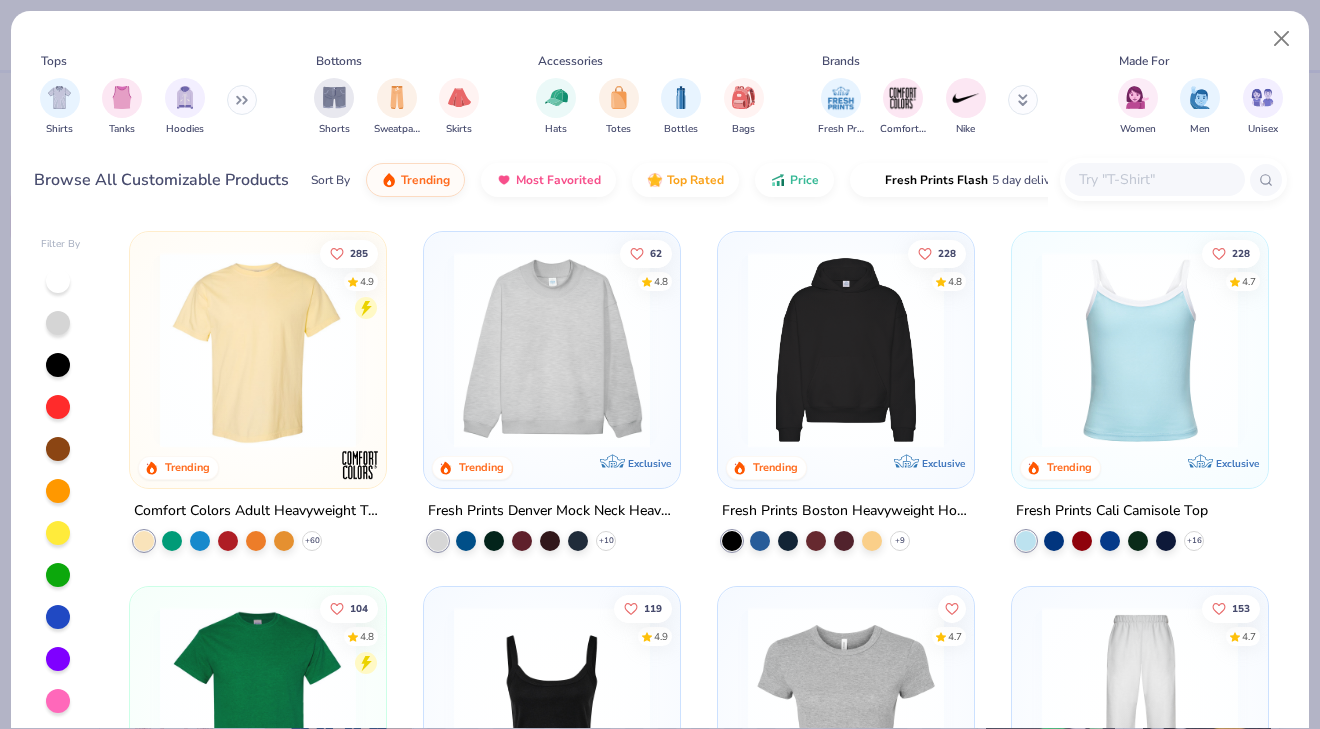 click at bounding box center (1154, 179) 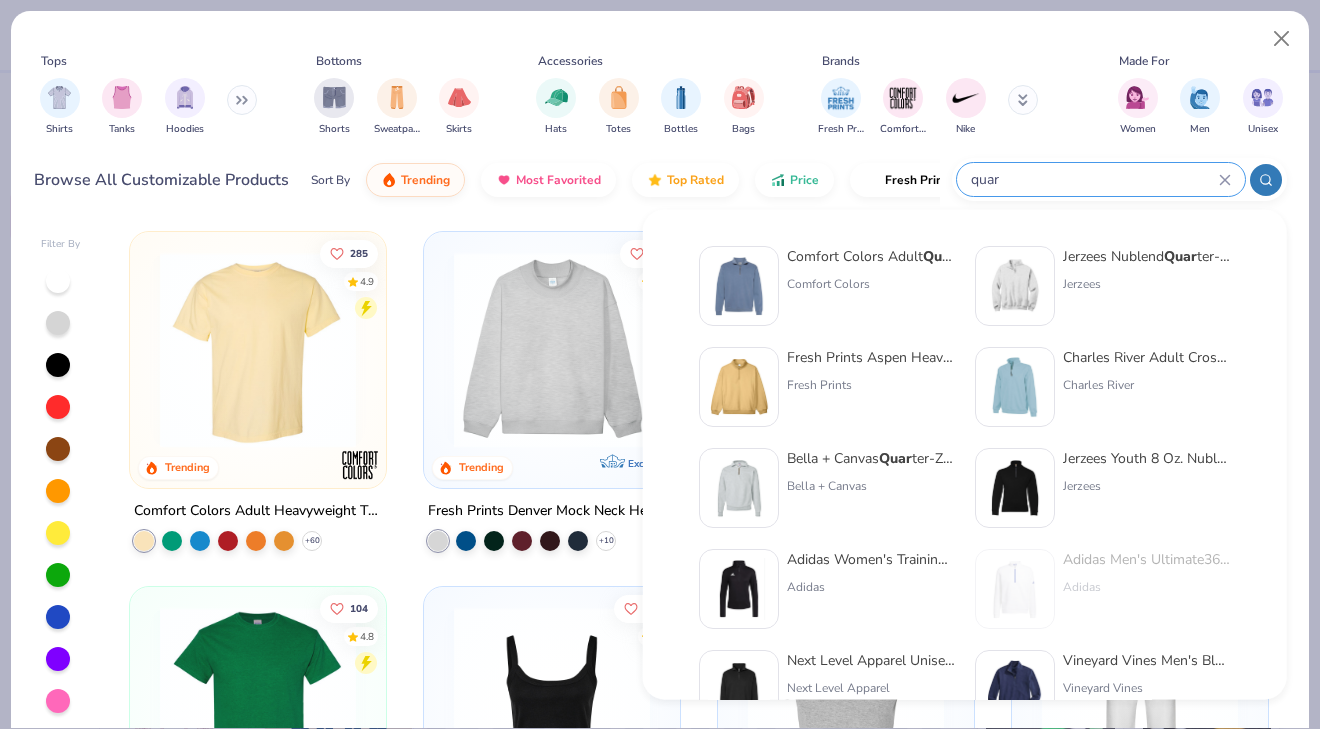 type on "quar" 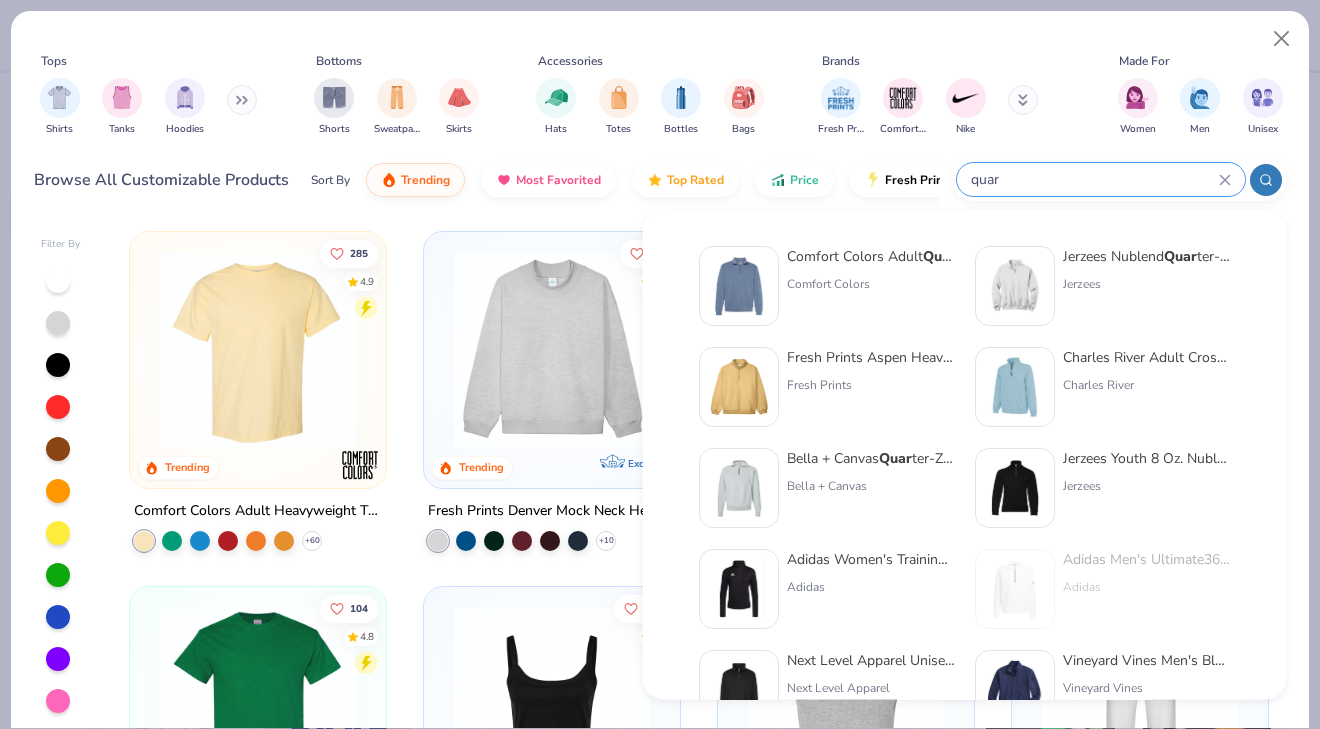 click on "Comfort Colors" at bounding box center [871, 284] 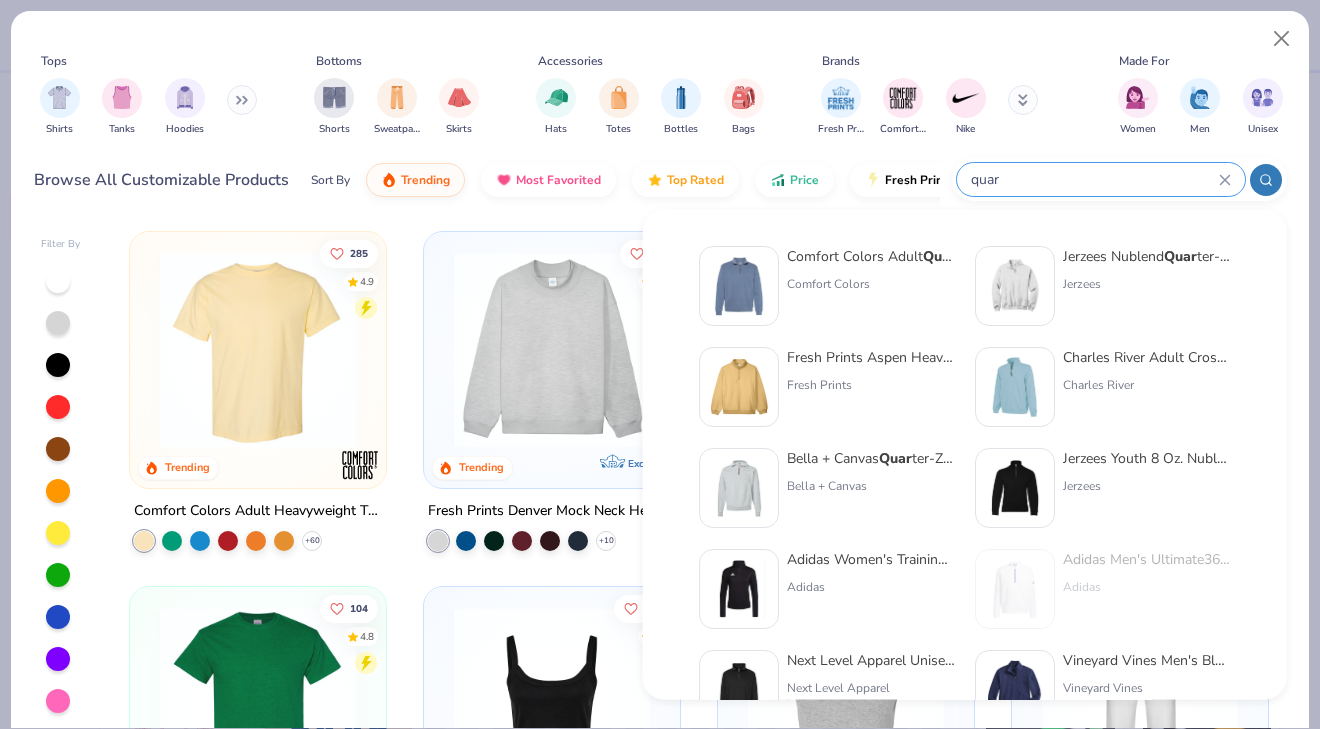 type 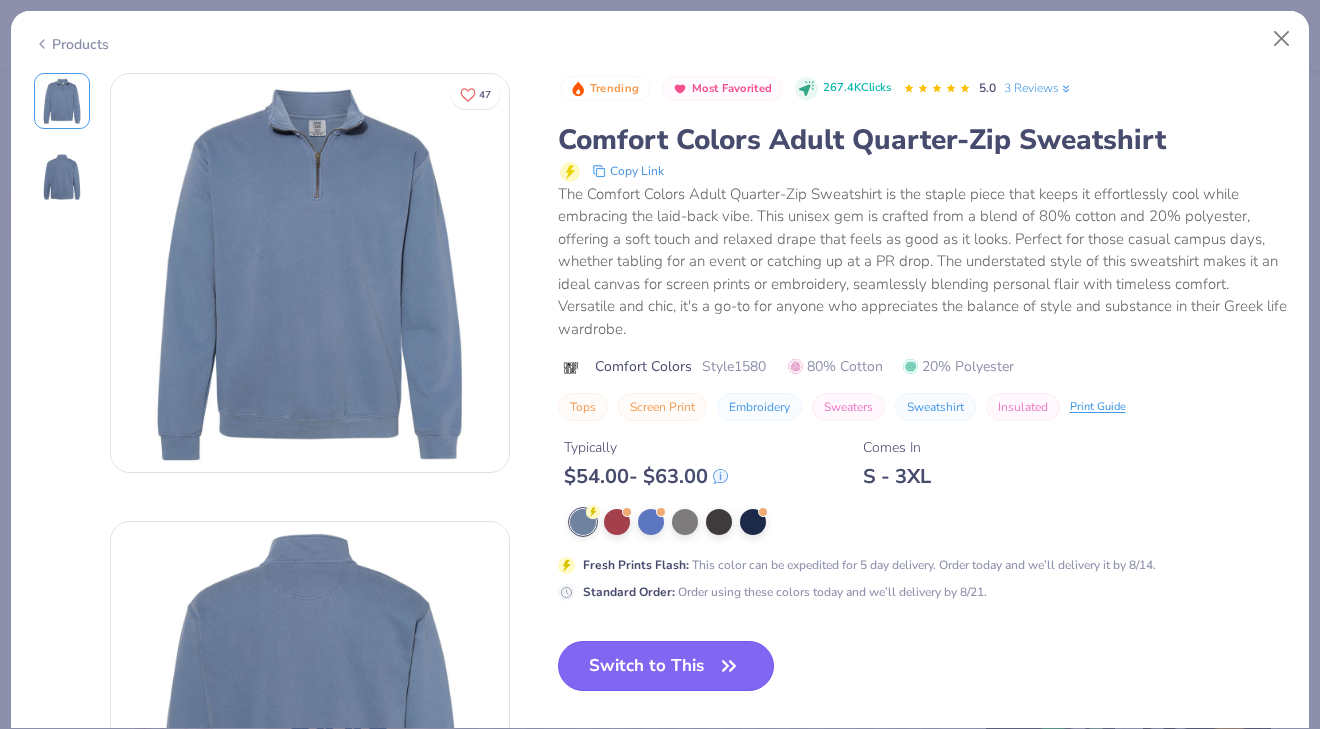 click on "Switch to This" at bounding box center [666, 666] 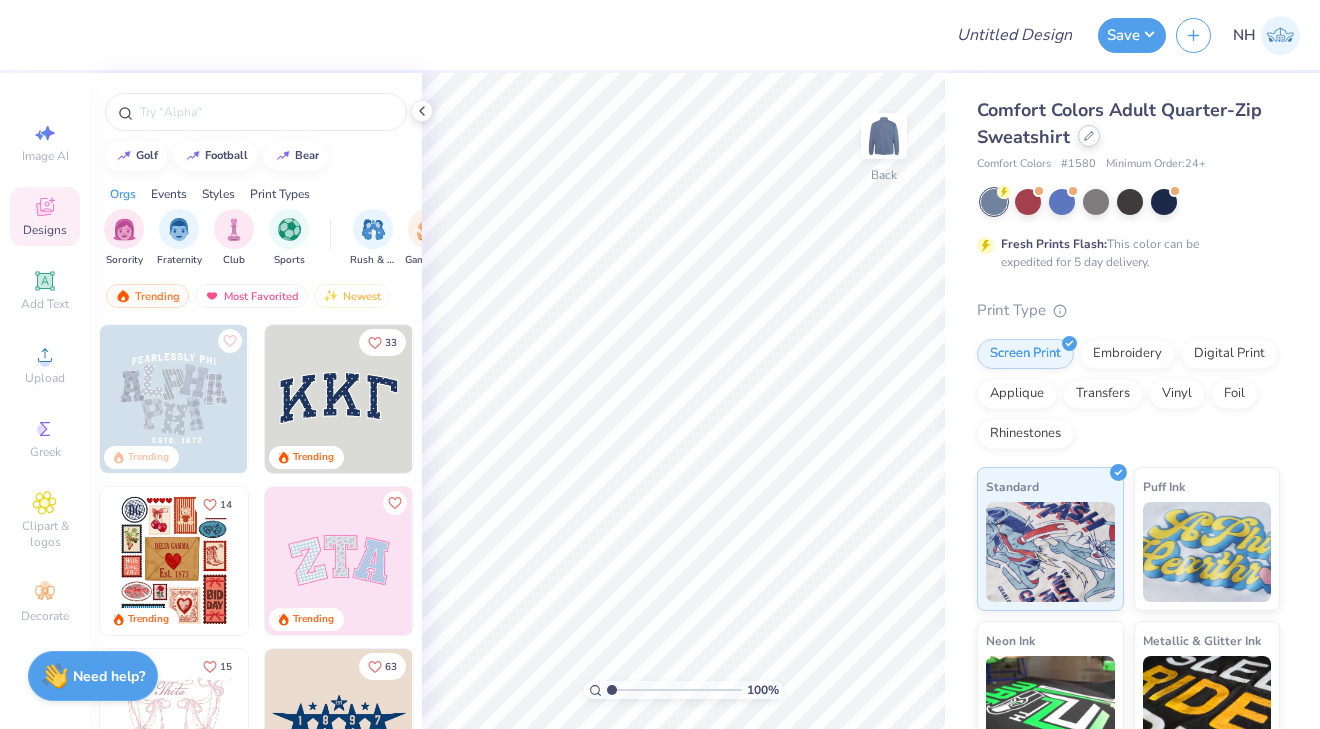 click 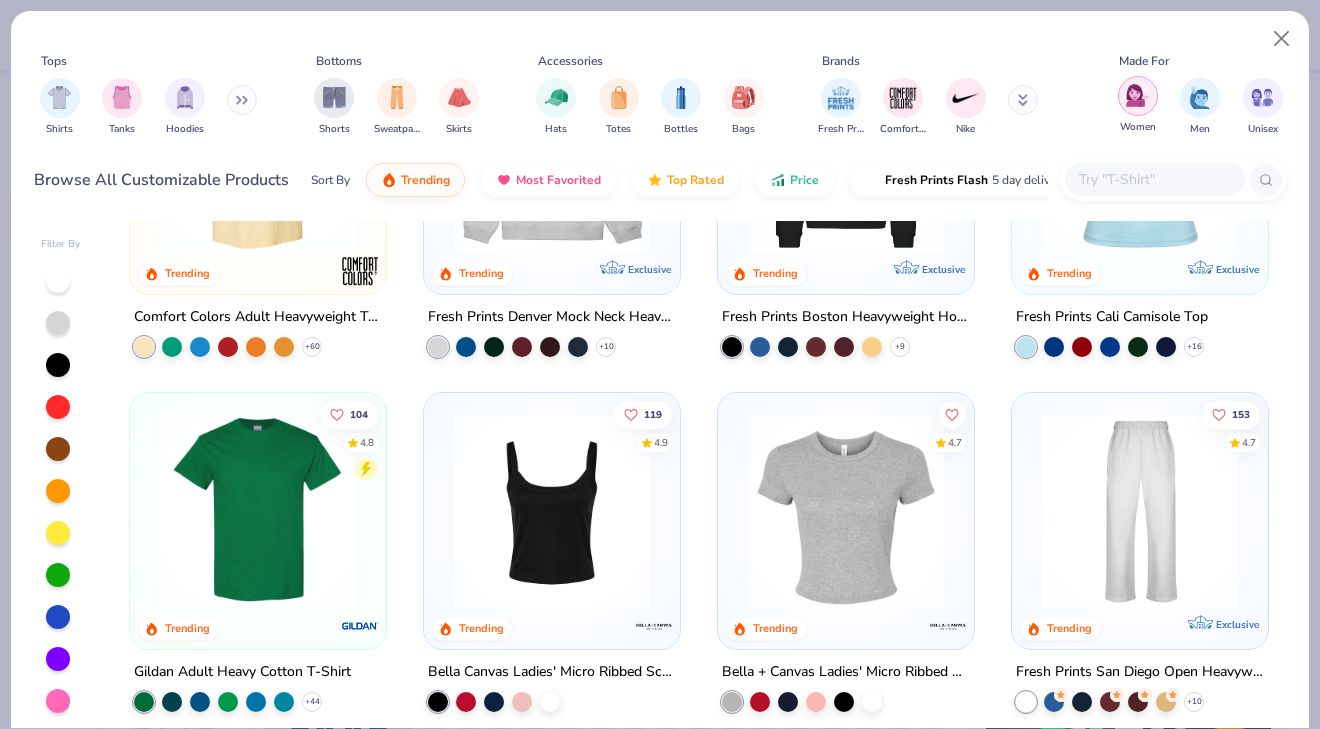 scroll, scrollTop: 201, scrollLeft: 0, axis: vertical 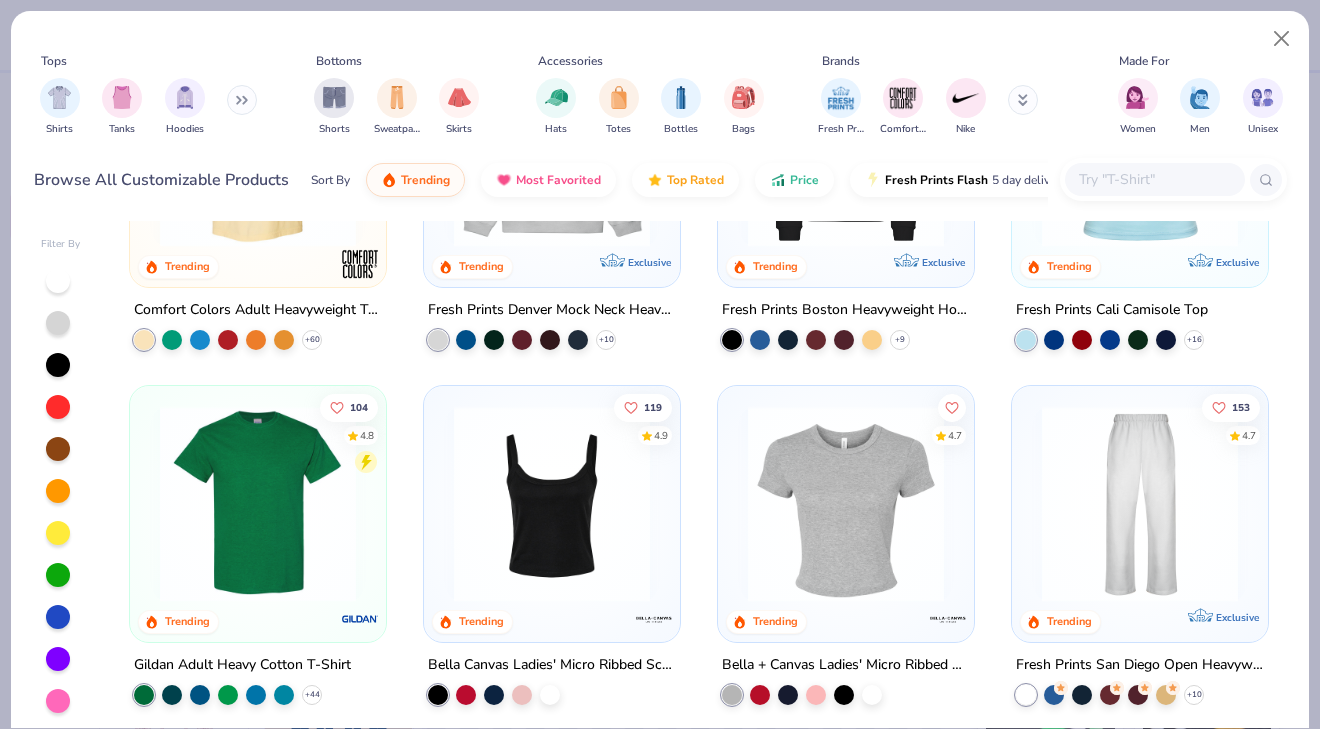 click at bounding box center [1154, 179] 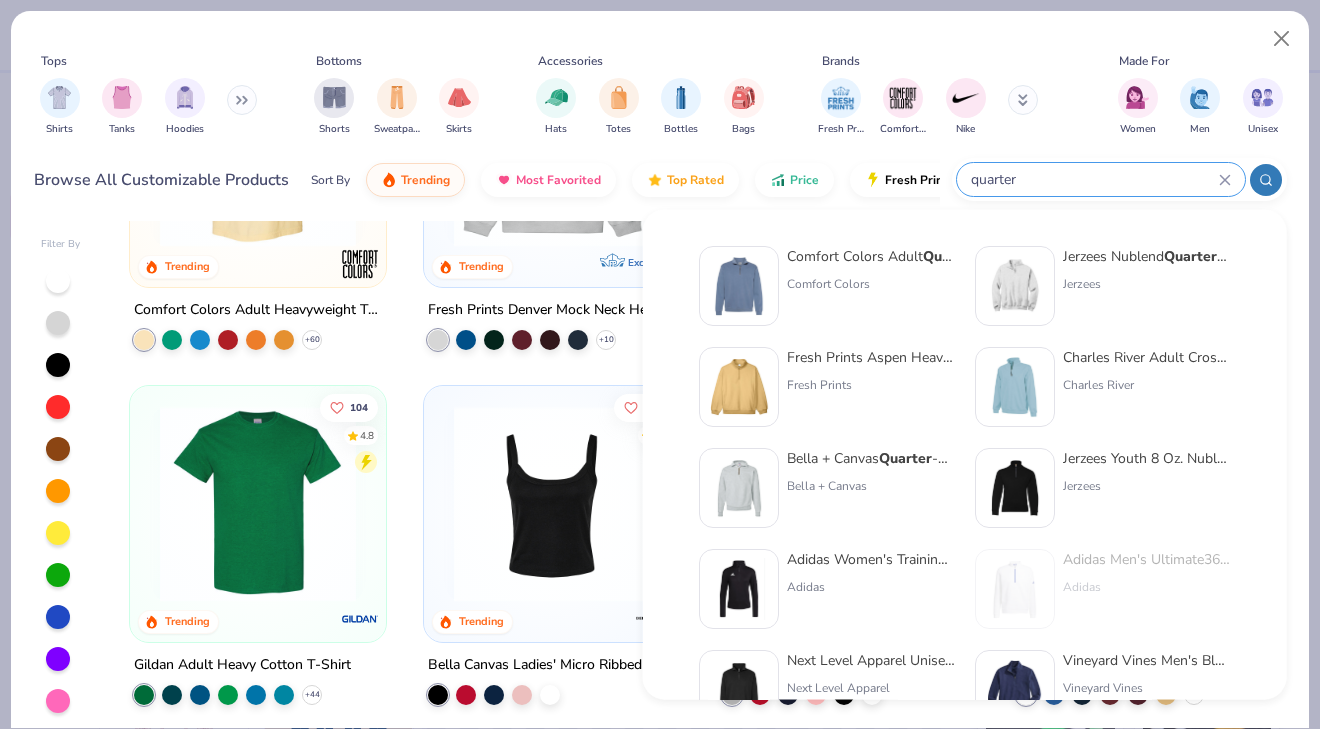type on "quarter" 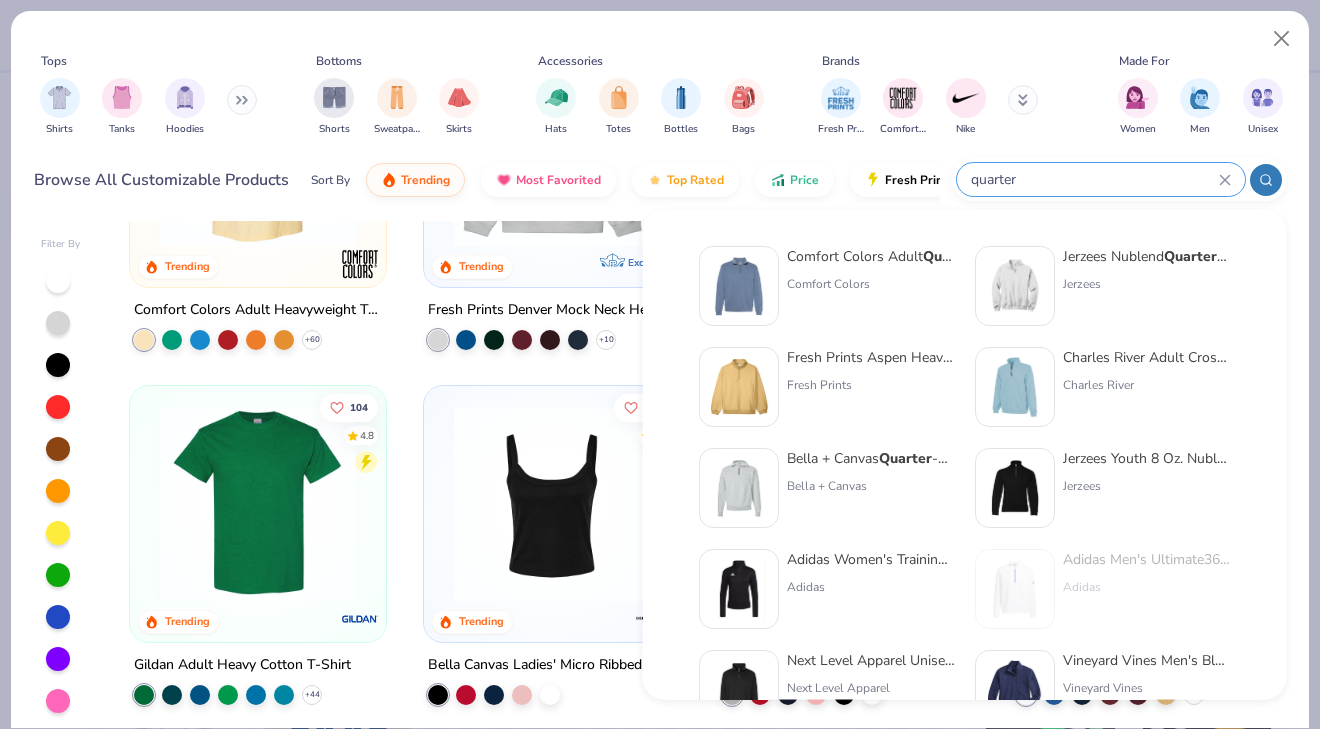 click at bounding box center (1015, 286) 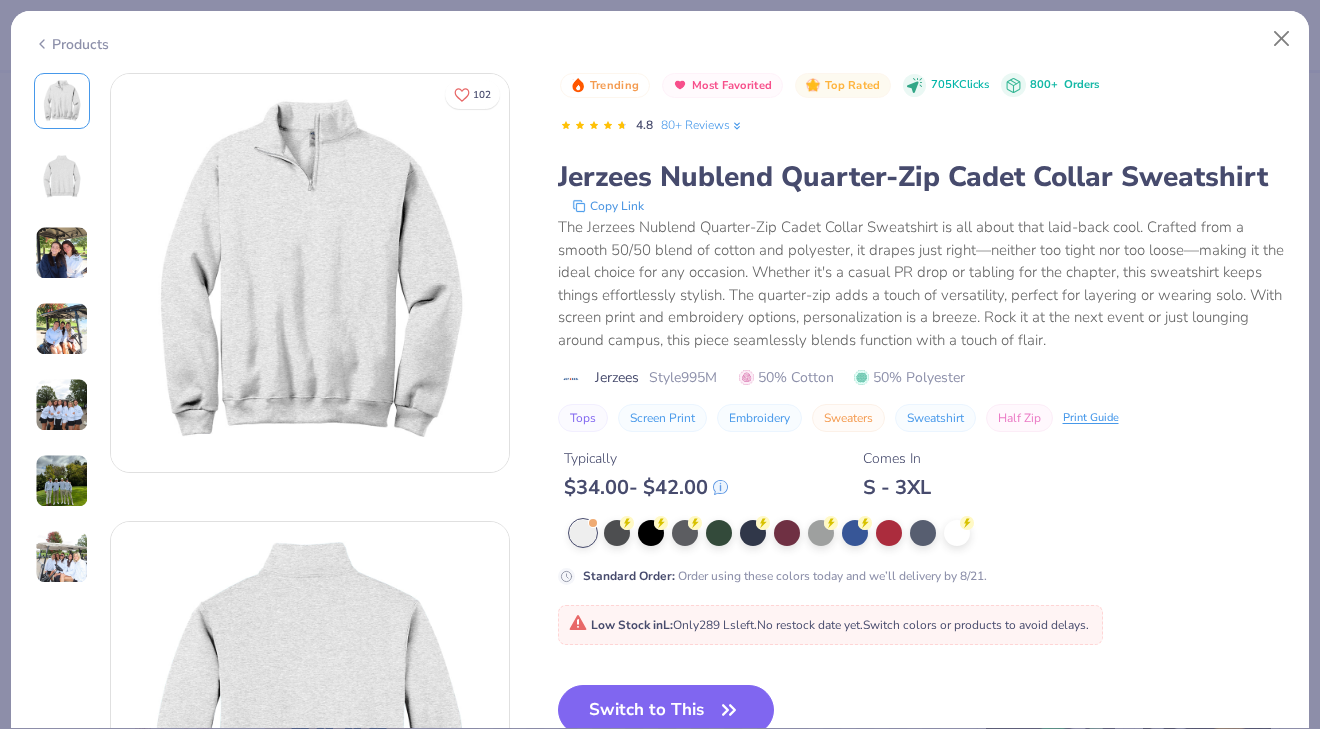 click on "Products" at bounding box center [71, 44] 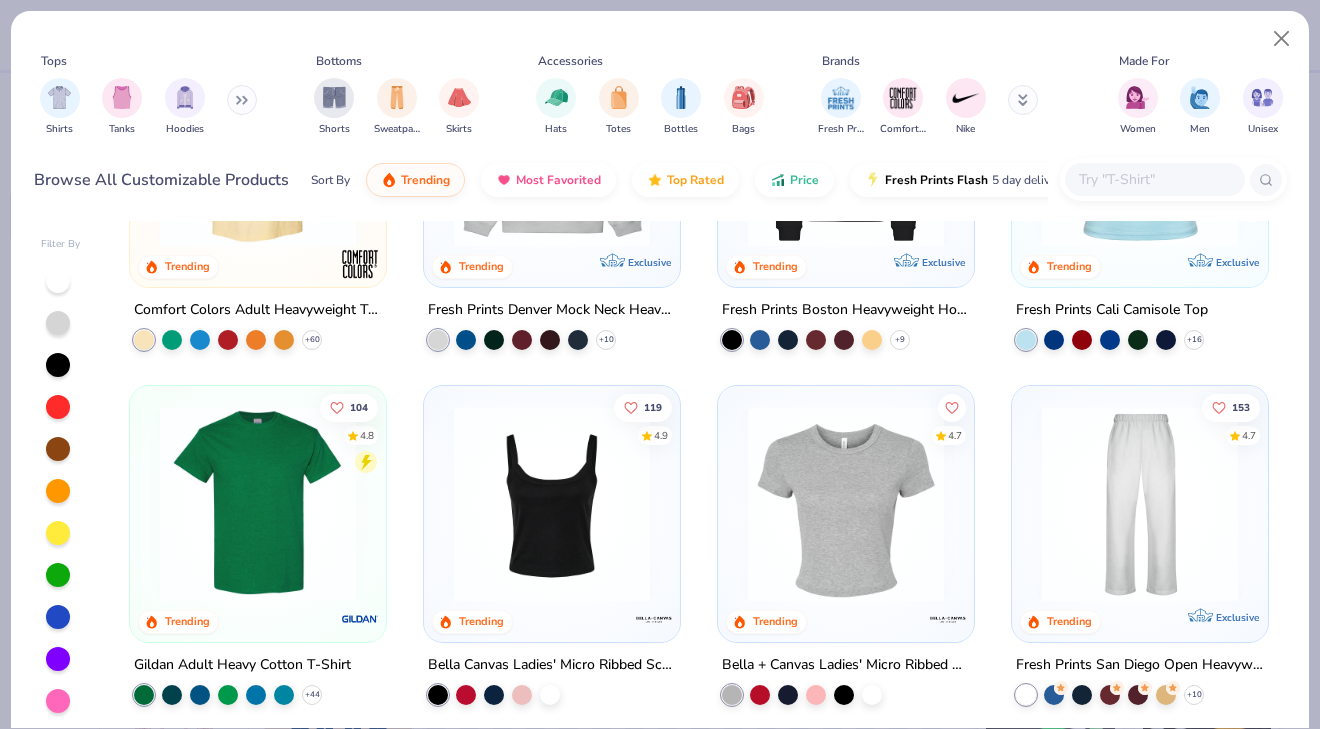click at bounding box center [1154, 179] 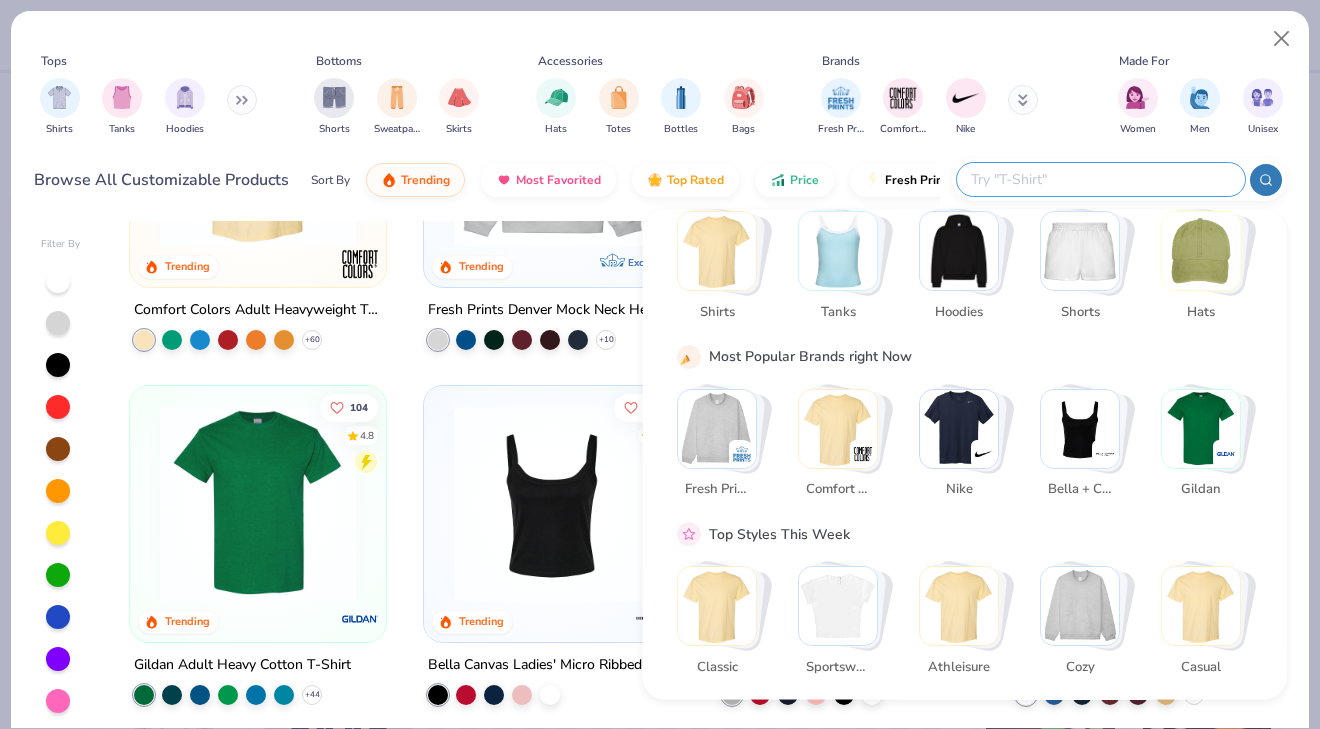 scroll, scrollTop: 0, scrollLeft: 0, axis: both 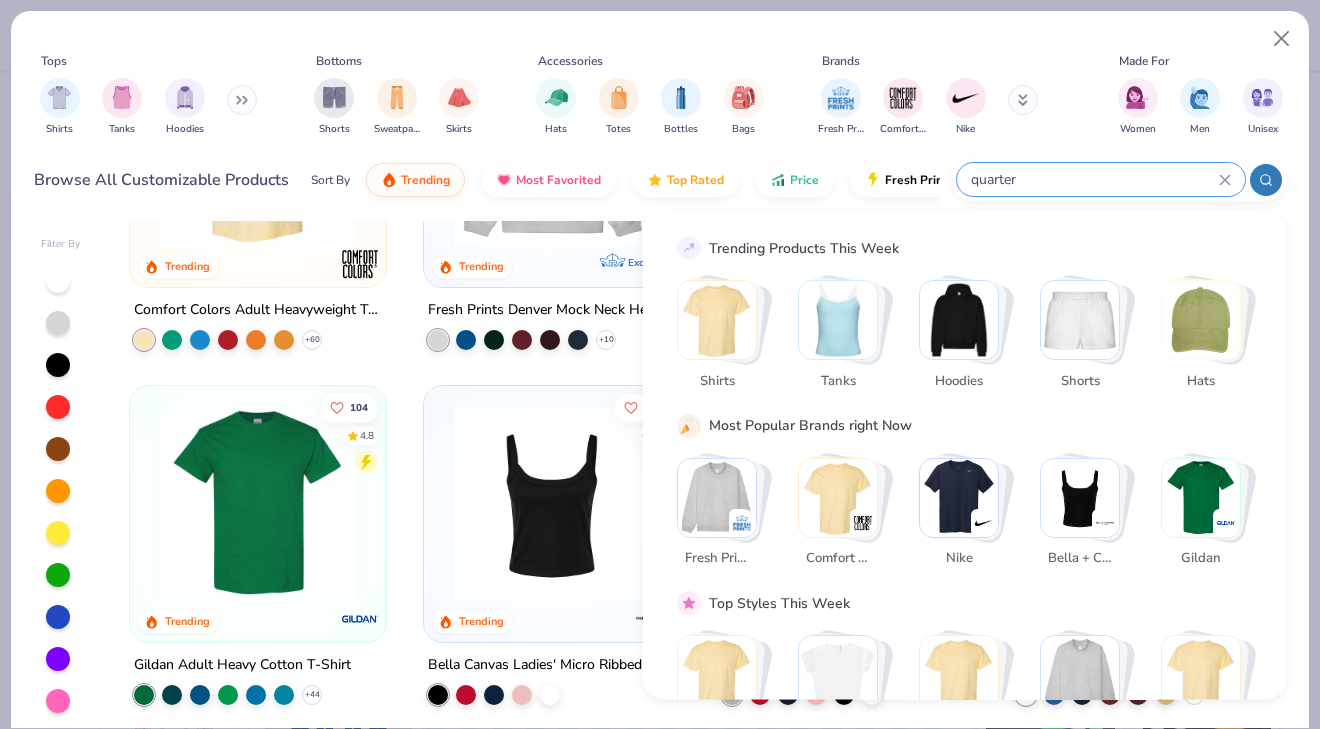 type on "quarter" 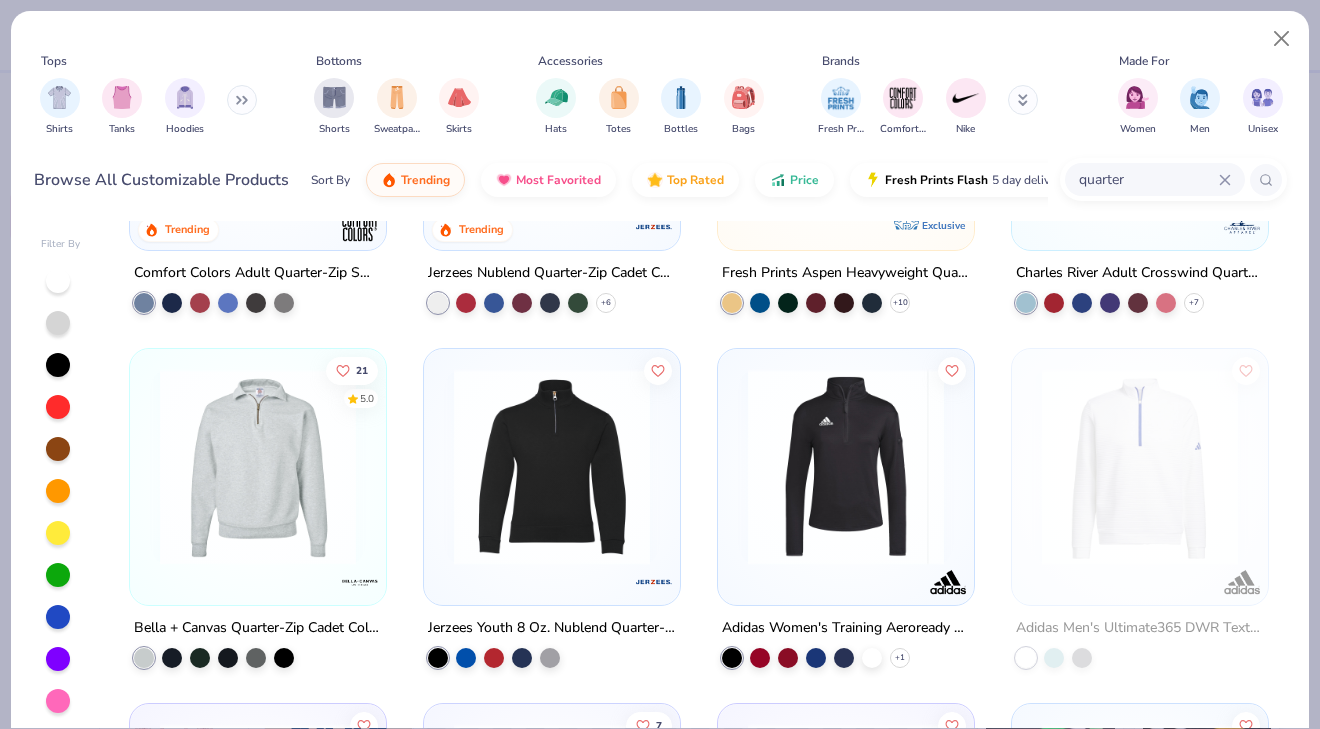 scroll, scrollTop: 259, scrollLeft: 0, axis: vertical 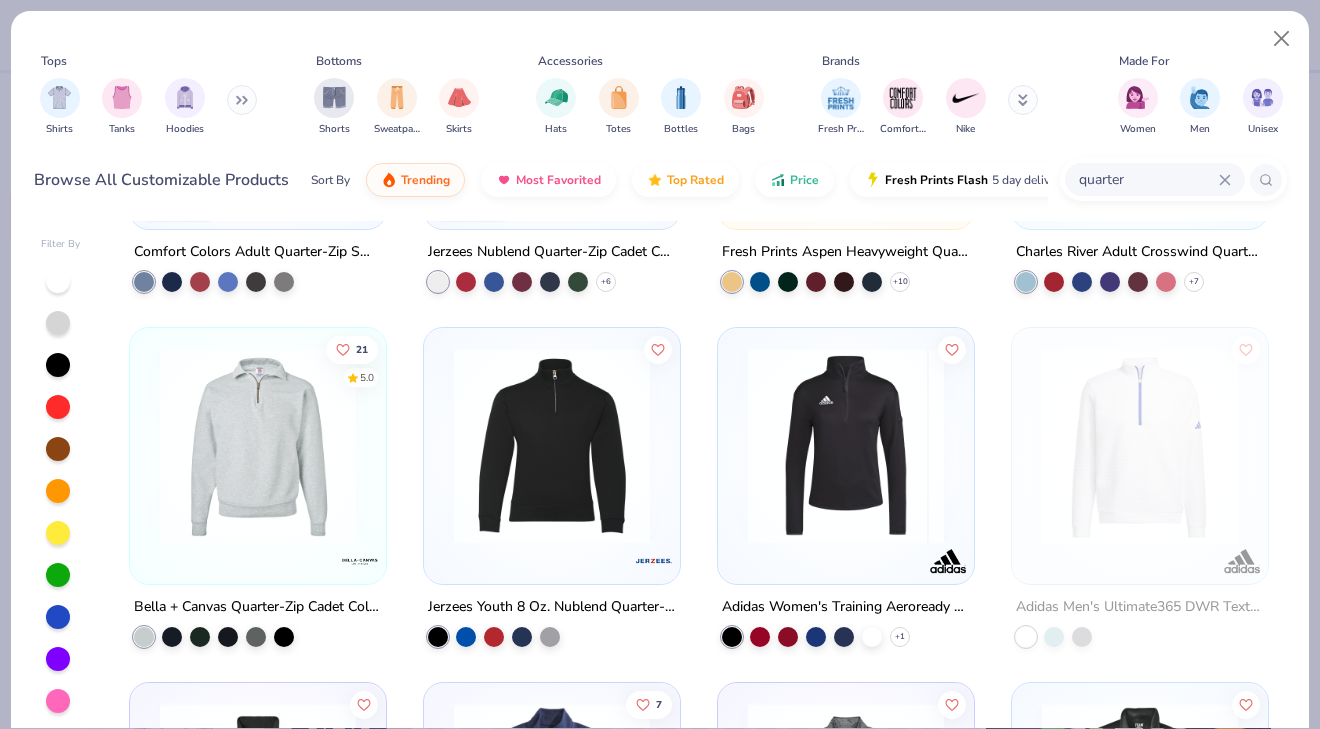 click at bounding box center [258, 446] 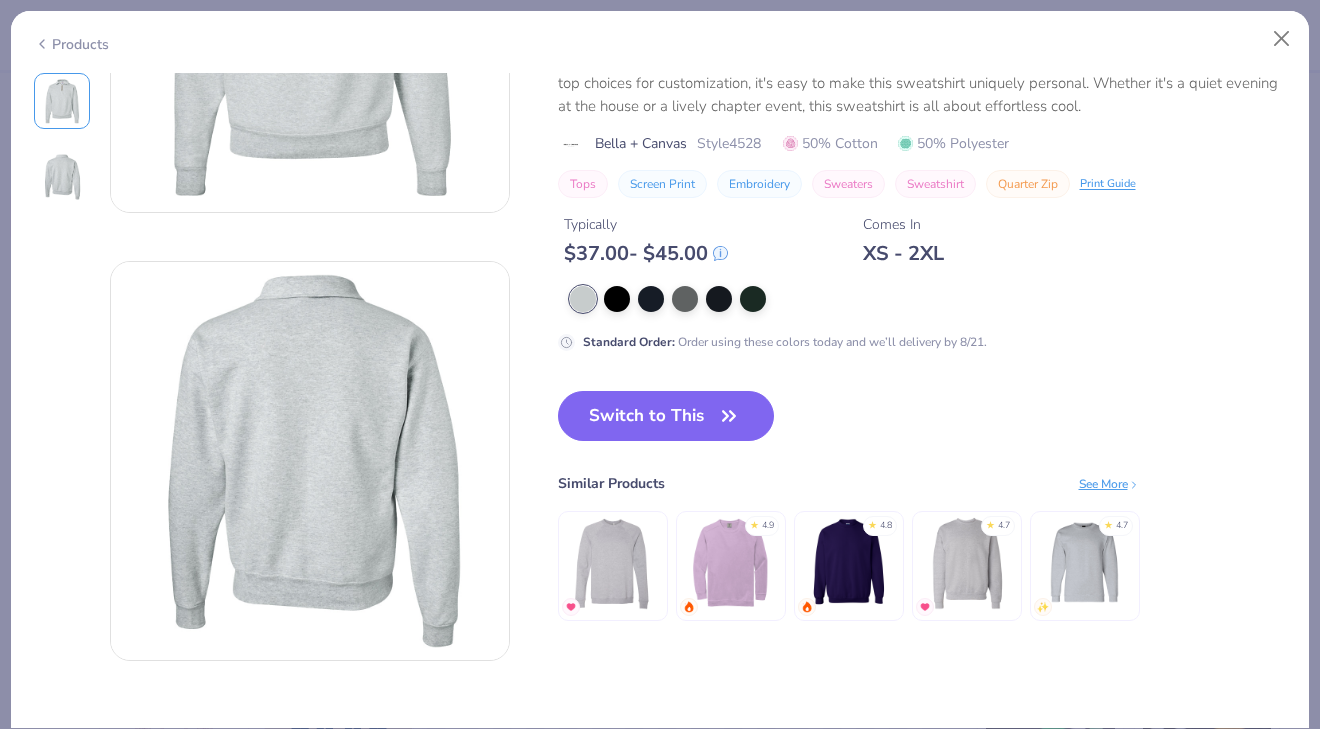 scroll, scrollTop: 260, scrollLeft: 0, axis: vertical 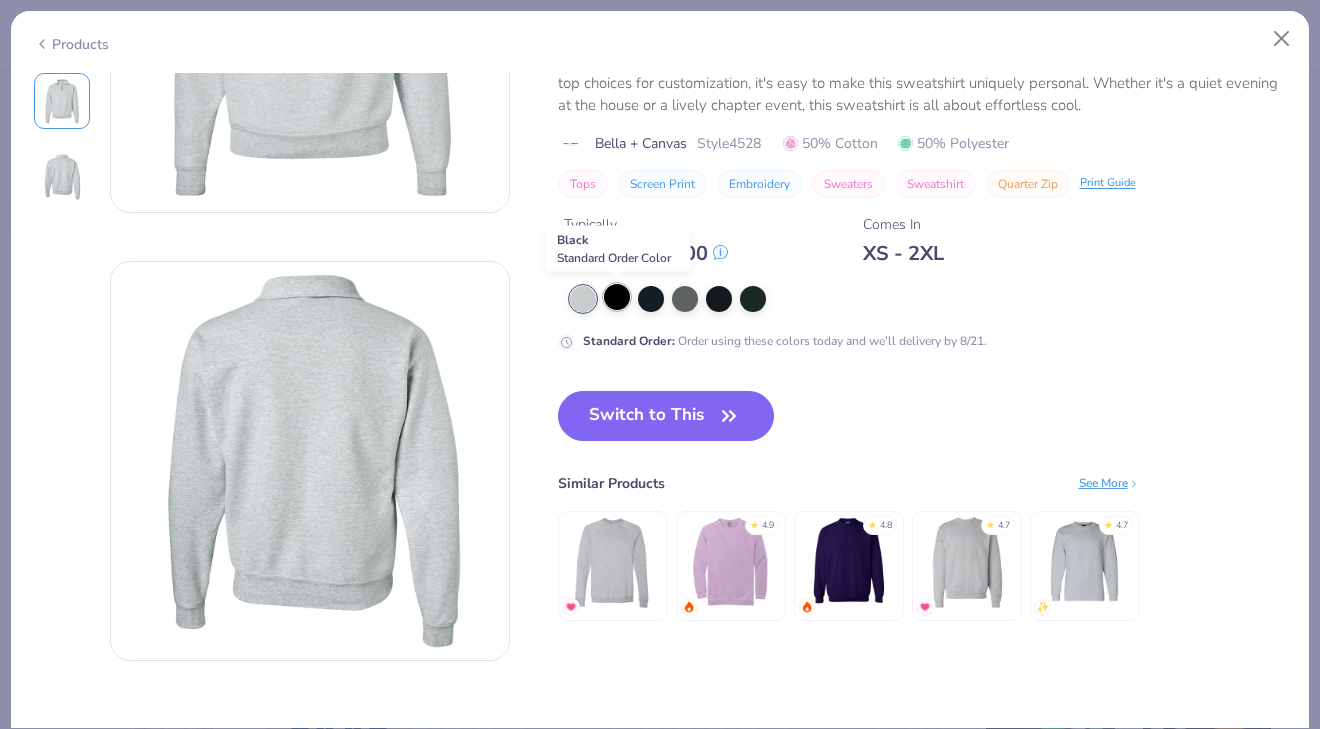 click at bounding box center [617, 297] 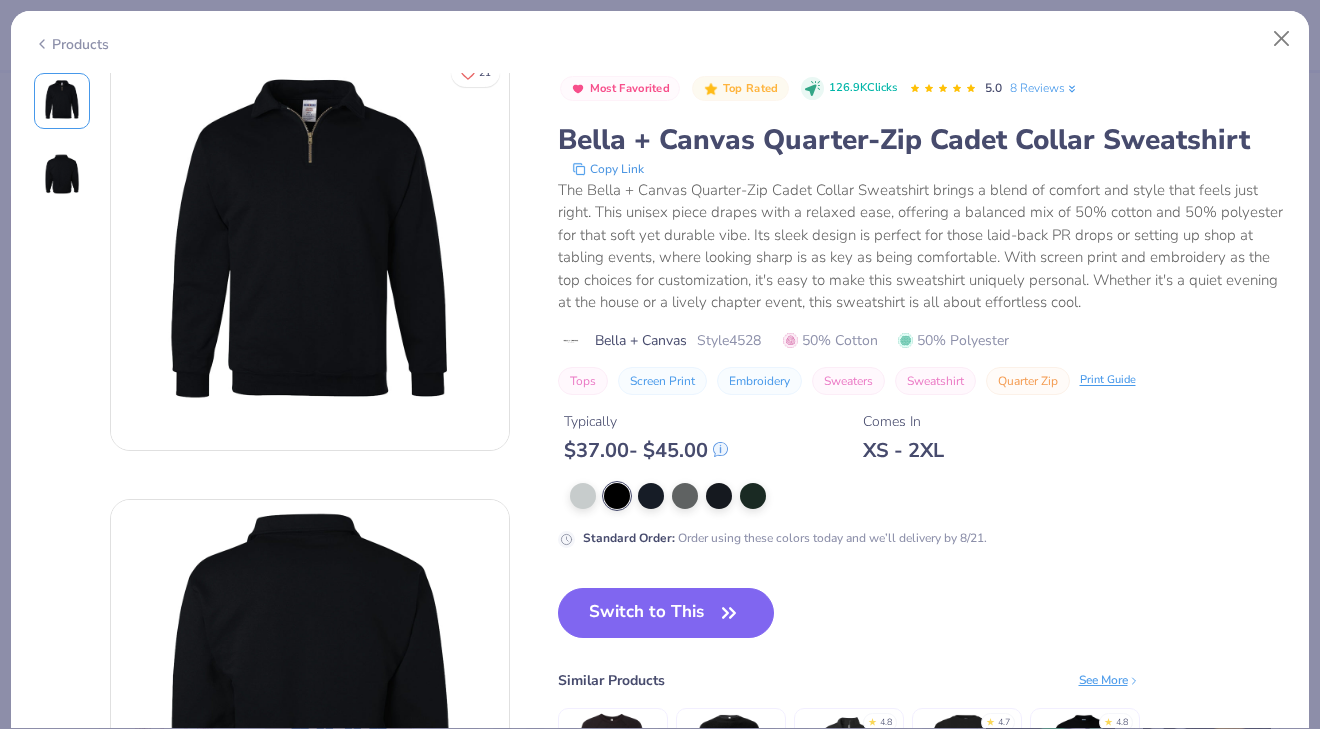 scroll, scrollTop: 0, scrollLeft: 0, axis: both 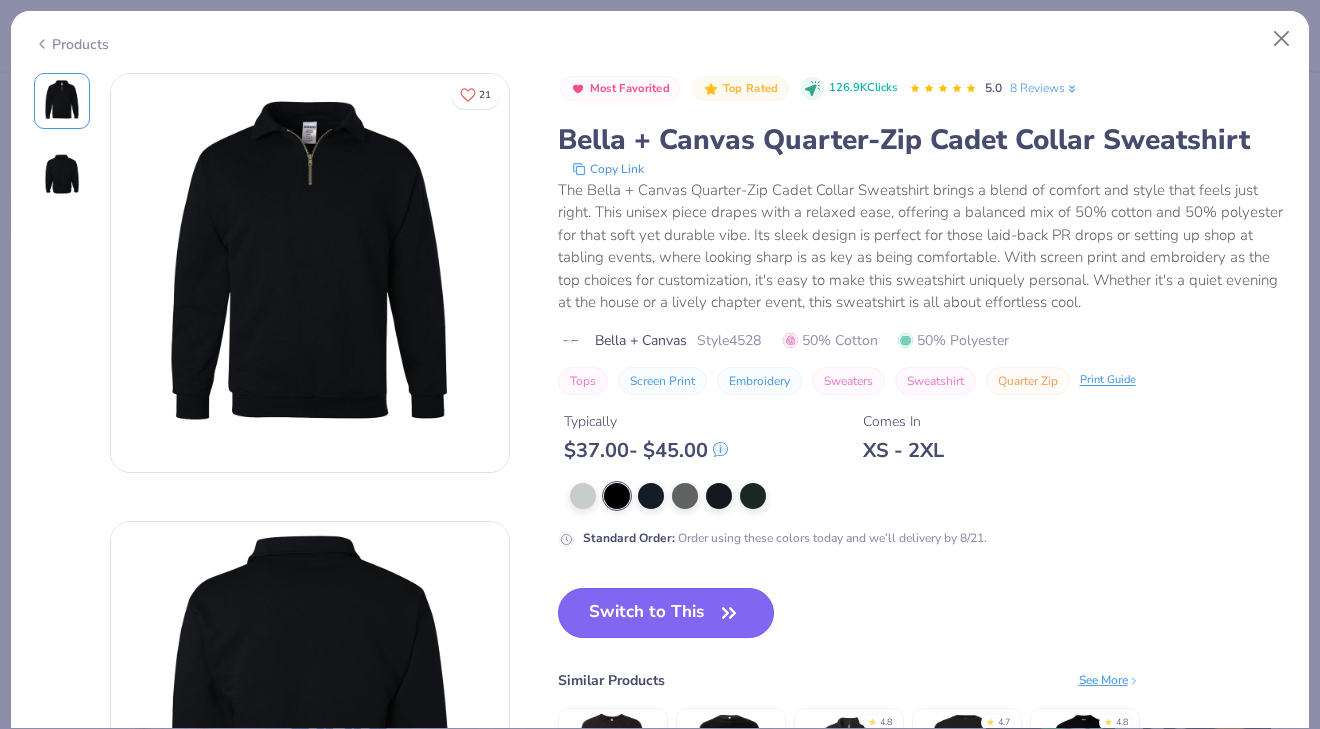 click on "Switch to This" at bounding box center (666, 613) 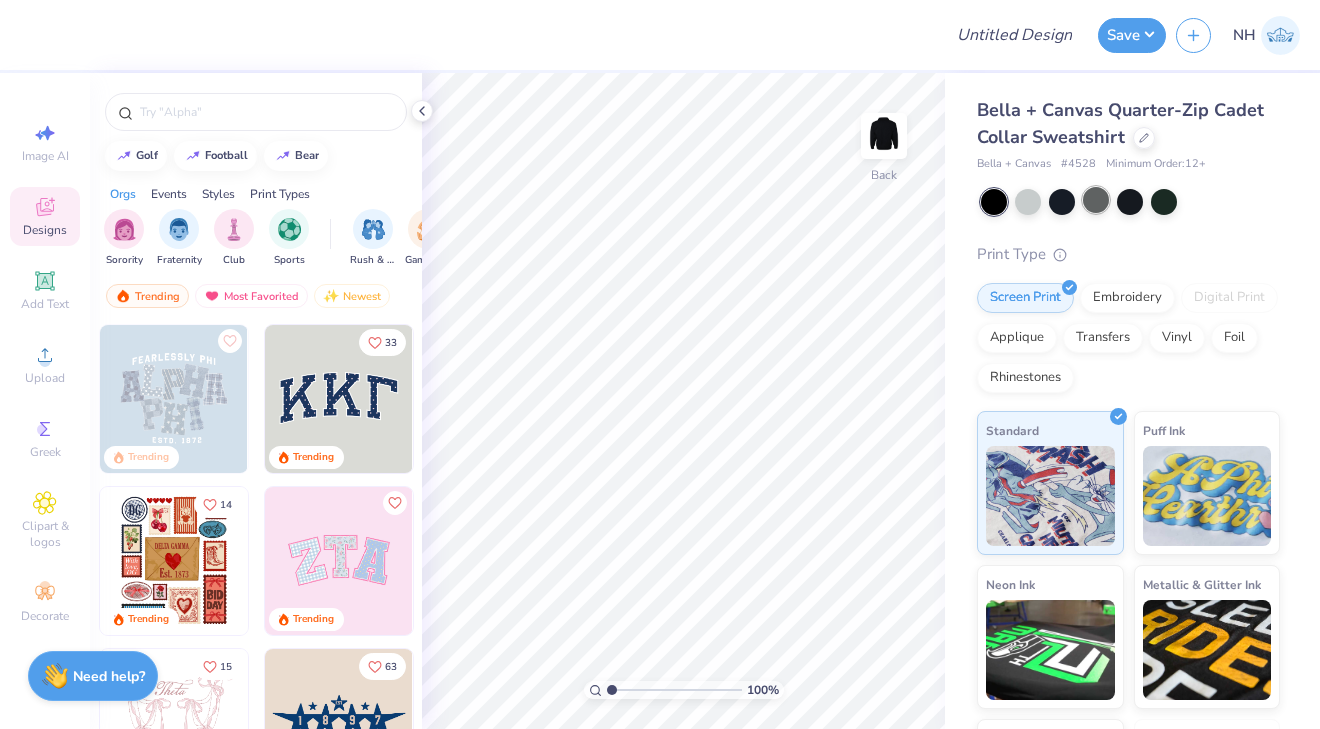 scroll, scrollTop: 134, scrollLeft: 0, axis: vertical 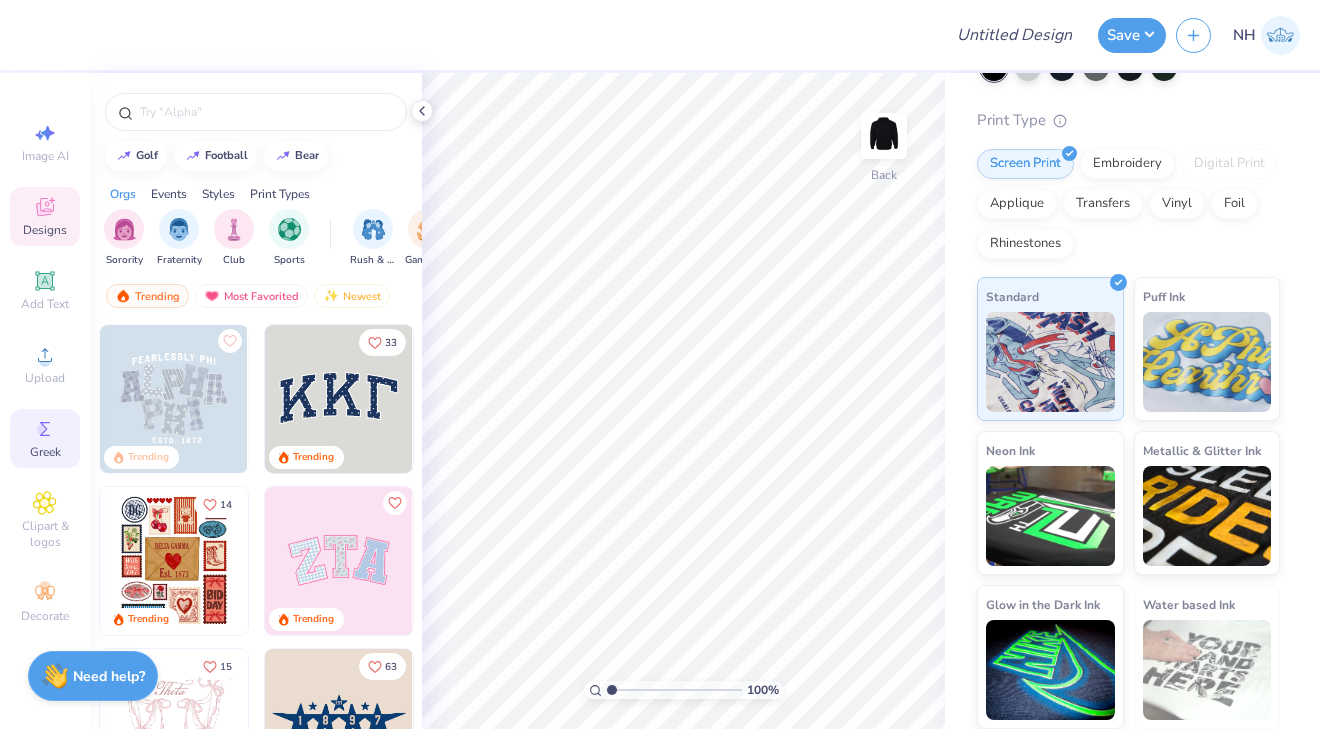 click 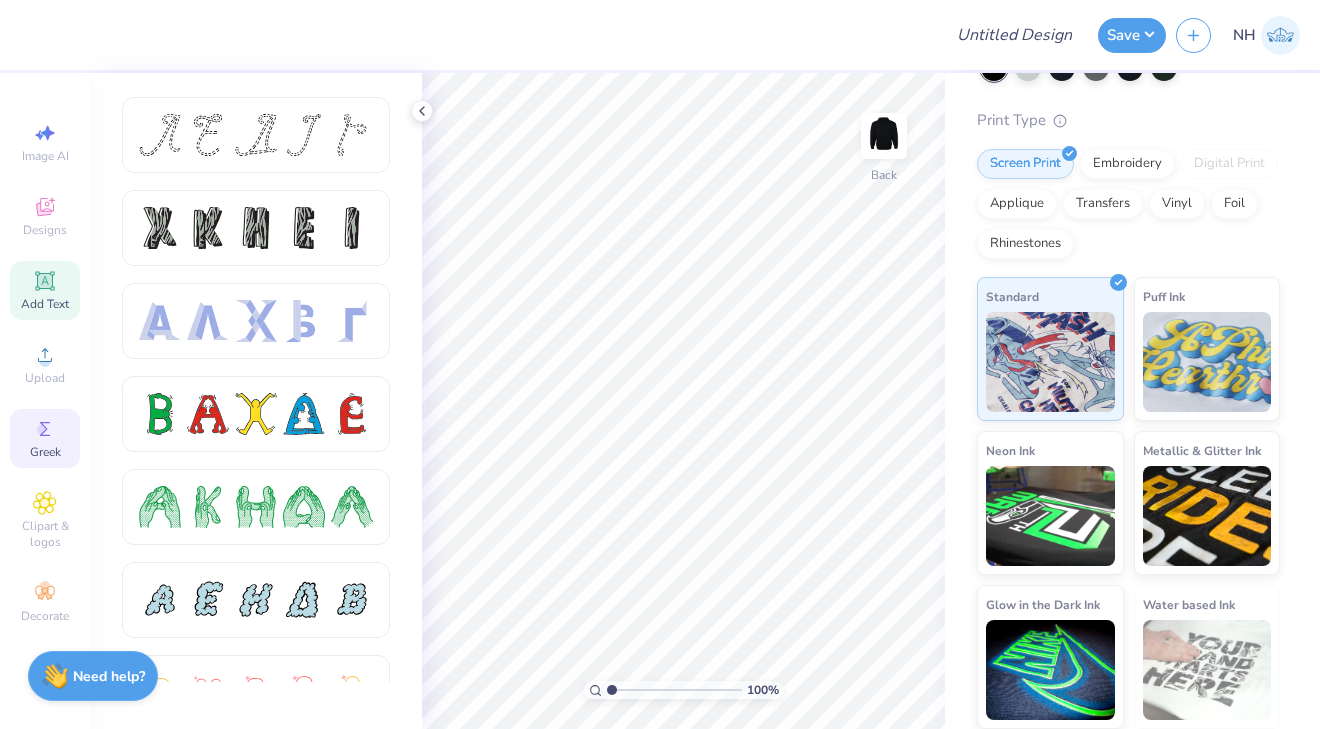 click on "Add Text" at bounding box center [45, 290] 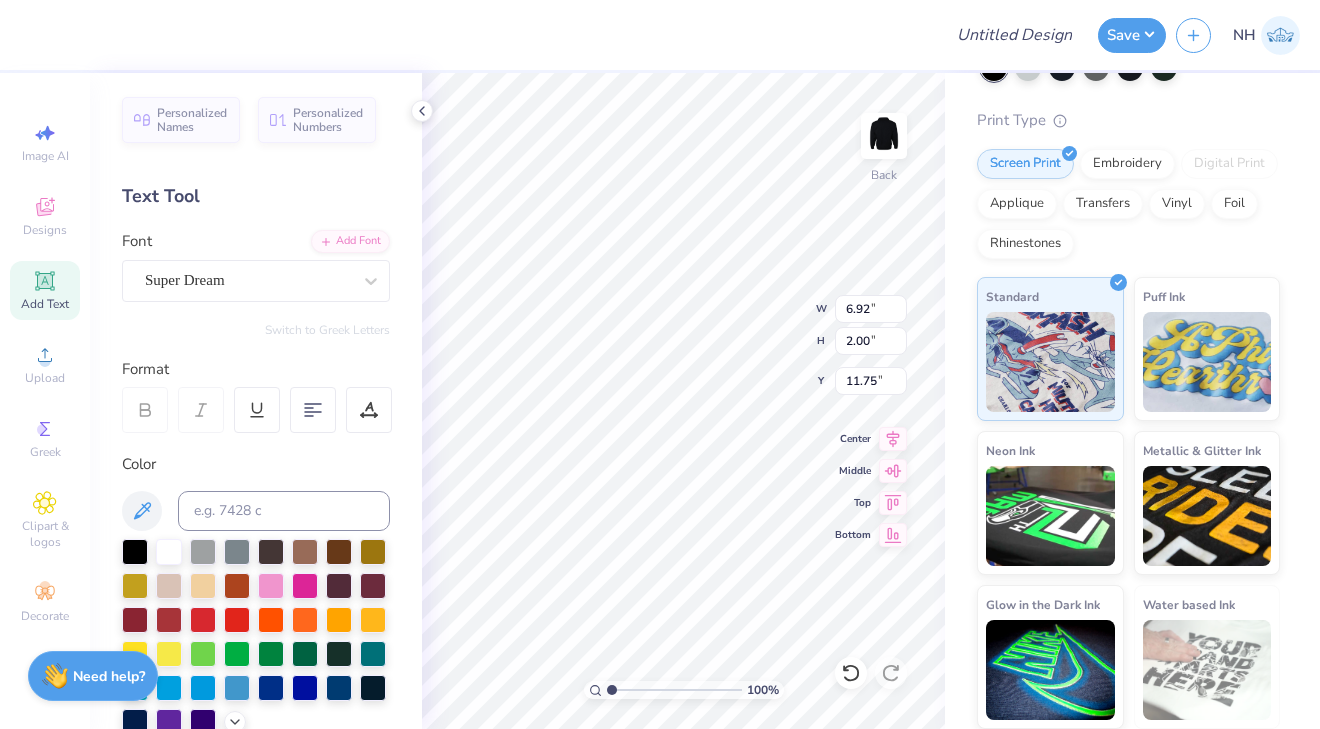 type on "PEVC" 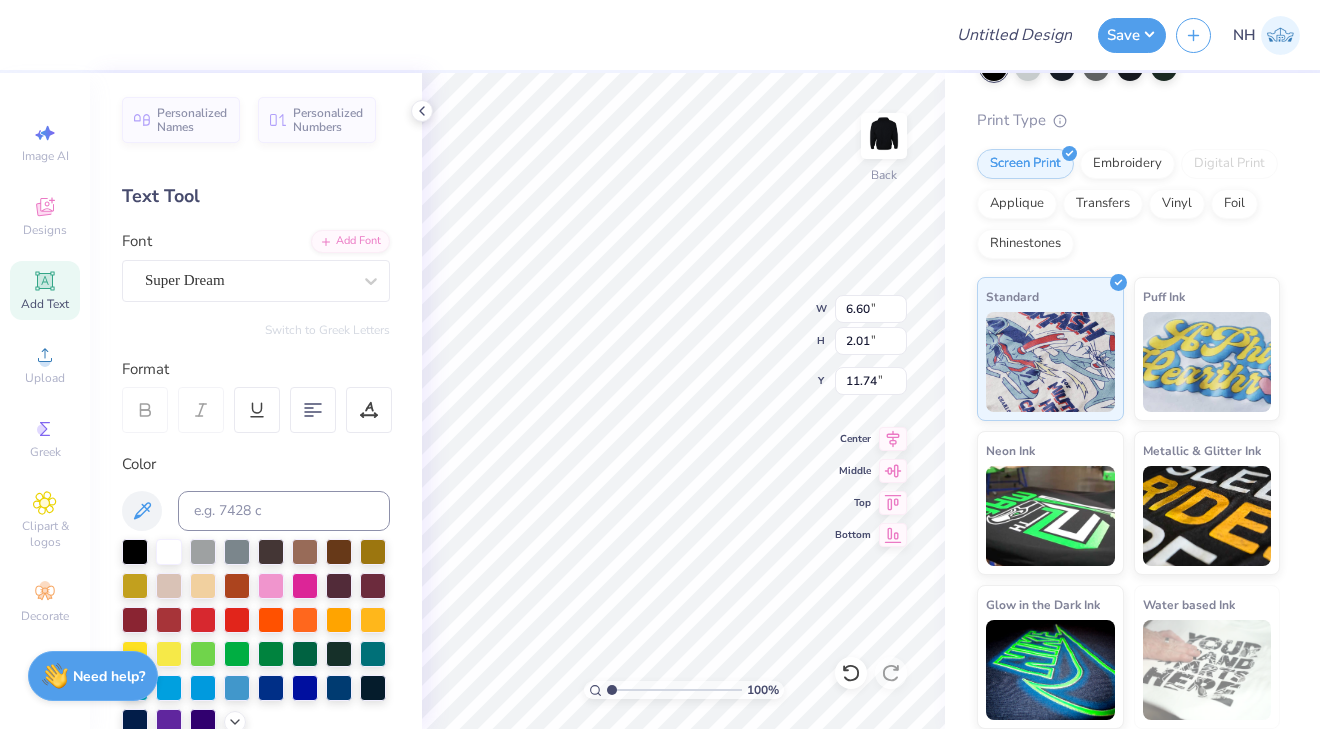 type on "5.00" 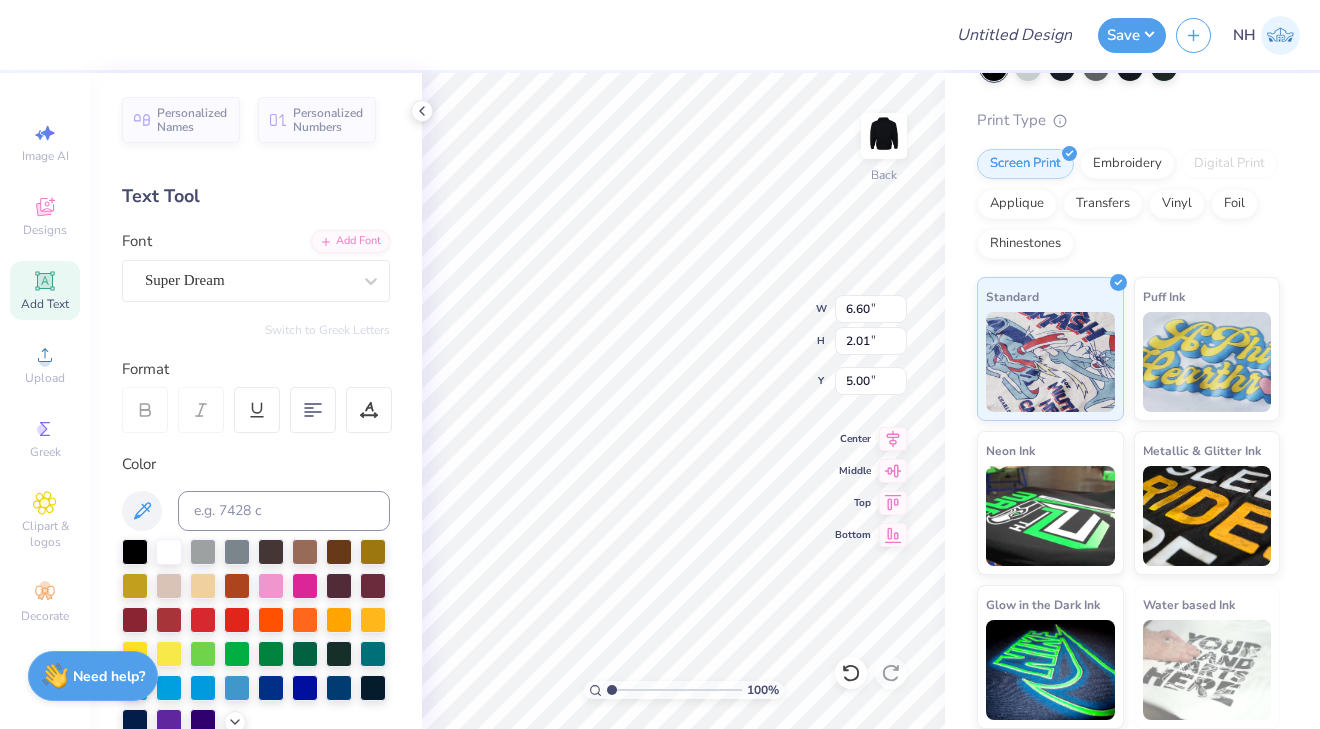 type on "5.71" 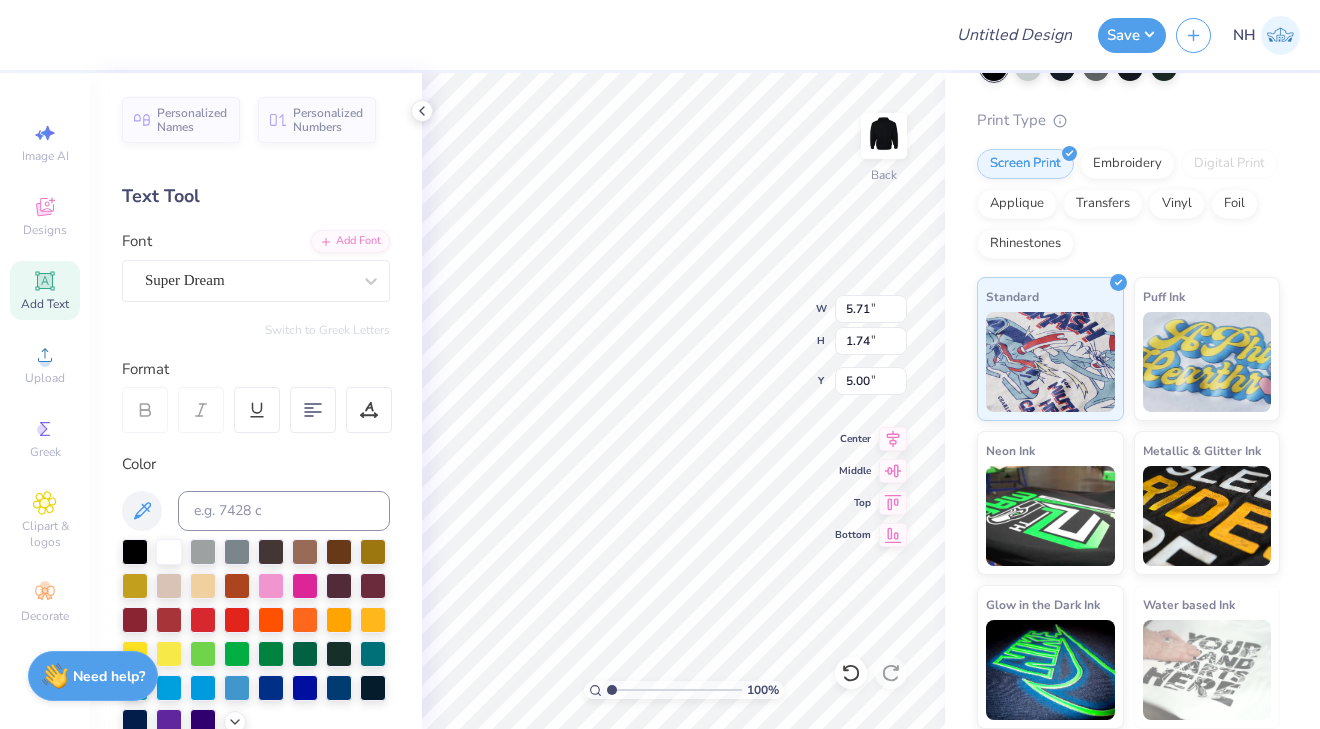 type on "4.68" 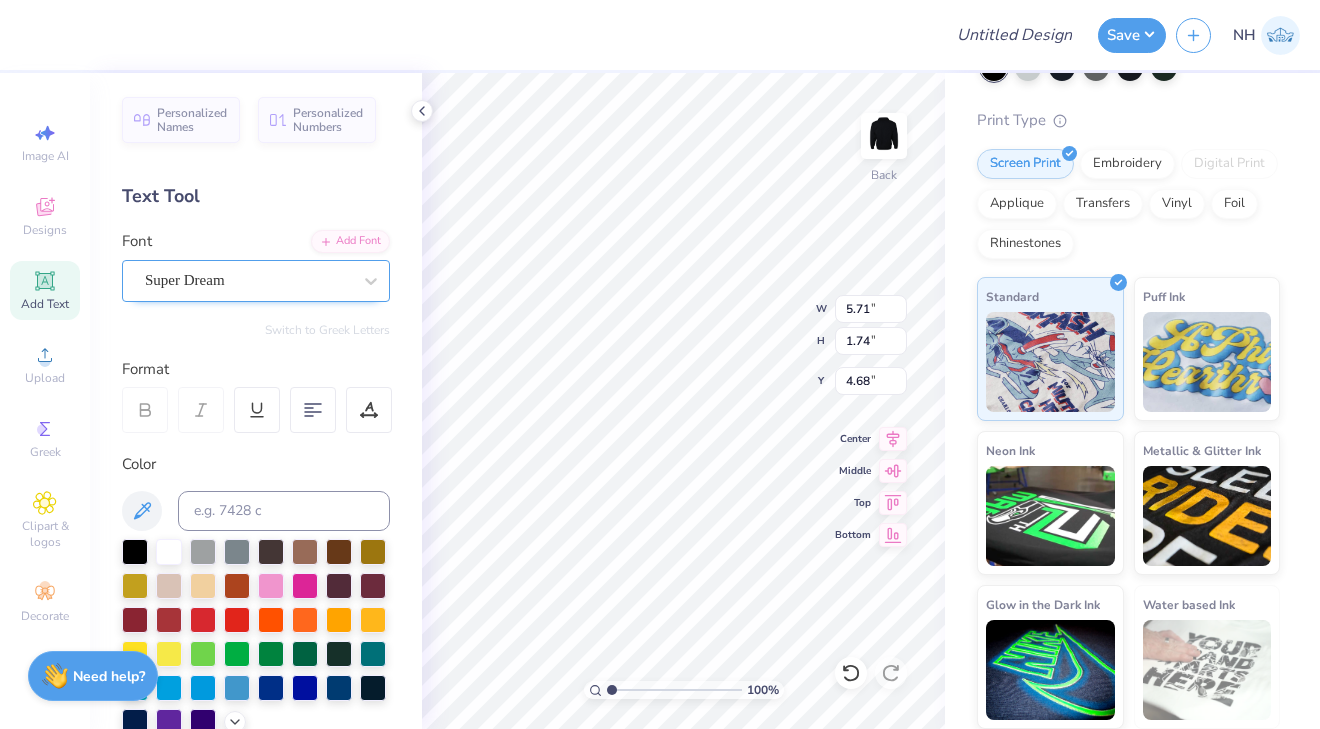 click on "Super Dream" at bounding box center (248, 280) 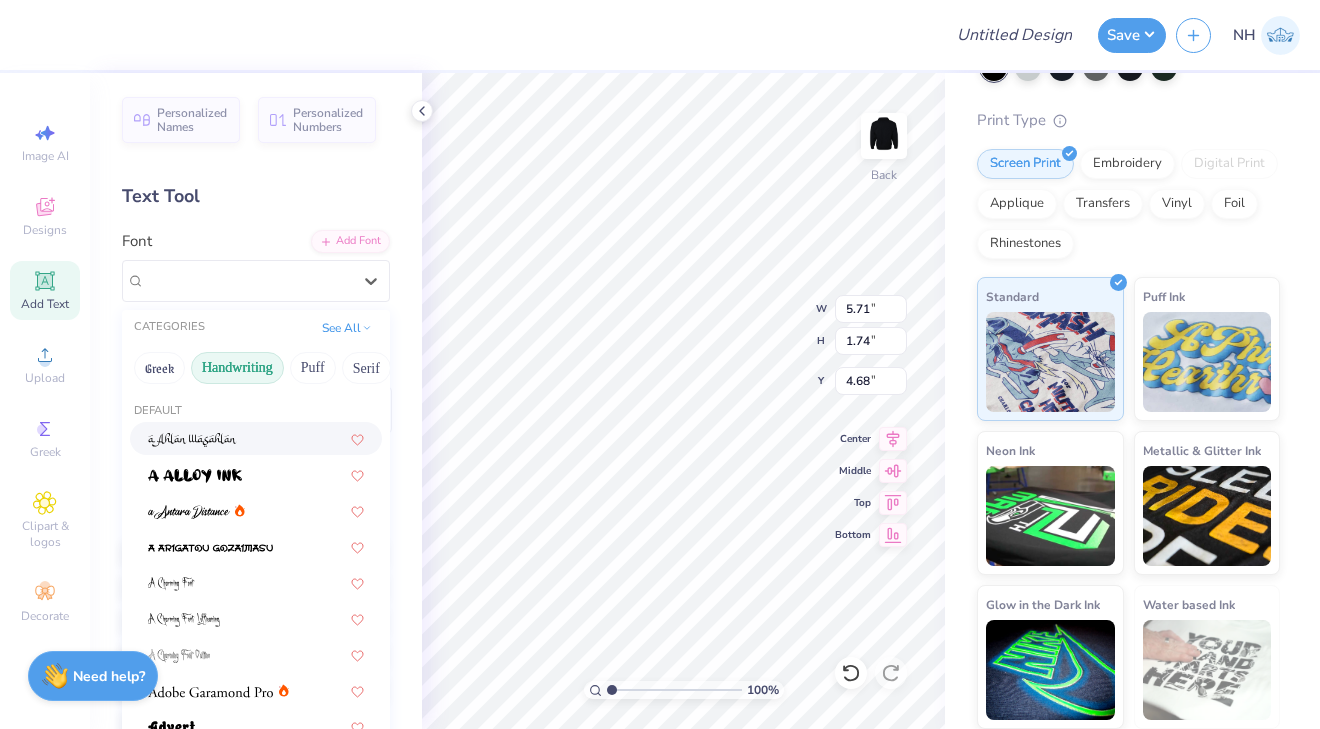 click on "Handwriting" at bounding box center [237, 368] 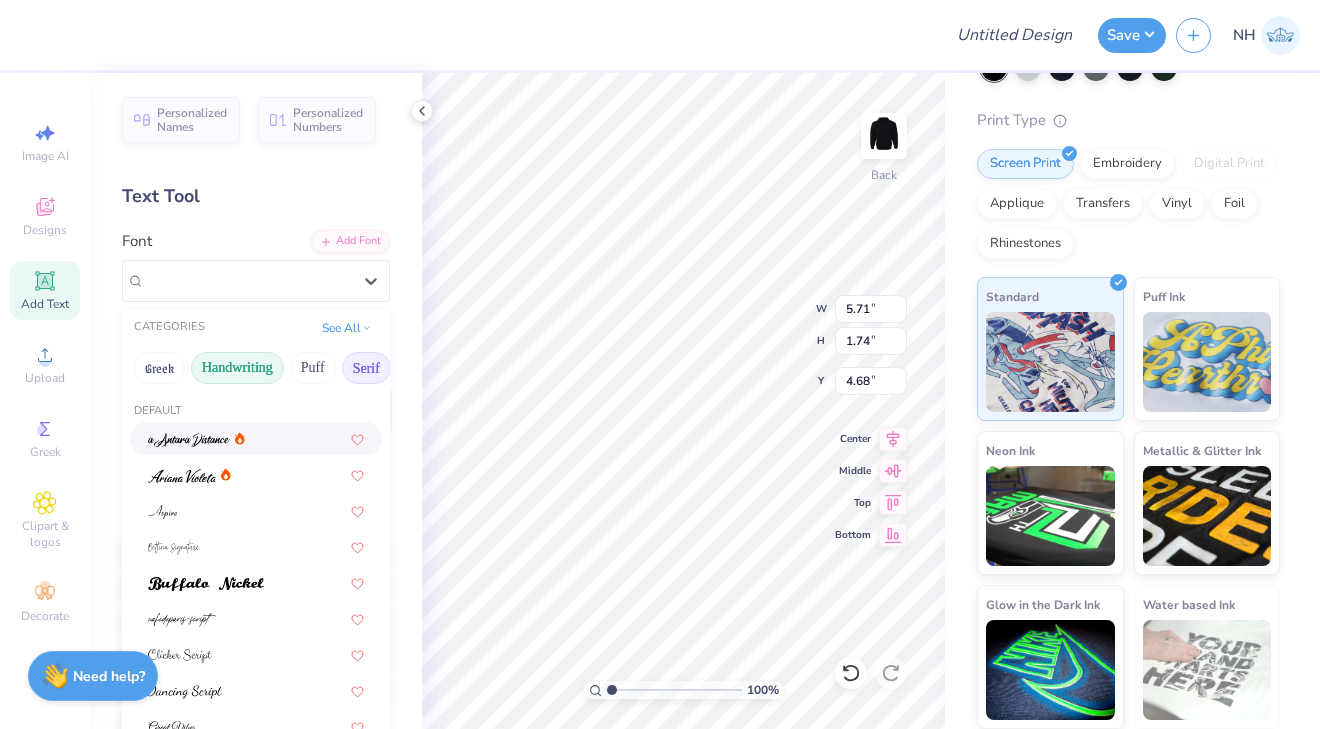 click on "Serif" at bounding box center (366, 368) 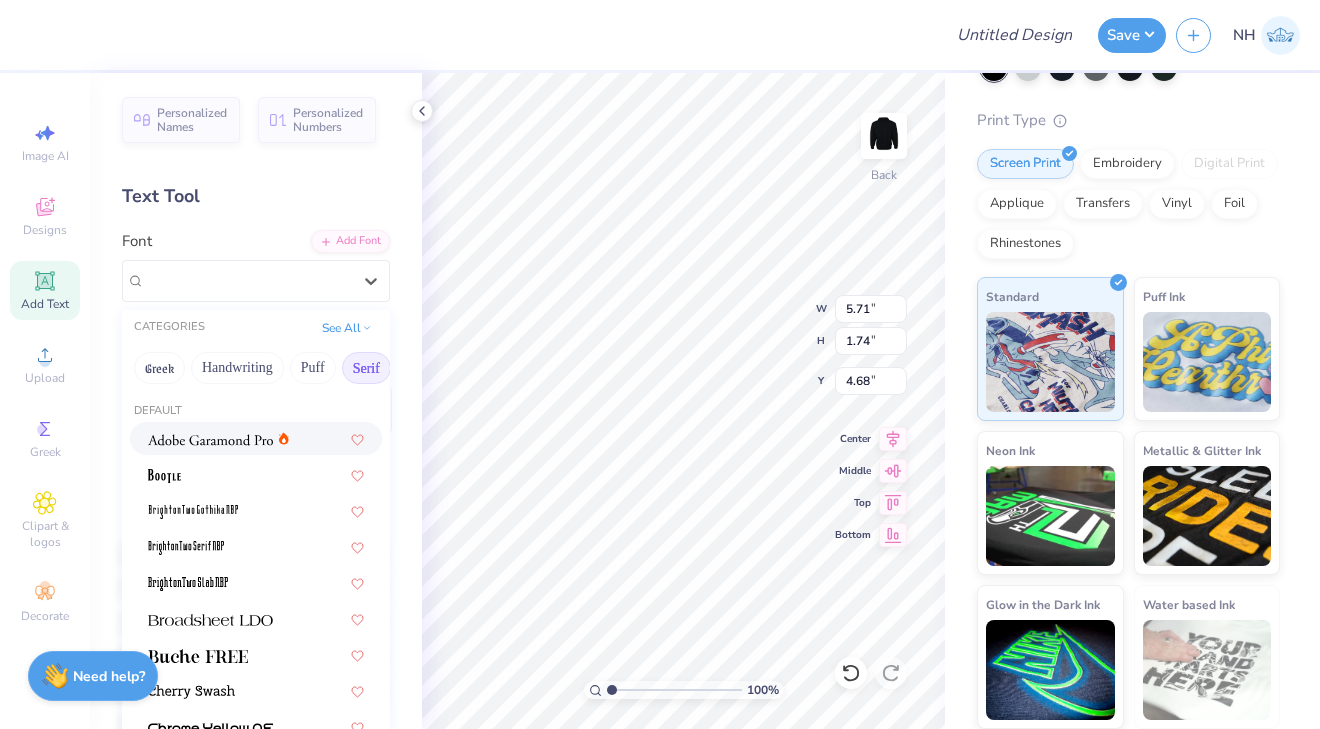 click at bounding box center (256, 438) 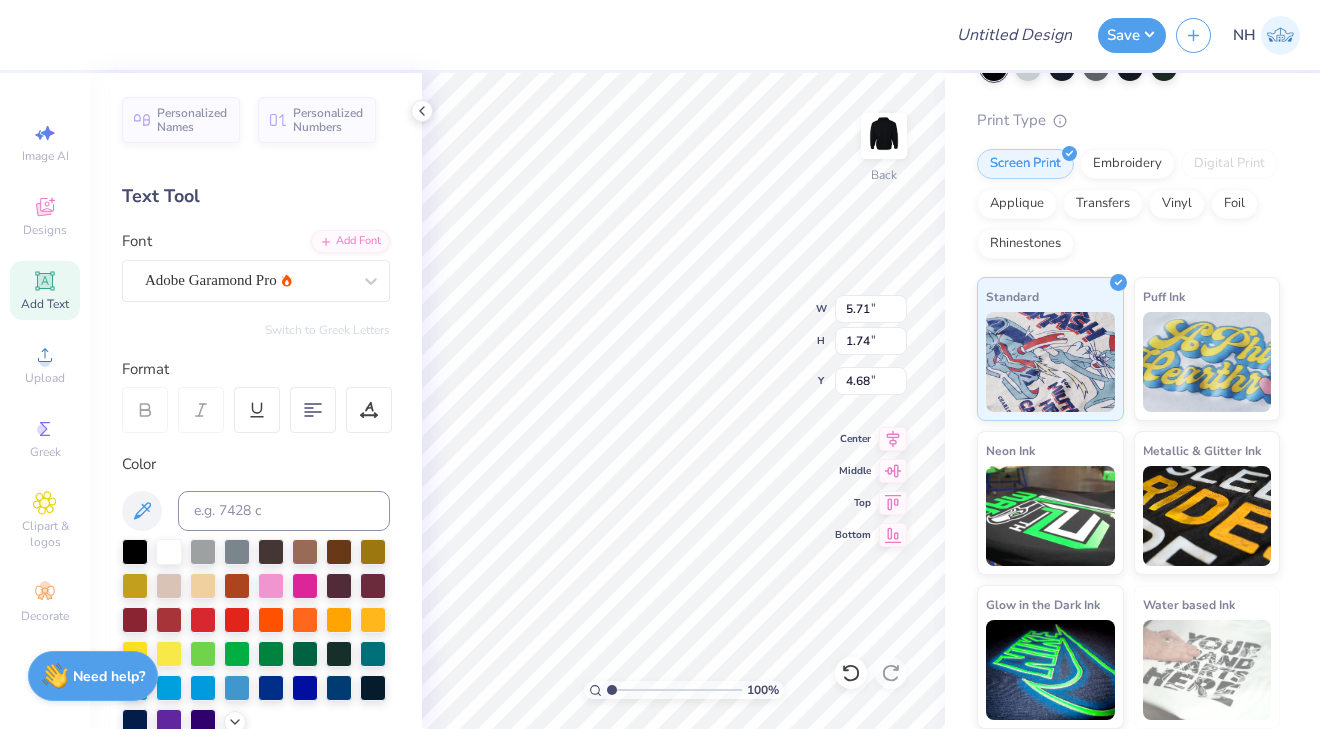 type on "5.93" 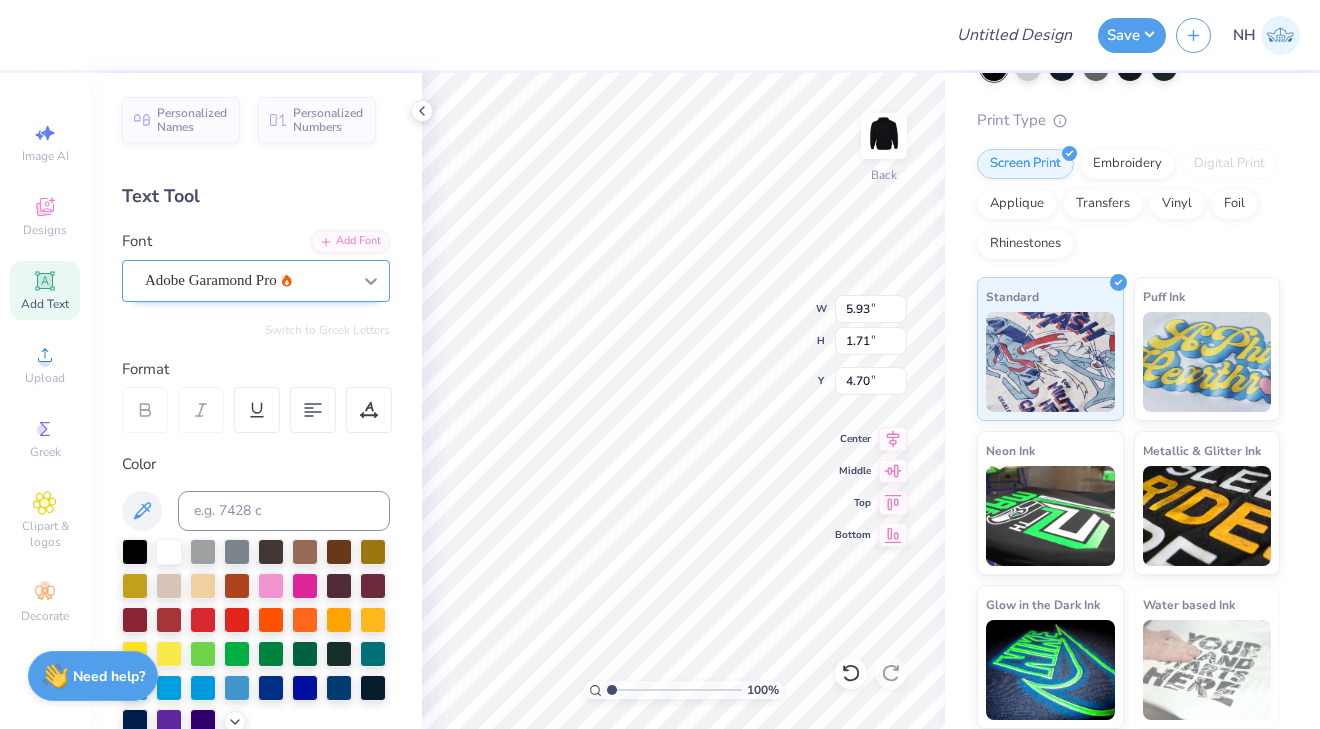 click at bounding box center (371, 281) 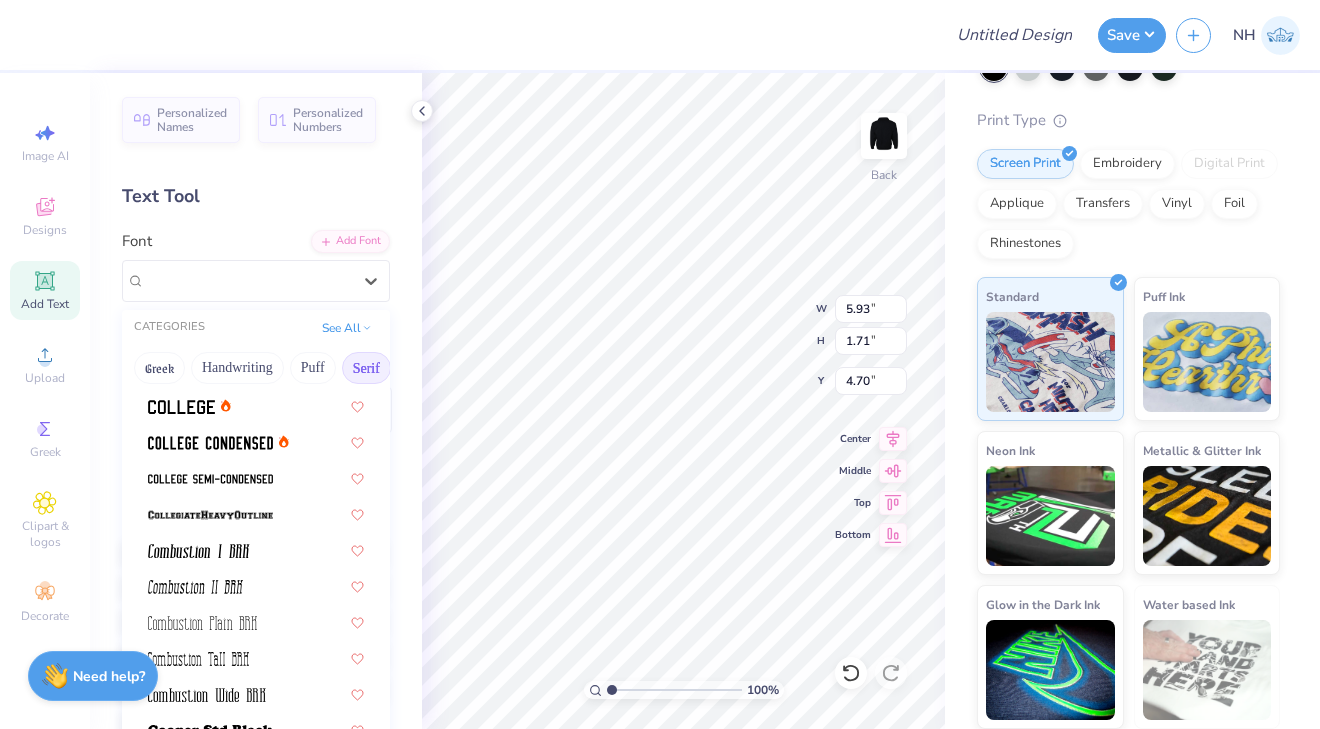 scroll, scrollTop: 574, scrollLeft: 0, axis: vertical 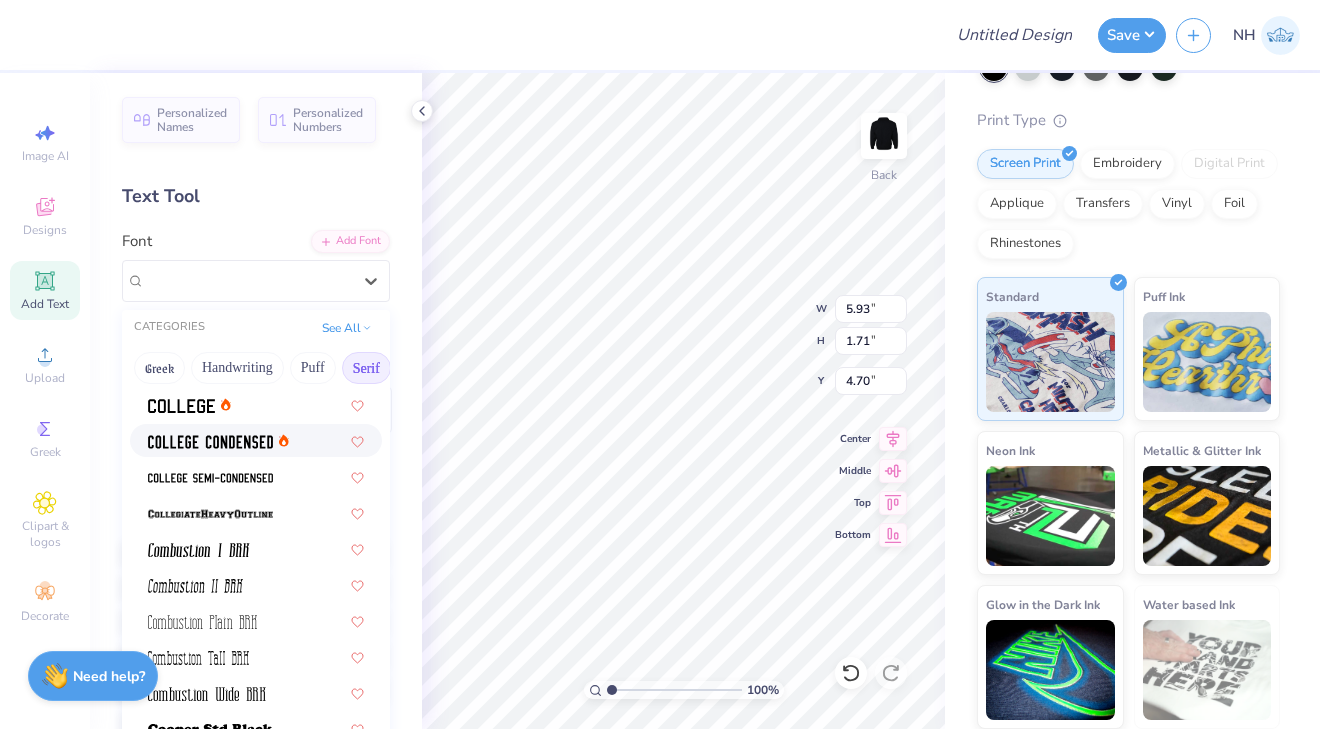click at bounding box center [256, 440] 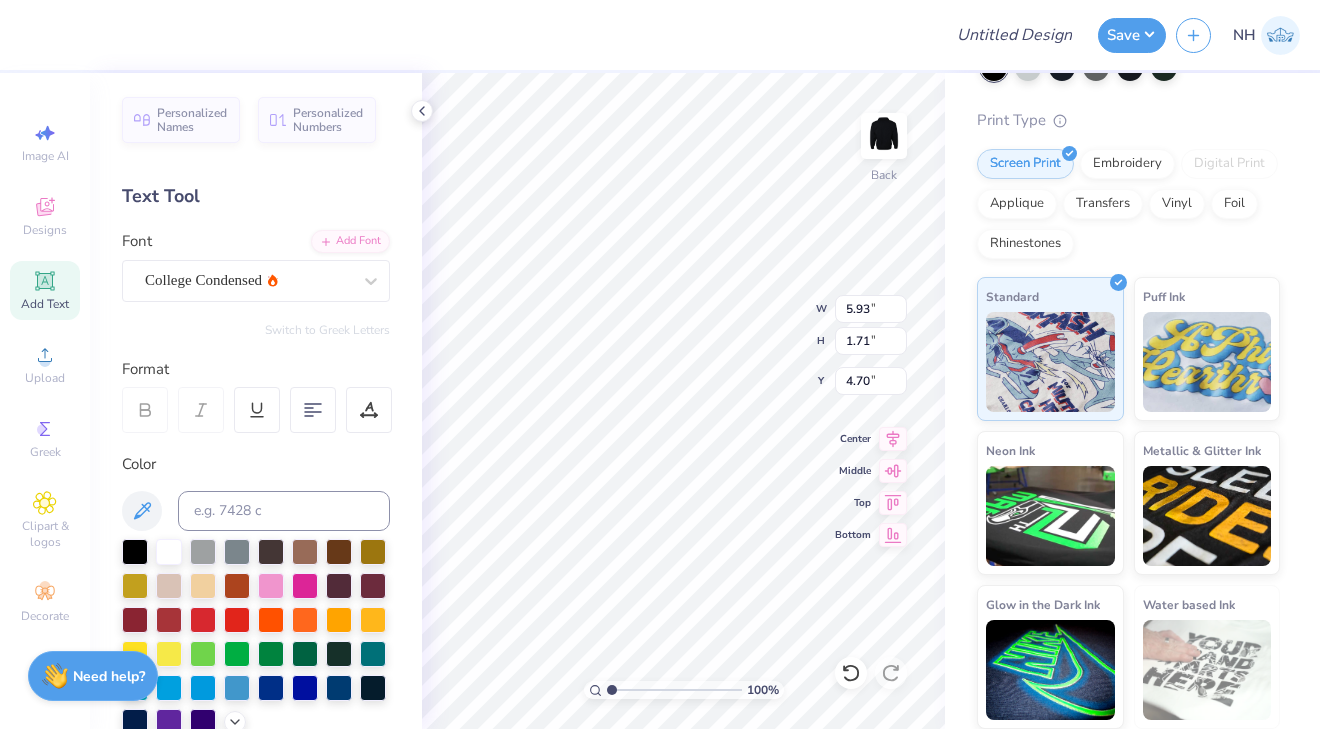 type on "4.11" 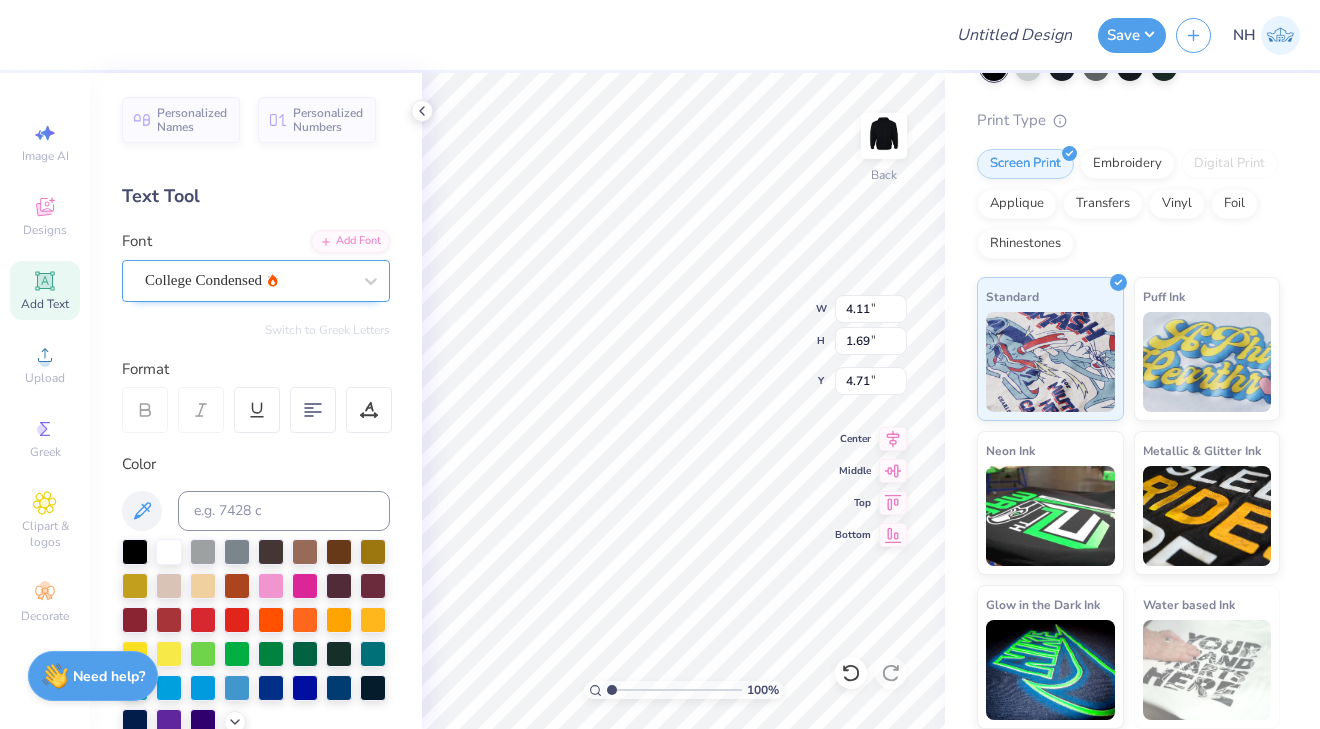click on "College Condensed" at bounding box center (248, 280) 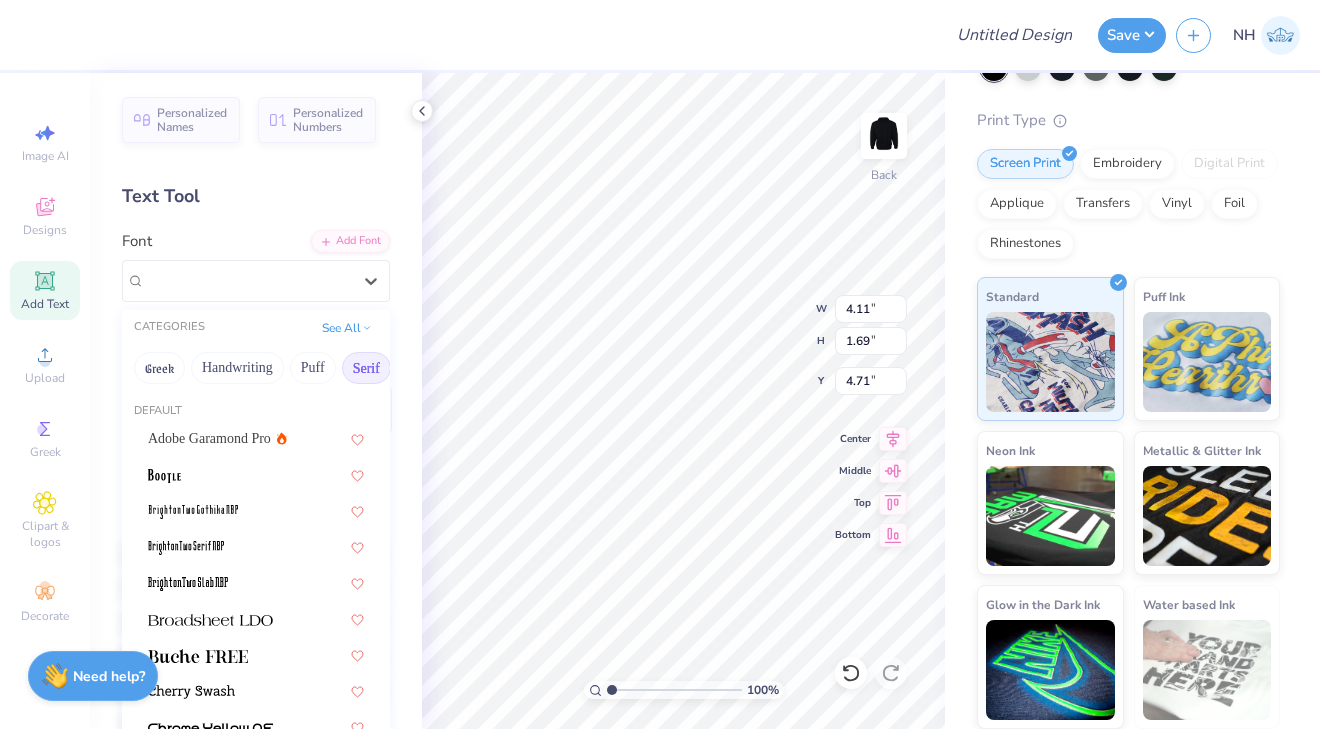 click on "CATEGORIES See All" at bounding box center [256, 328] 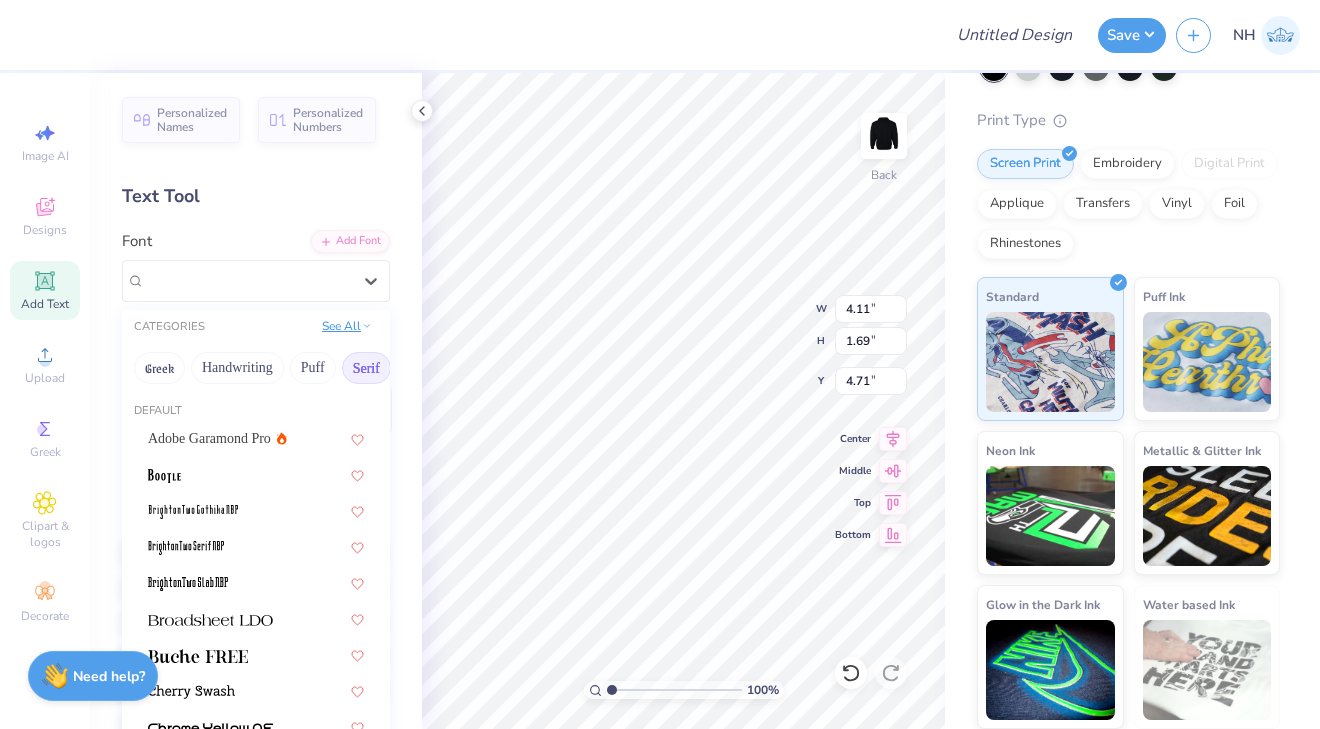 click on "See All" at bounding box center (347, 326) 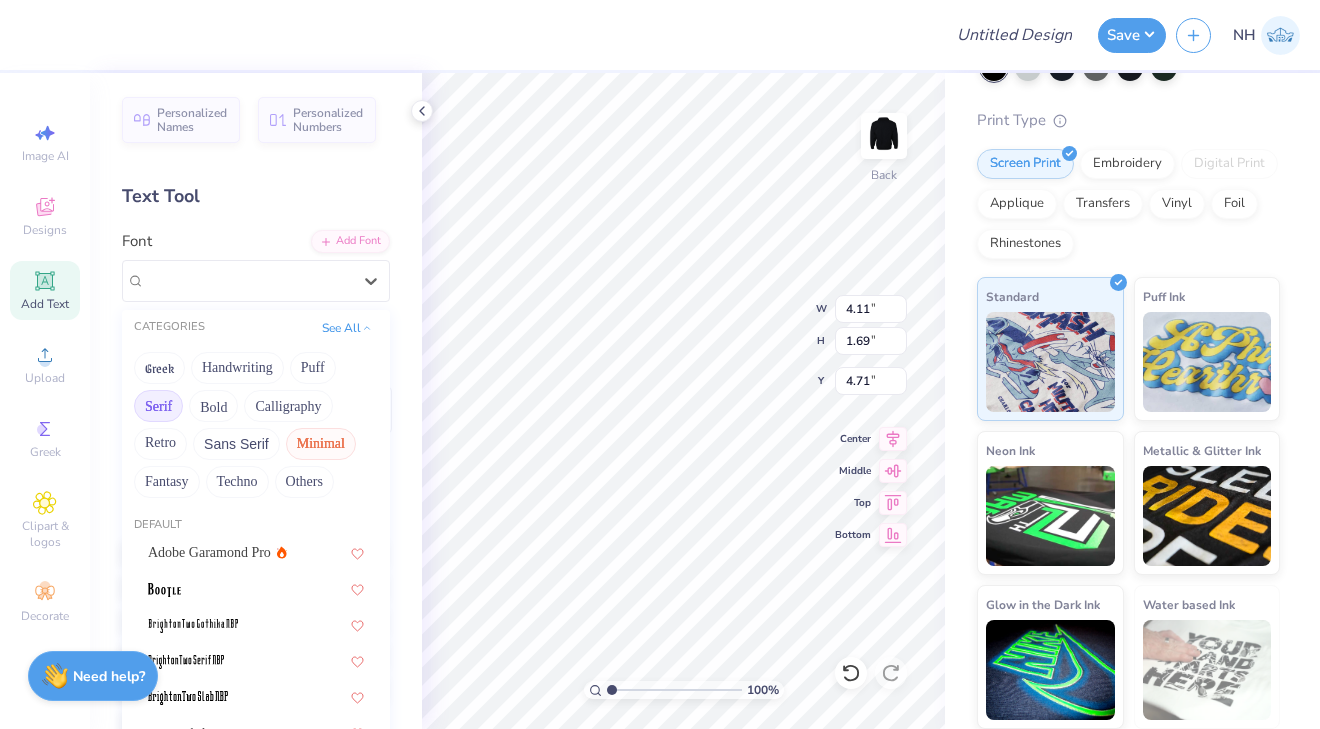 click on "Minimal" at bounding box center (321, 444) 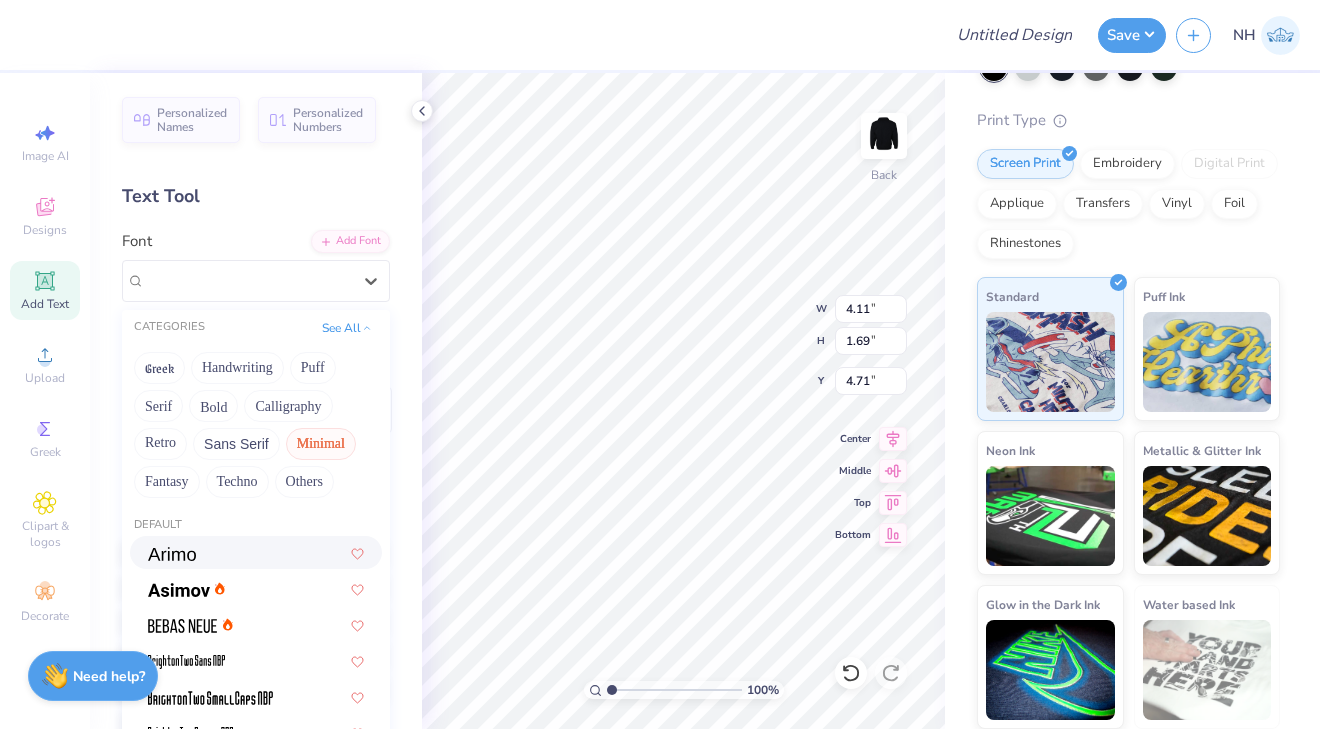 click at bounding box center (256, 552) 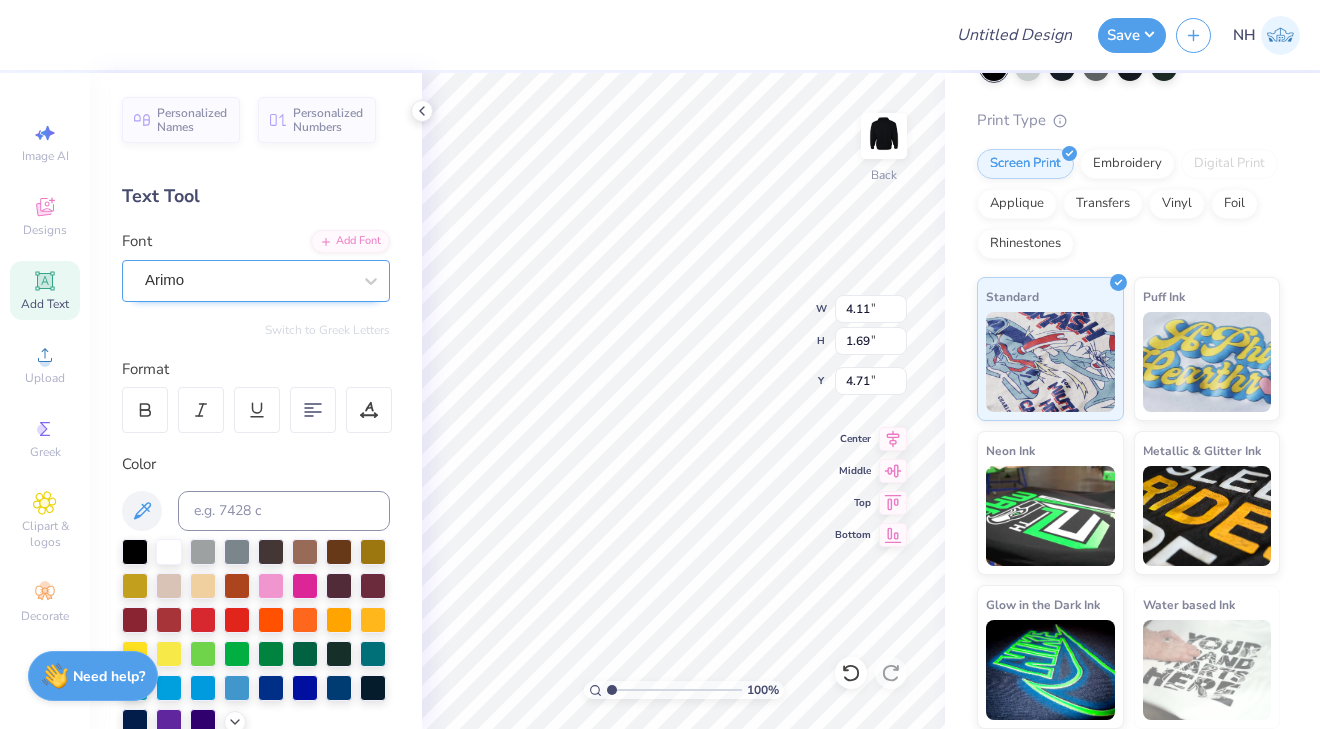 type on "6.44" 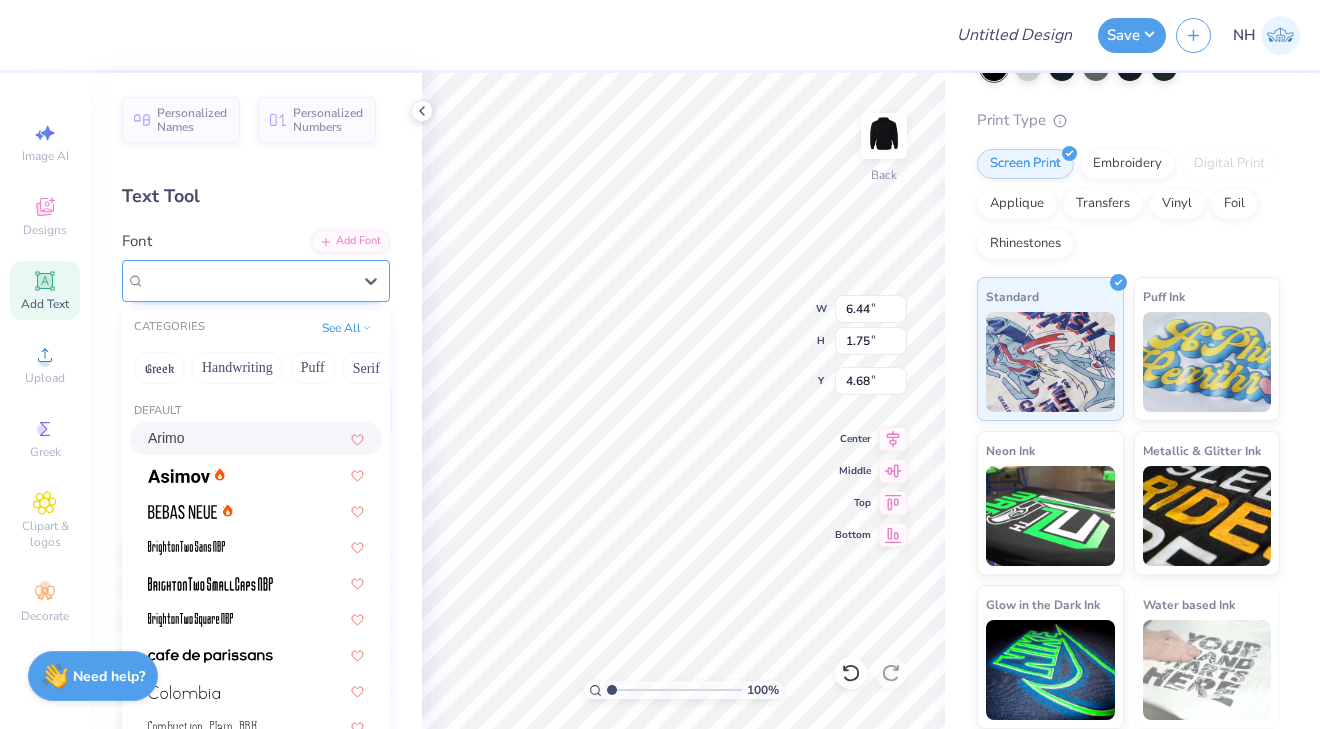 click on "Arimo" at bounding box center [248, 280] 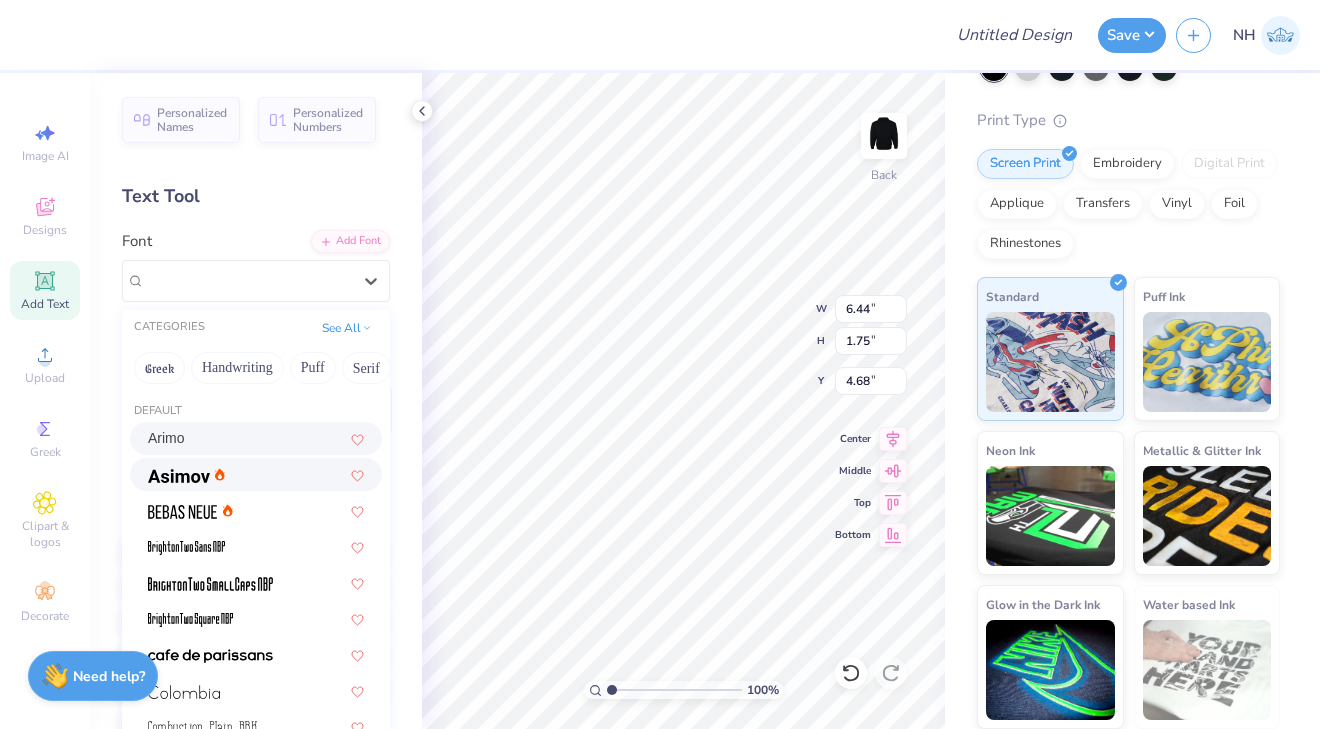 click at bounding box center (256, 474) 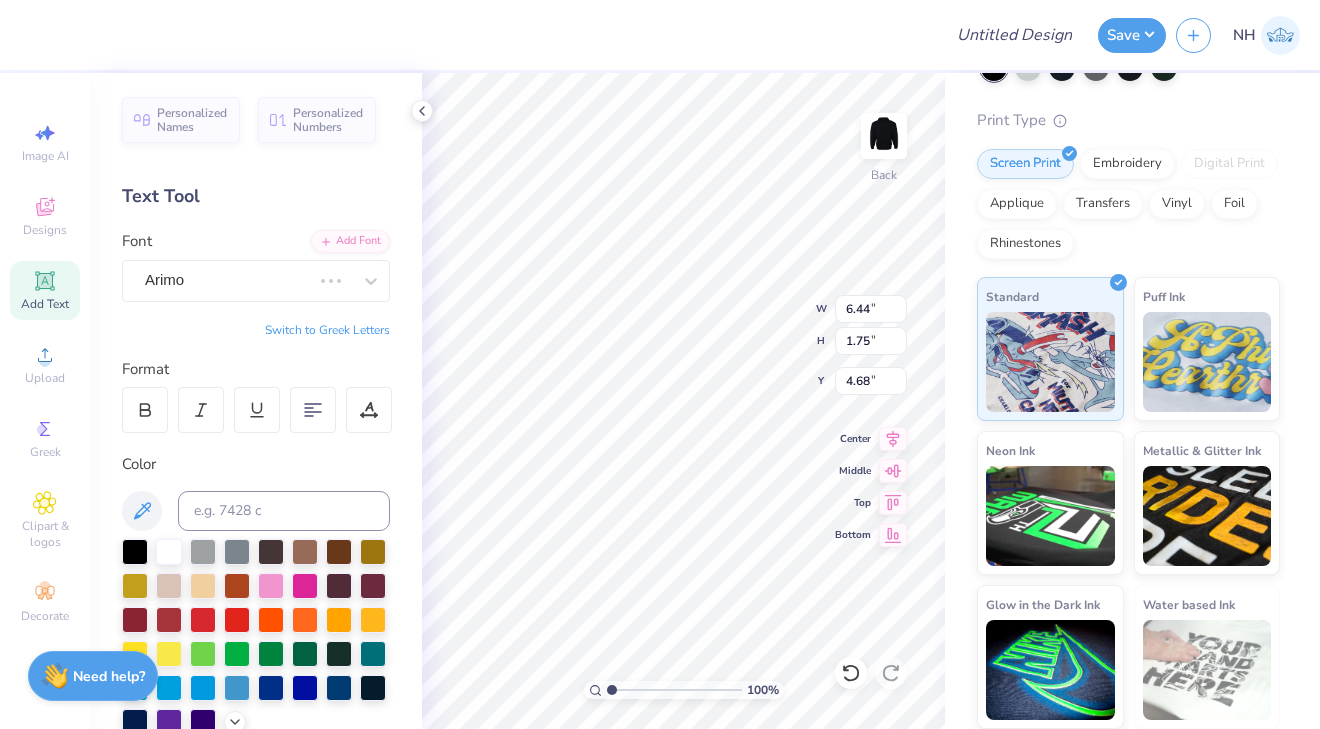 type on "5.97" 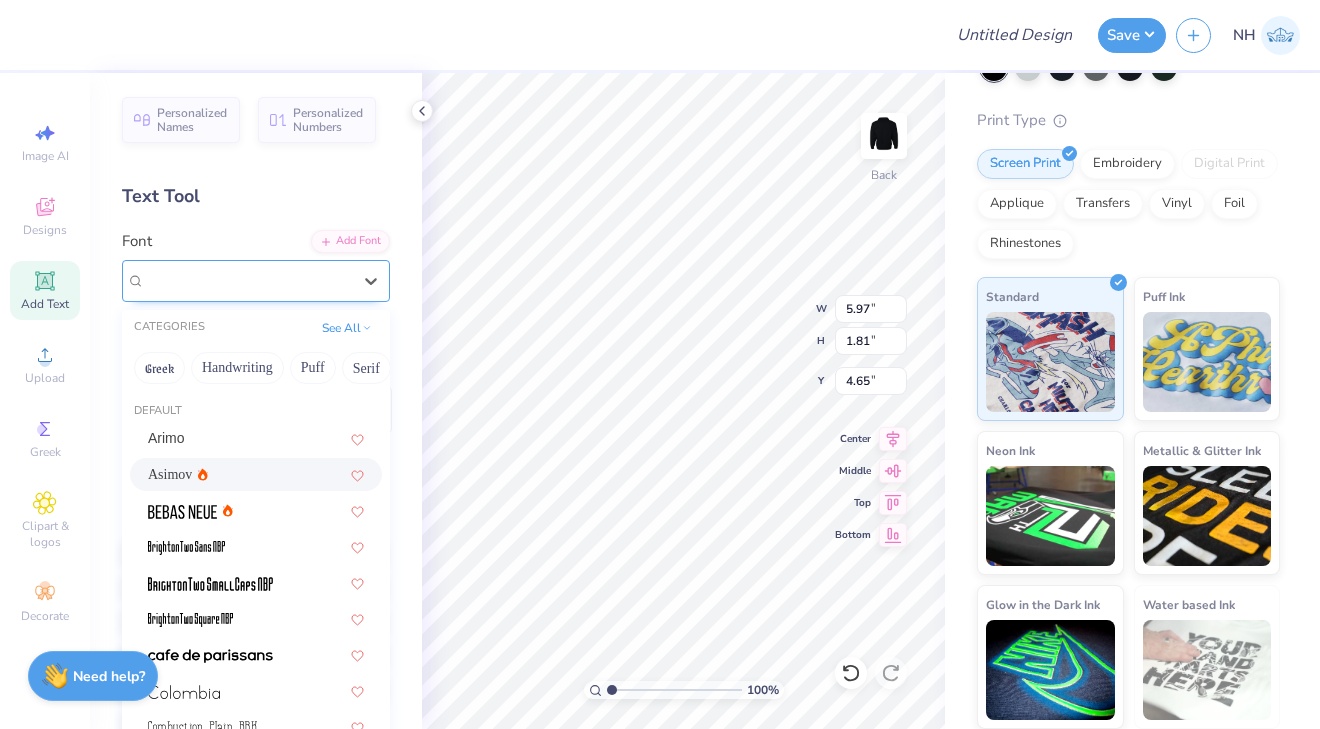 click on "Asimov" at bounding box center [248, 280] 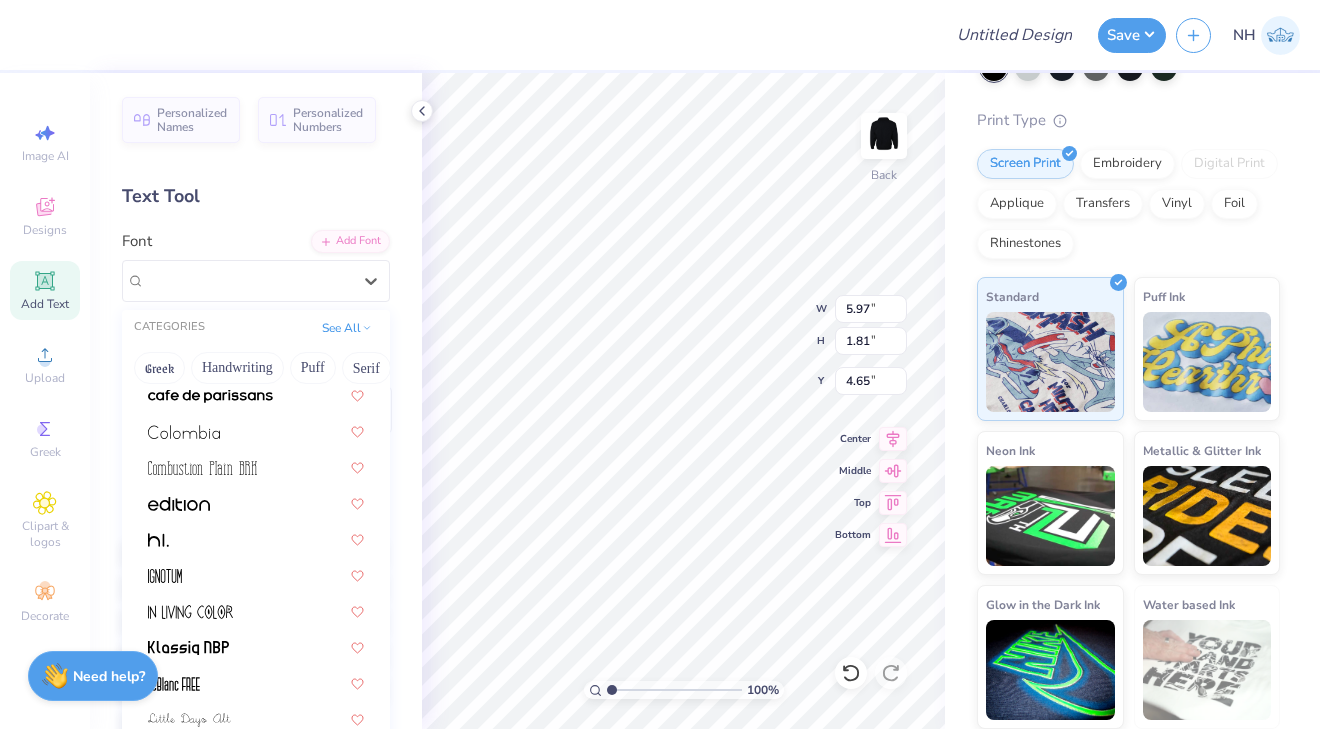 scroll, scrollTop: 261, scrollLeft: 0, axis: vertical 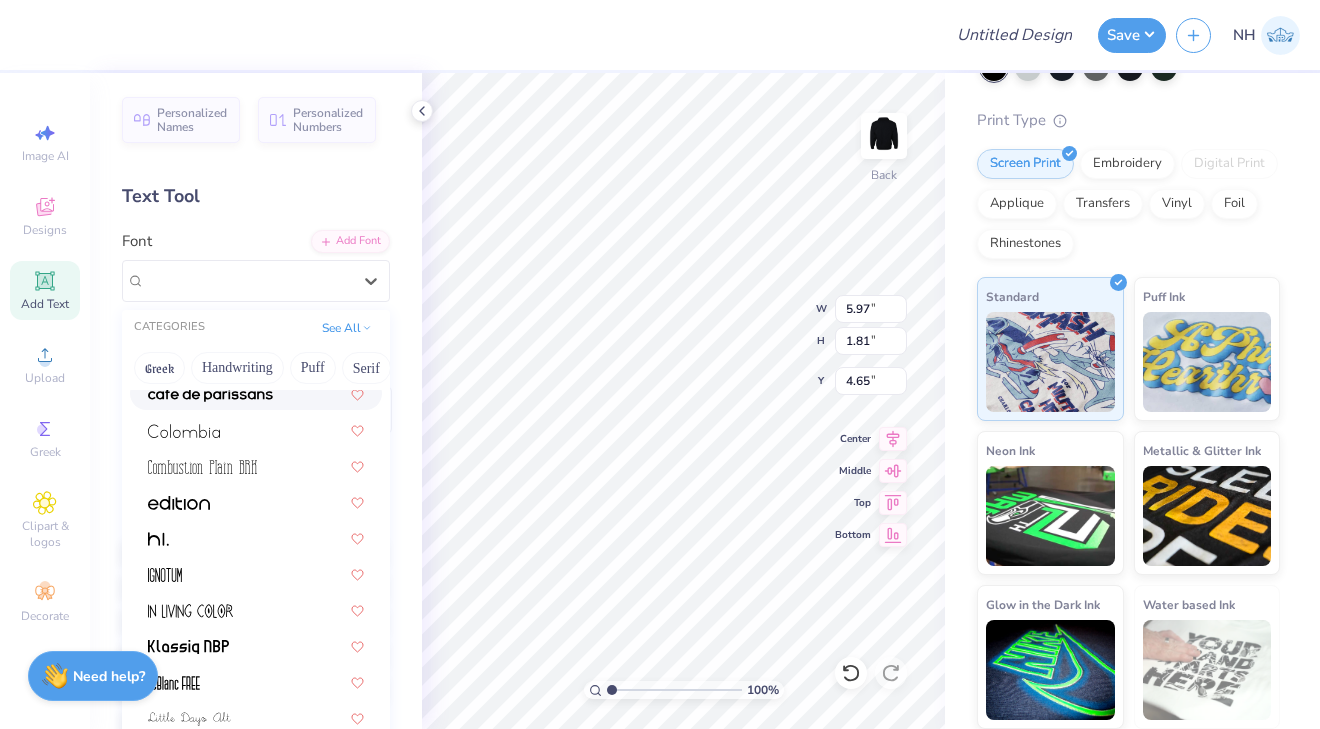 click at bounding box center (256, 393) 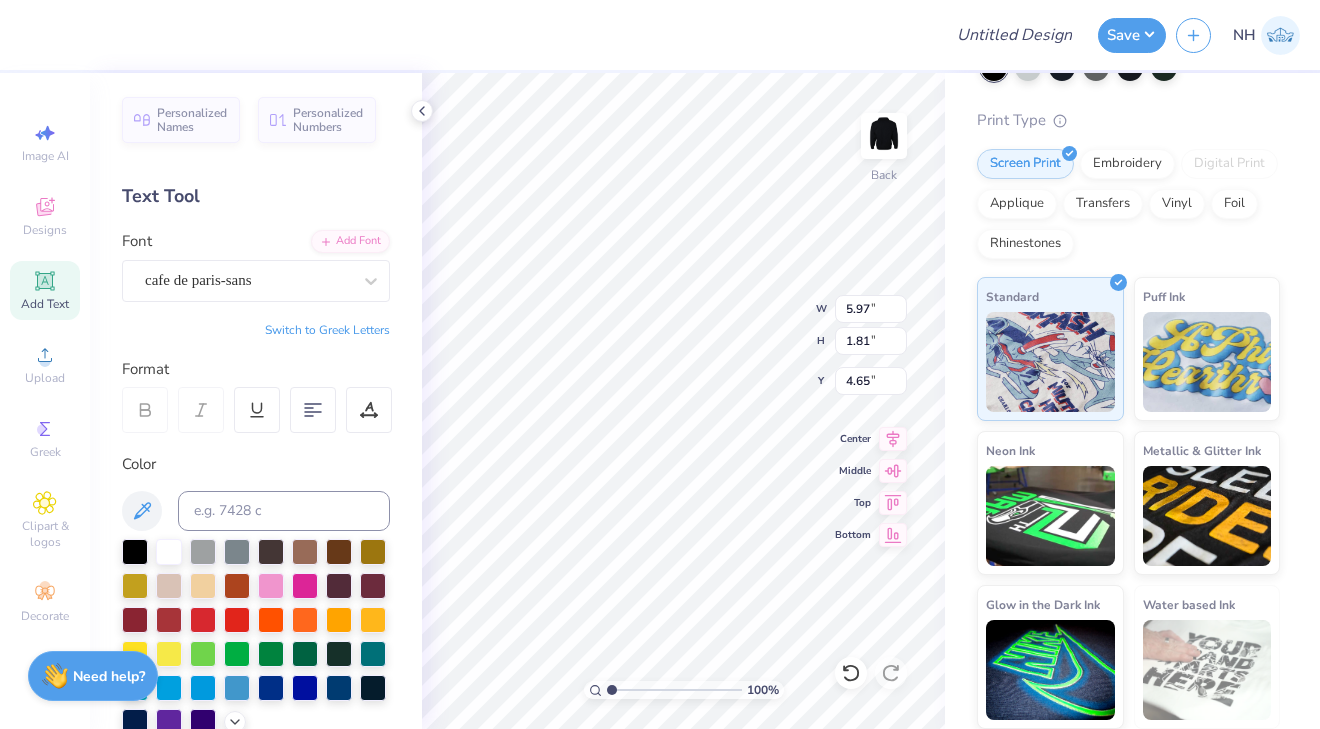 type on "3.98" 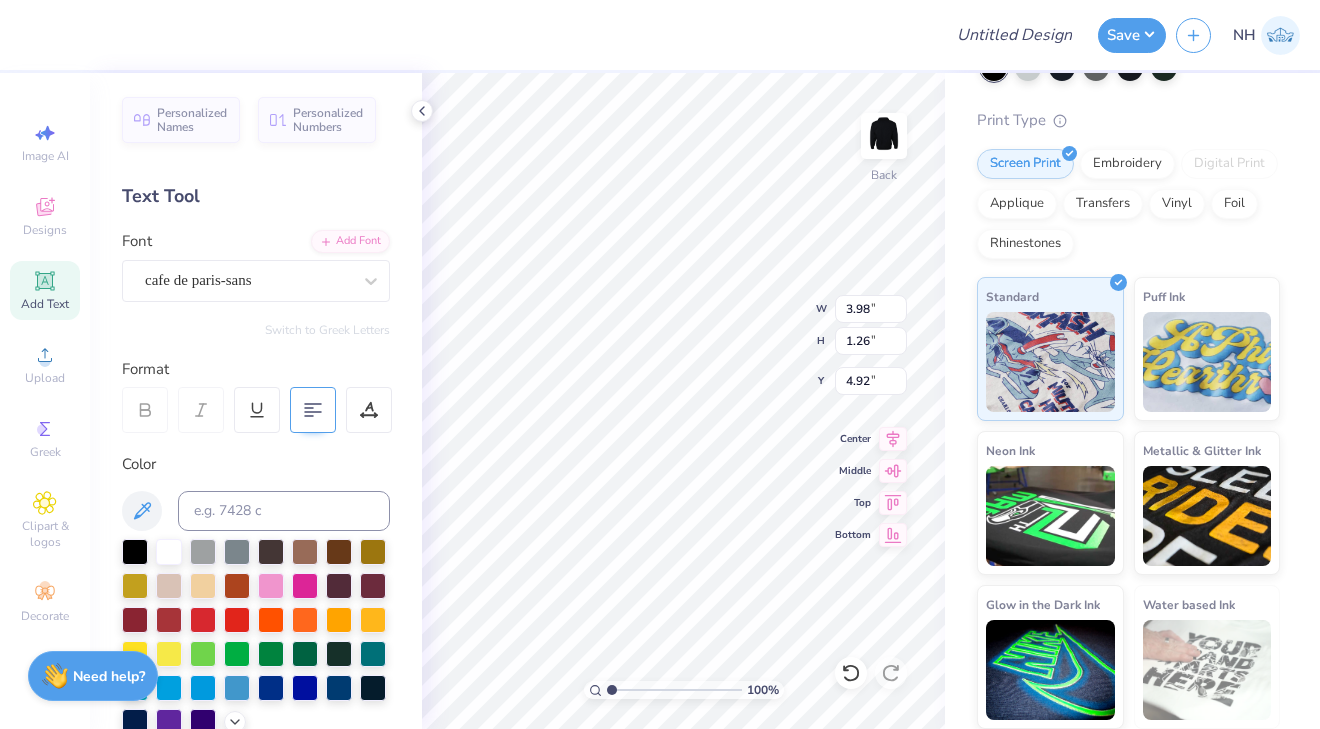 type on "5.63" 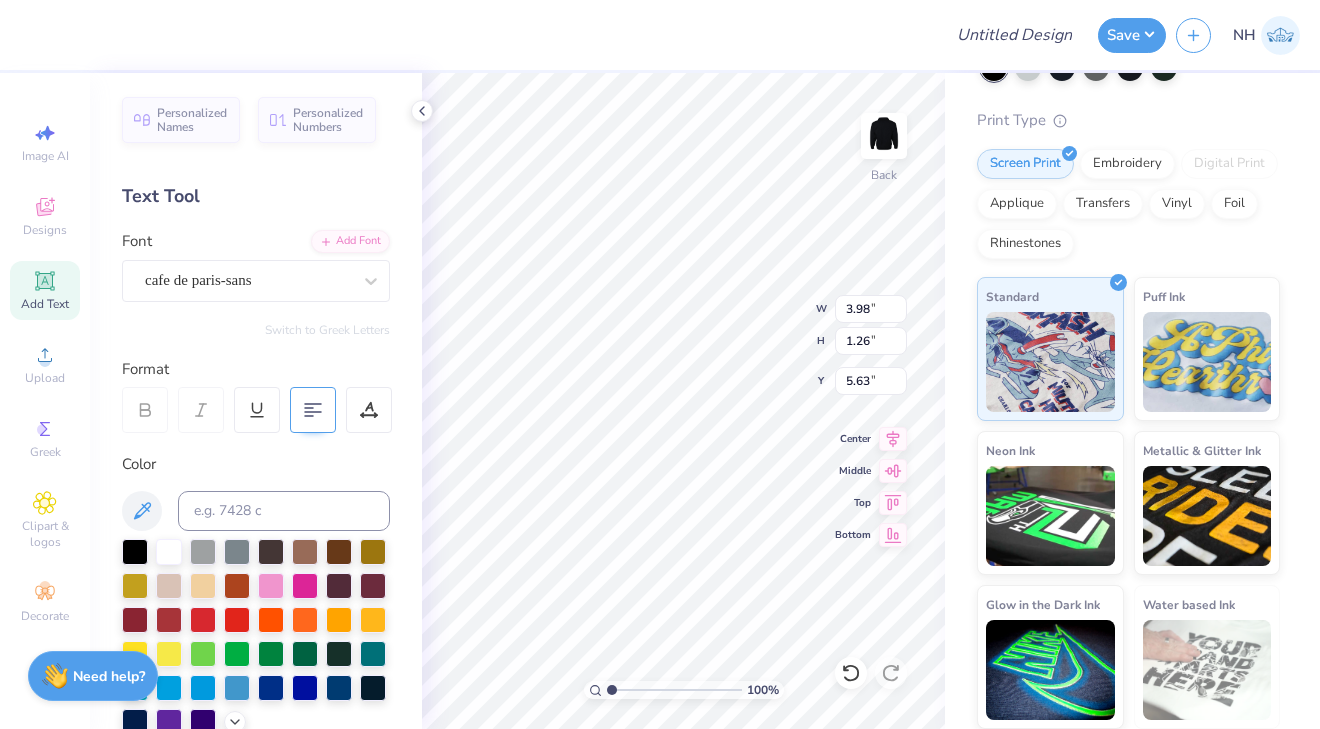 type on "4.64" 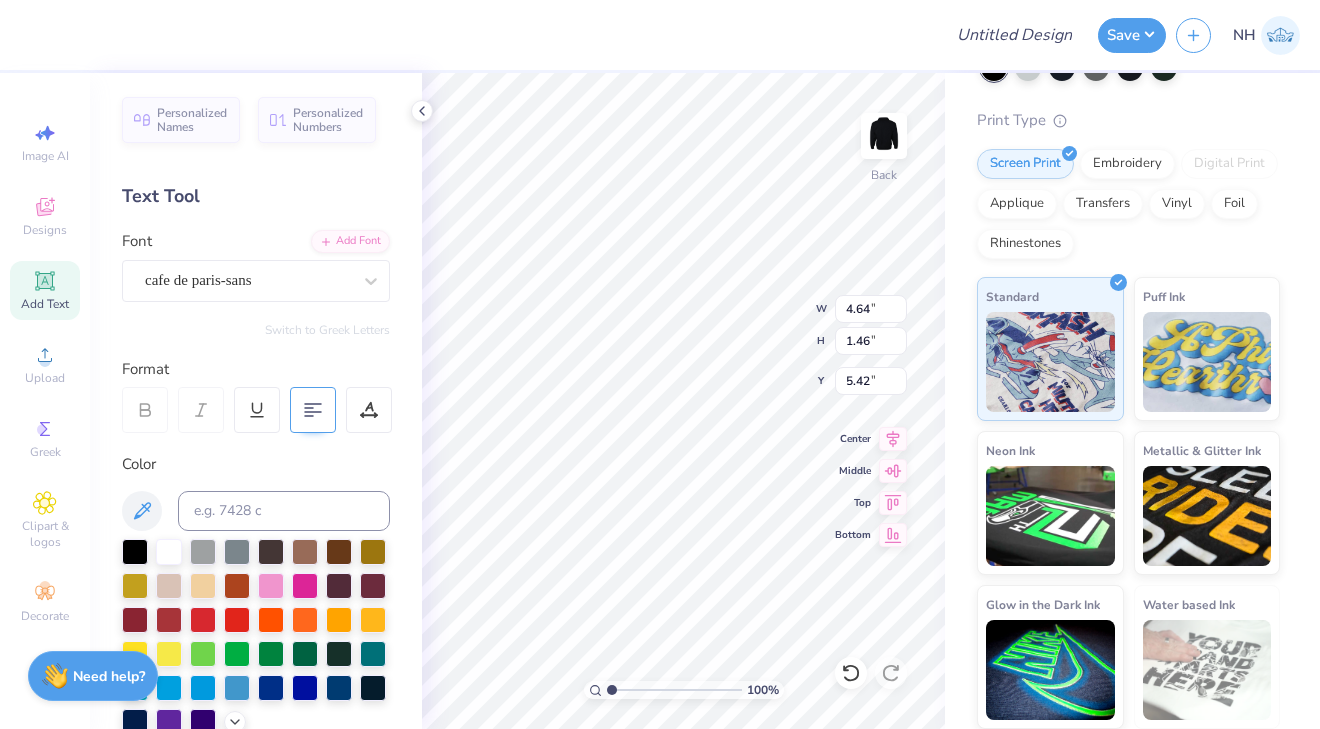 type on "5.59" 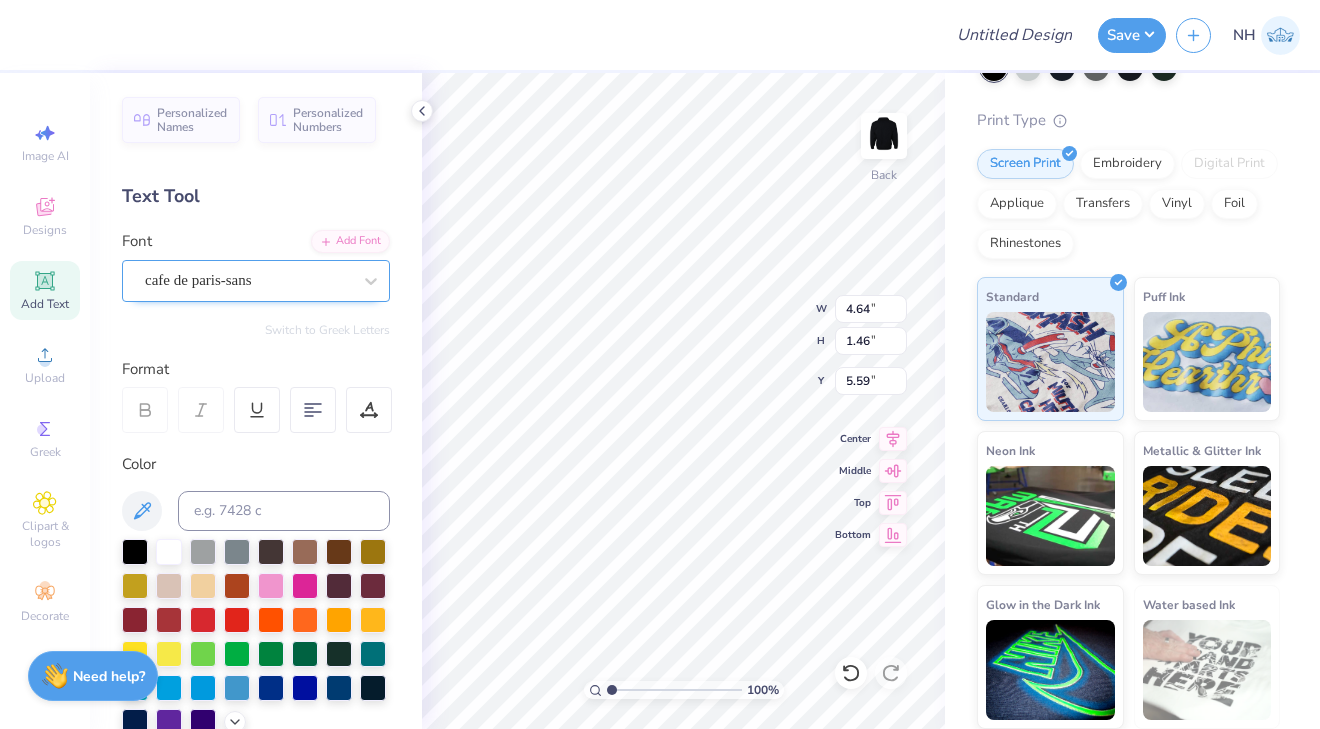 click on "cafe de paris-sans" at bounding box center [248, 280] 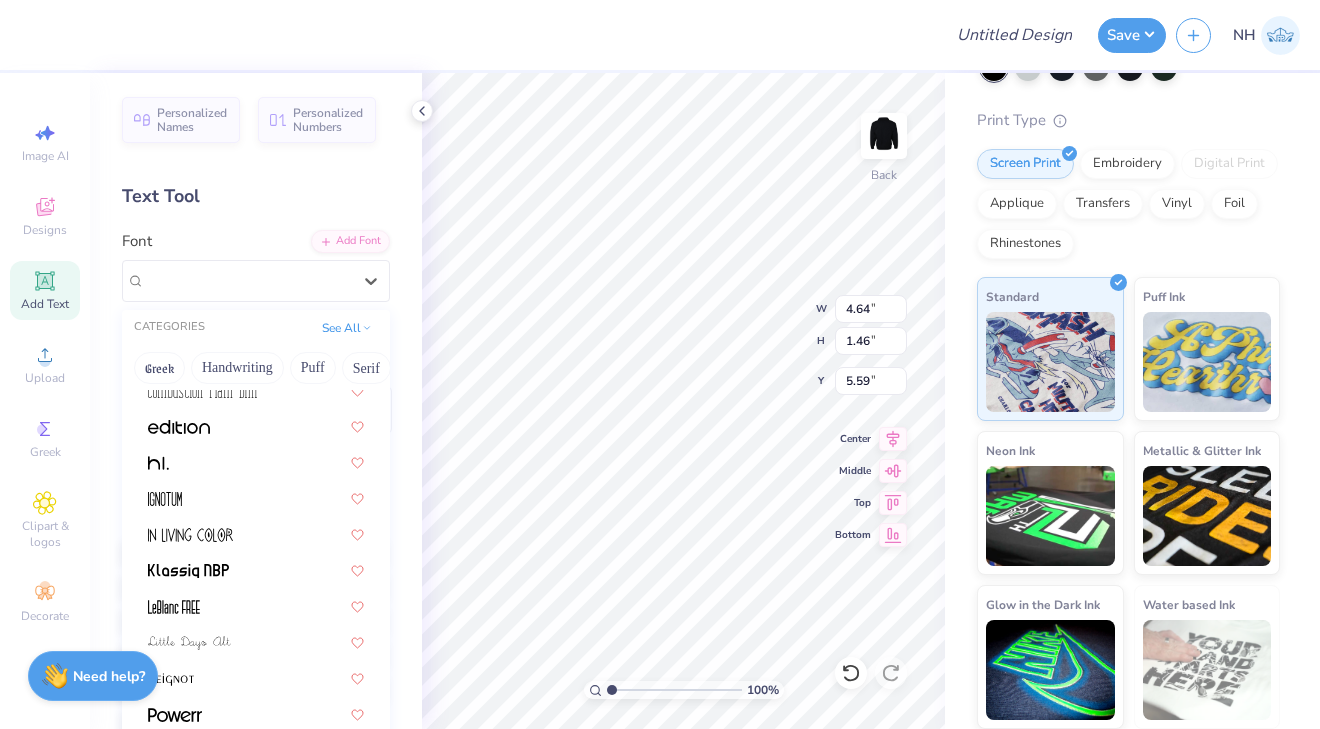 scroll, scrollTop: 335, scrollLeft: 0, axis: vertical 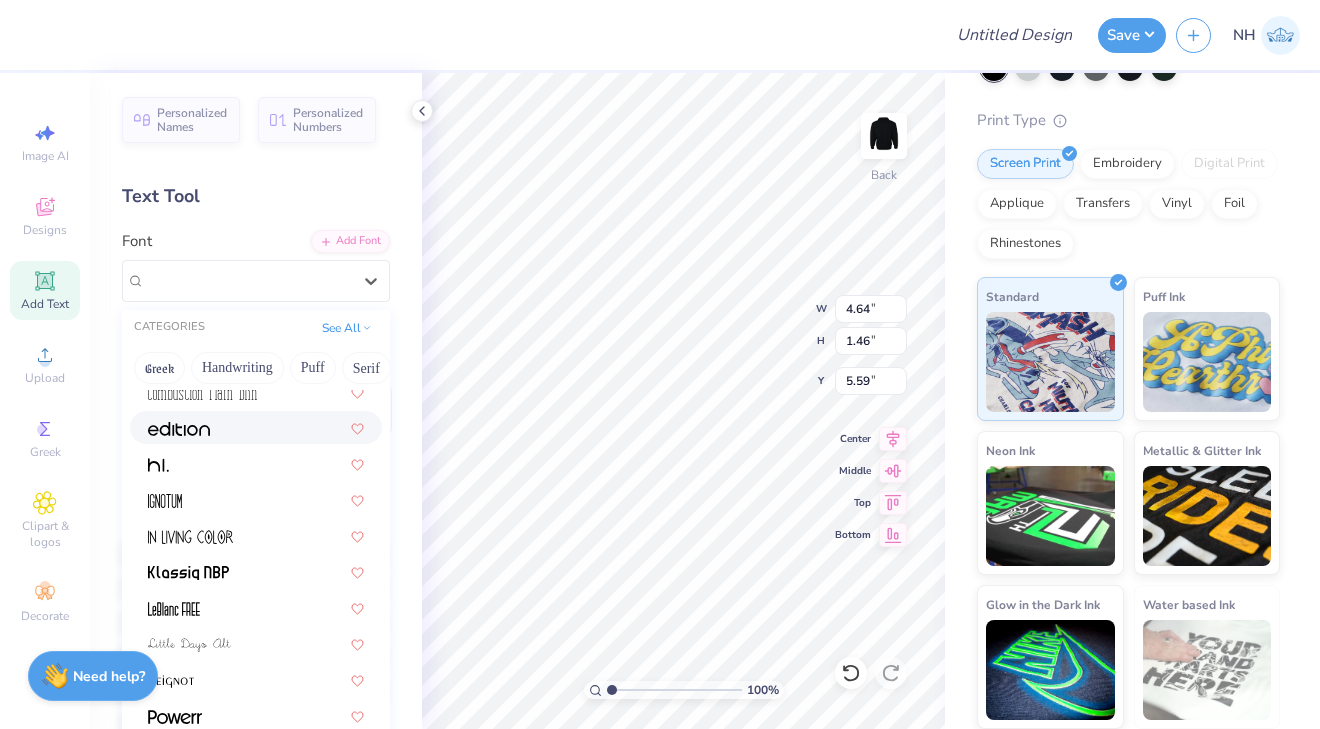 click at bounding box center (256, 427) 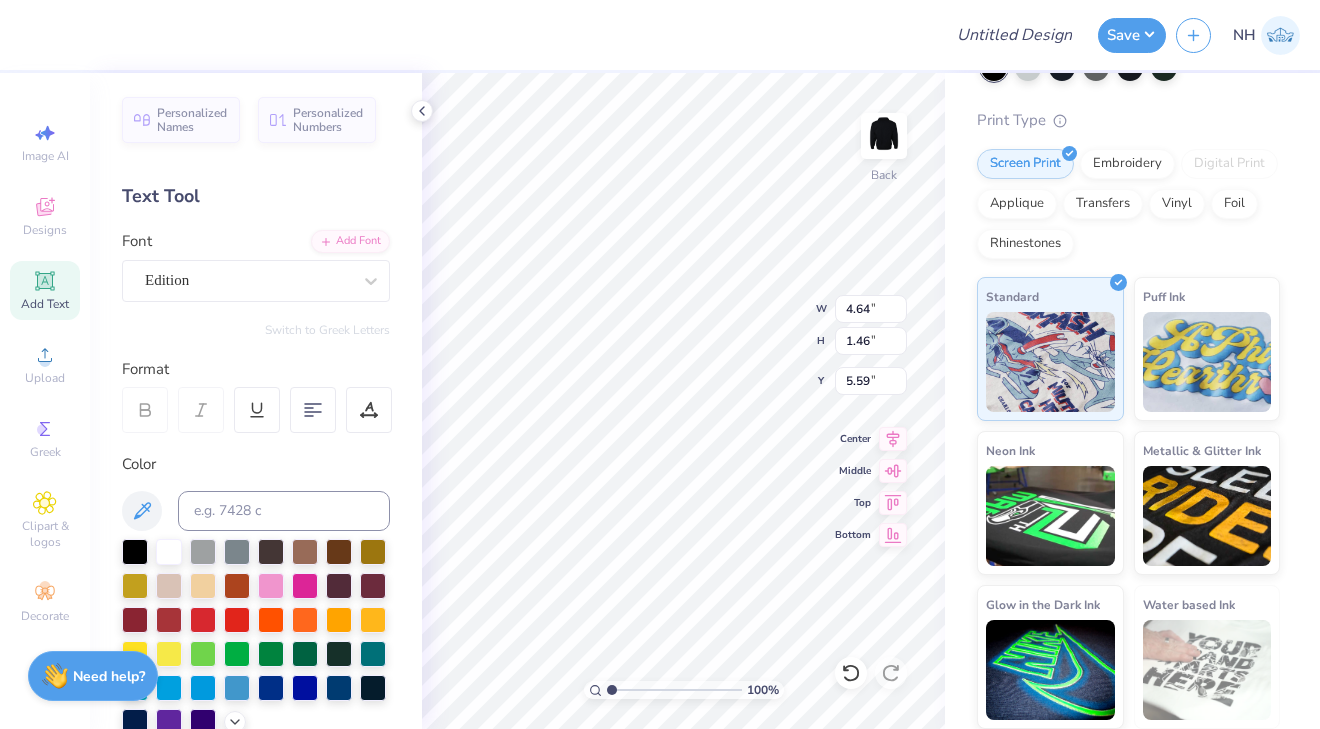 type on "7.56" 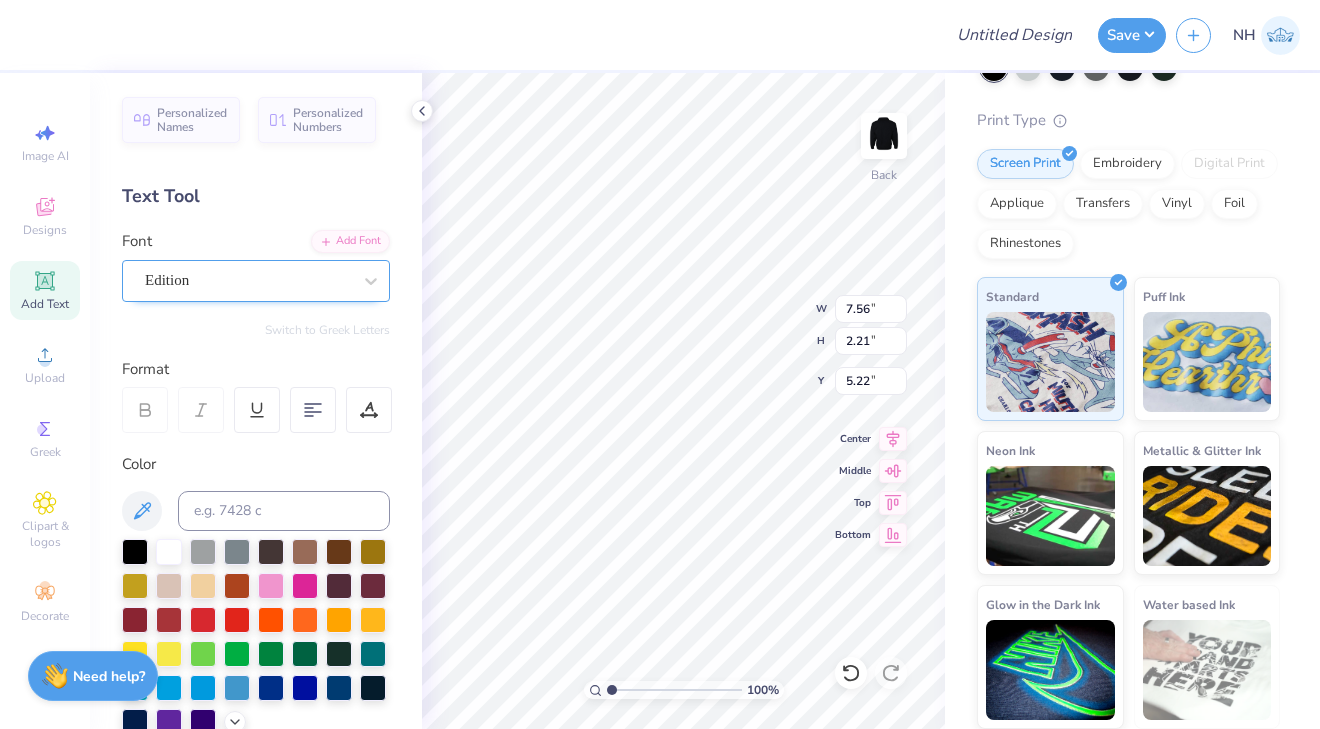 click on "Edition" at bounding box center [248, 280] 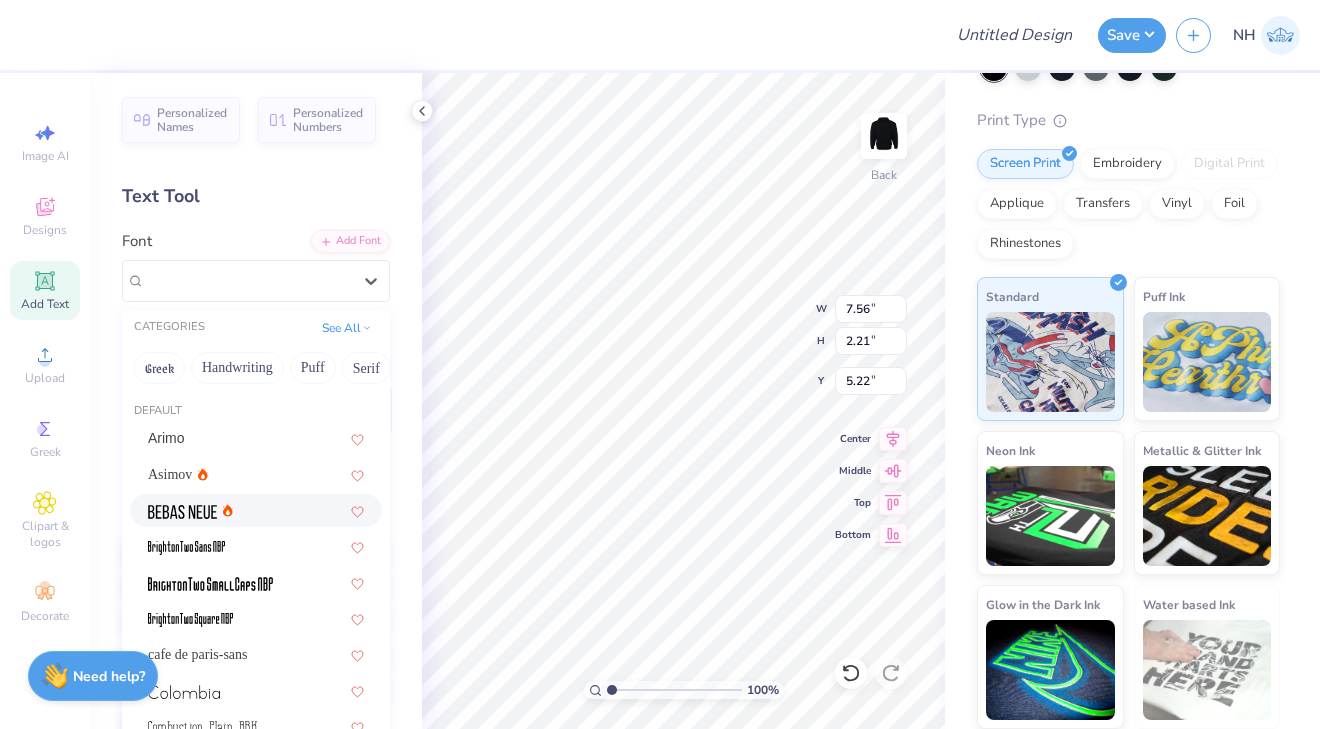 scroll, scrollTop: 382, scrollLeft: 0, axis: vertical 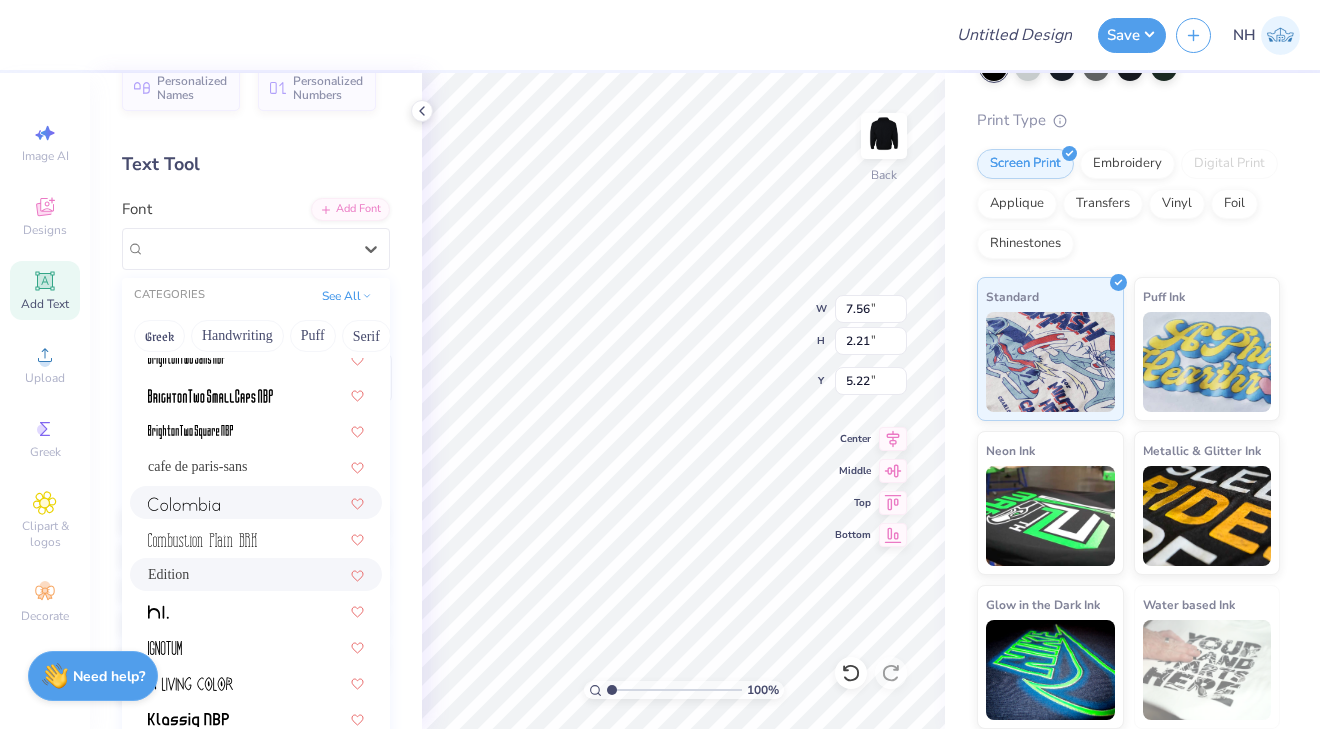 click at bounding box center (256, 502) 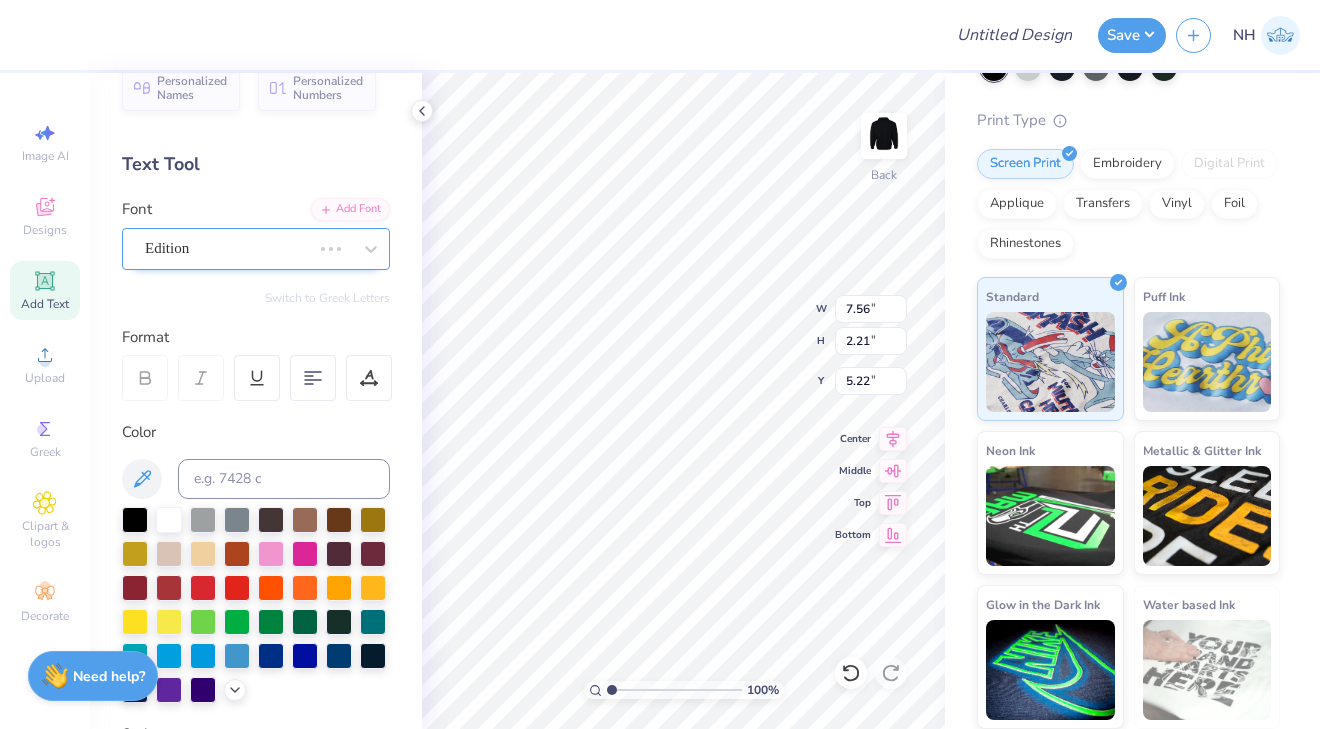 type on "3.62" 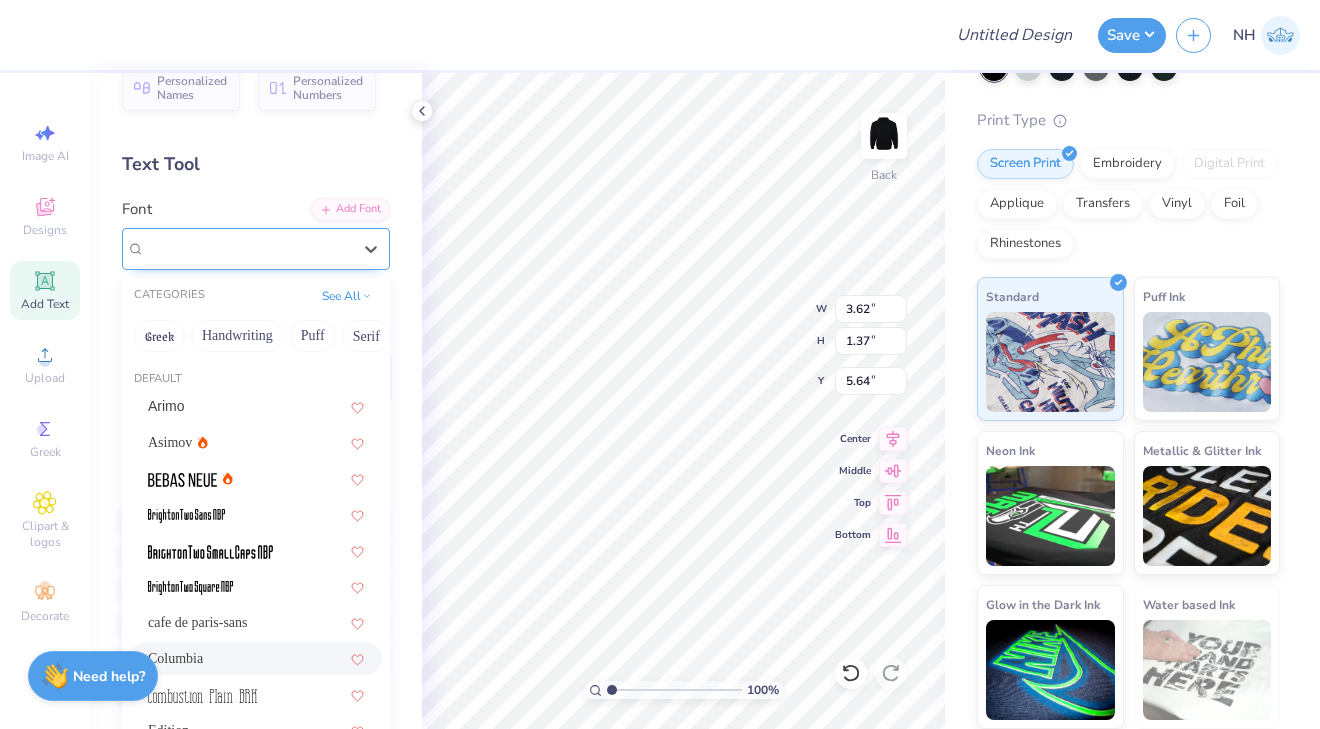click on "Columbia" at bounding box center (248, 248) 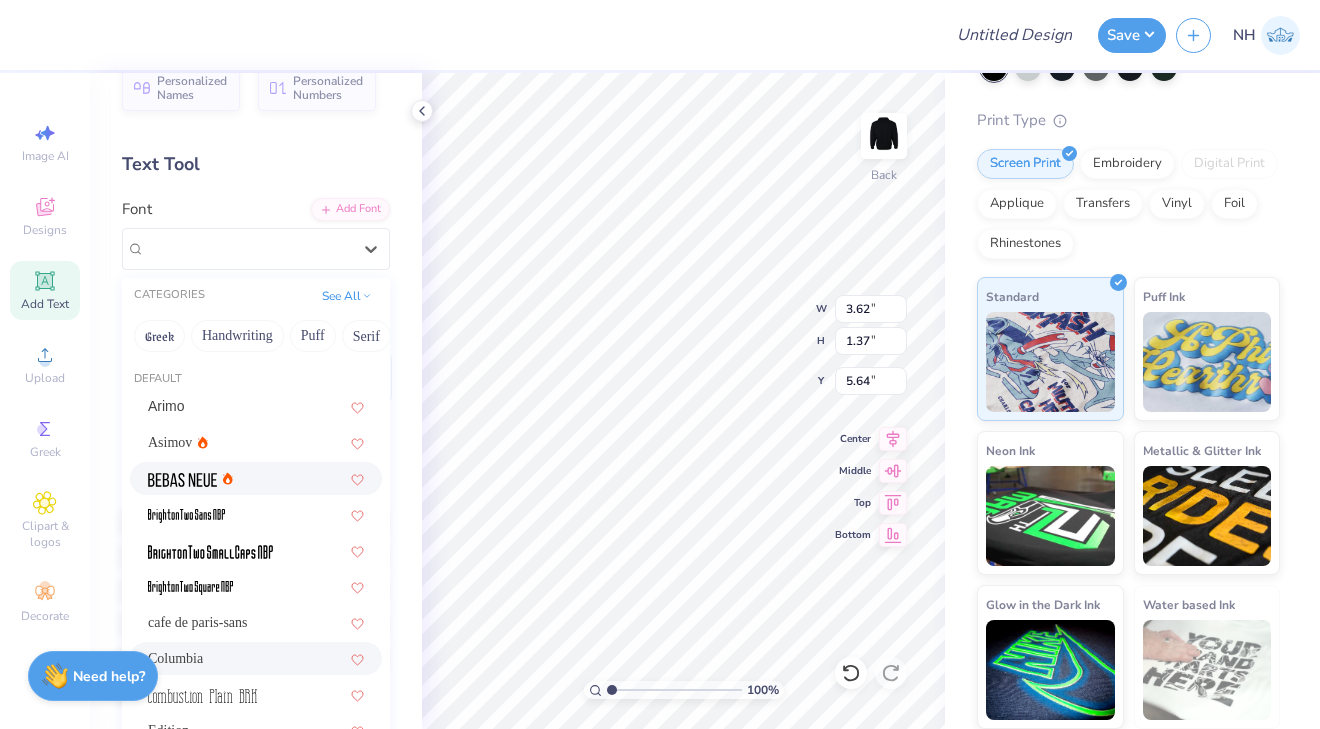 scroll, scrollTop: 382, scrollLeft: 0, axis: vertical 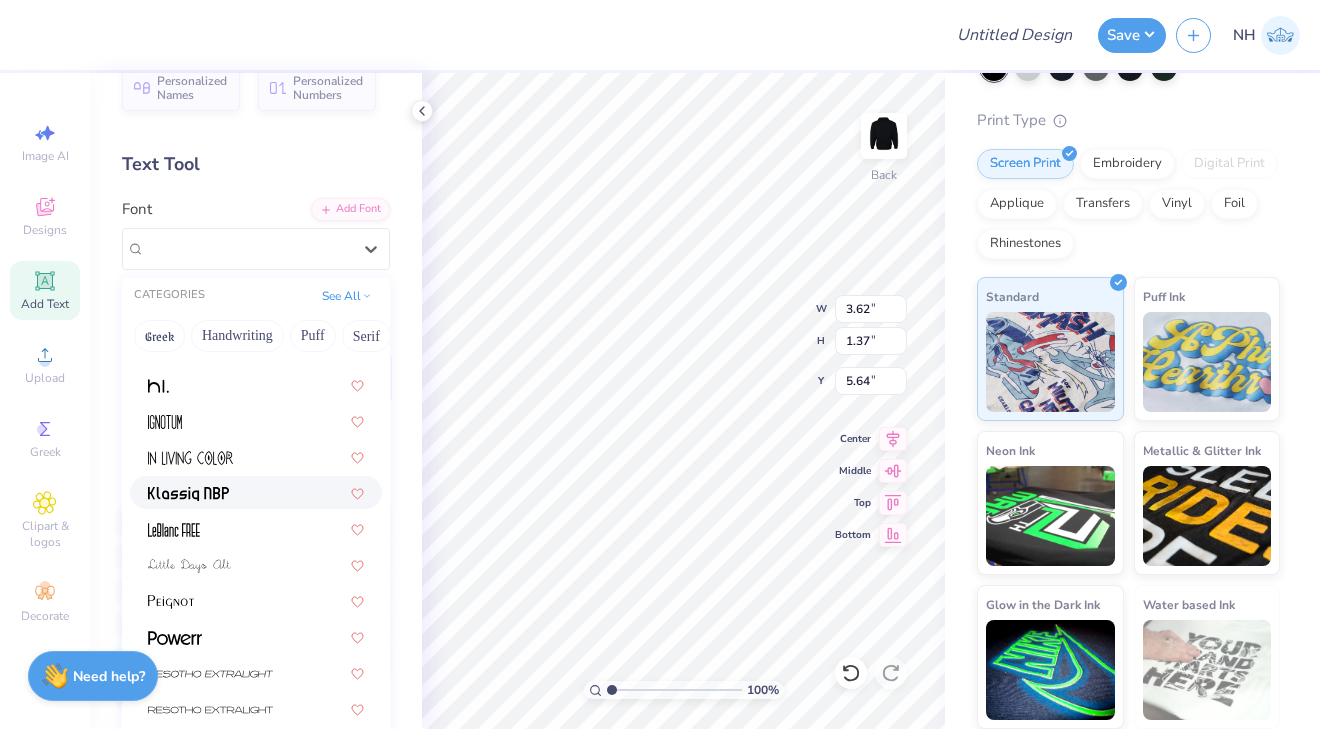 click at bounding box center [256, 492] 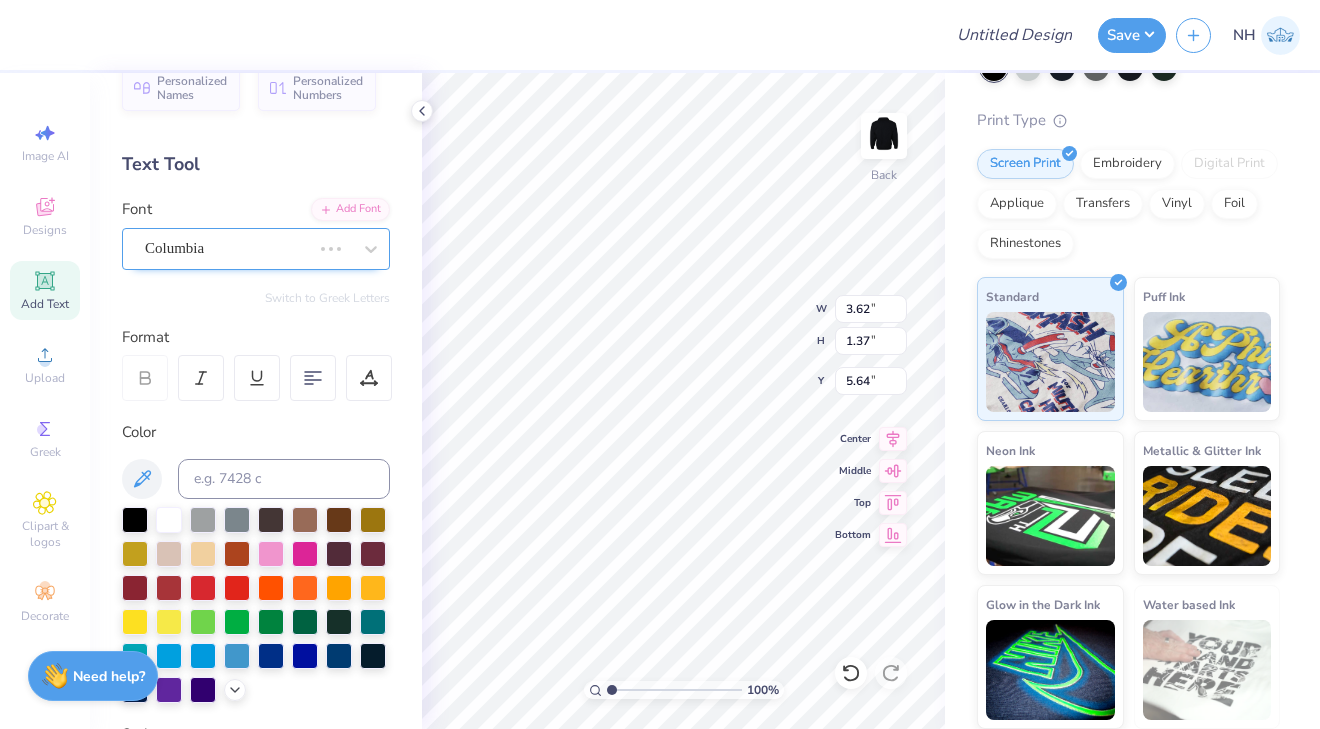 type on "5.91" 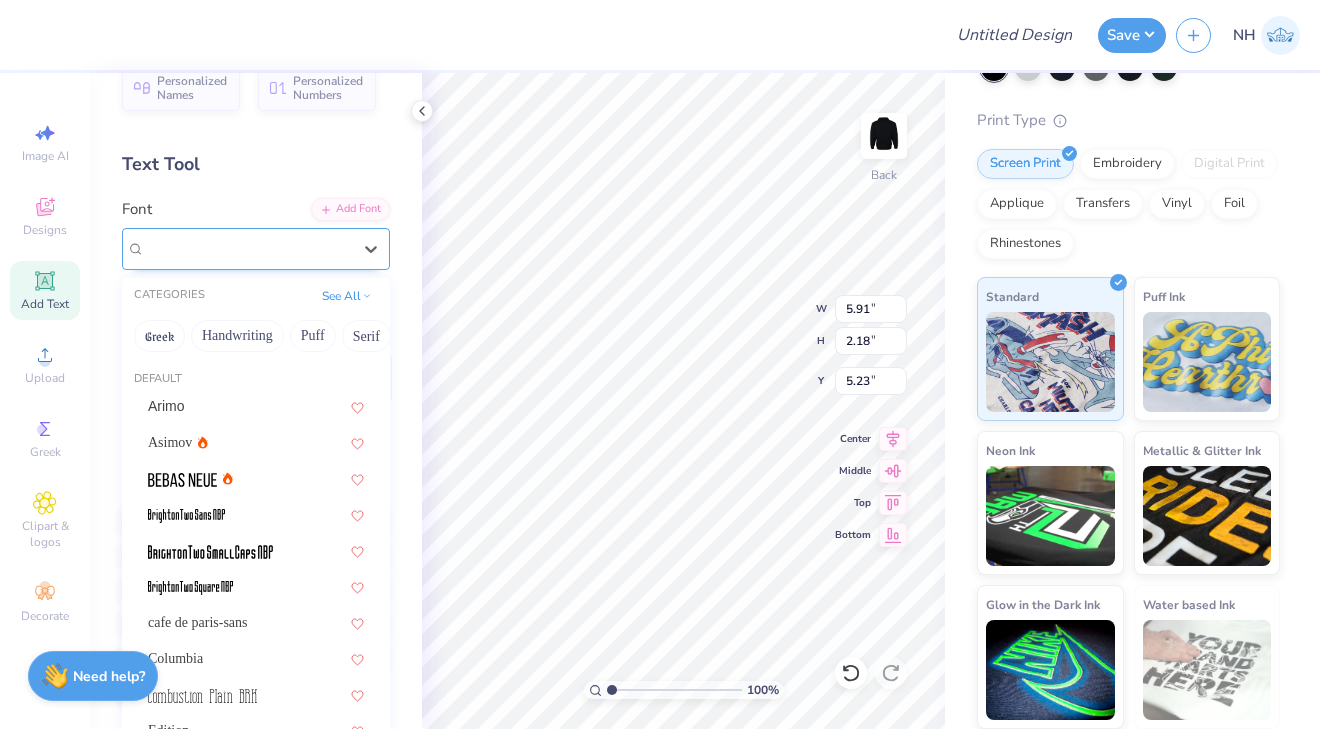 click on "Klassiq NBP" at bounding box center (248, 248) 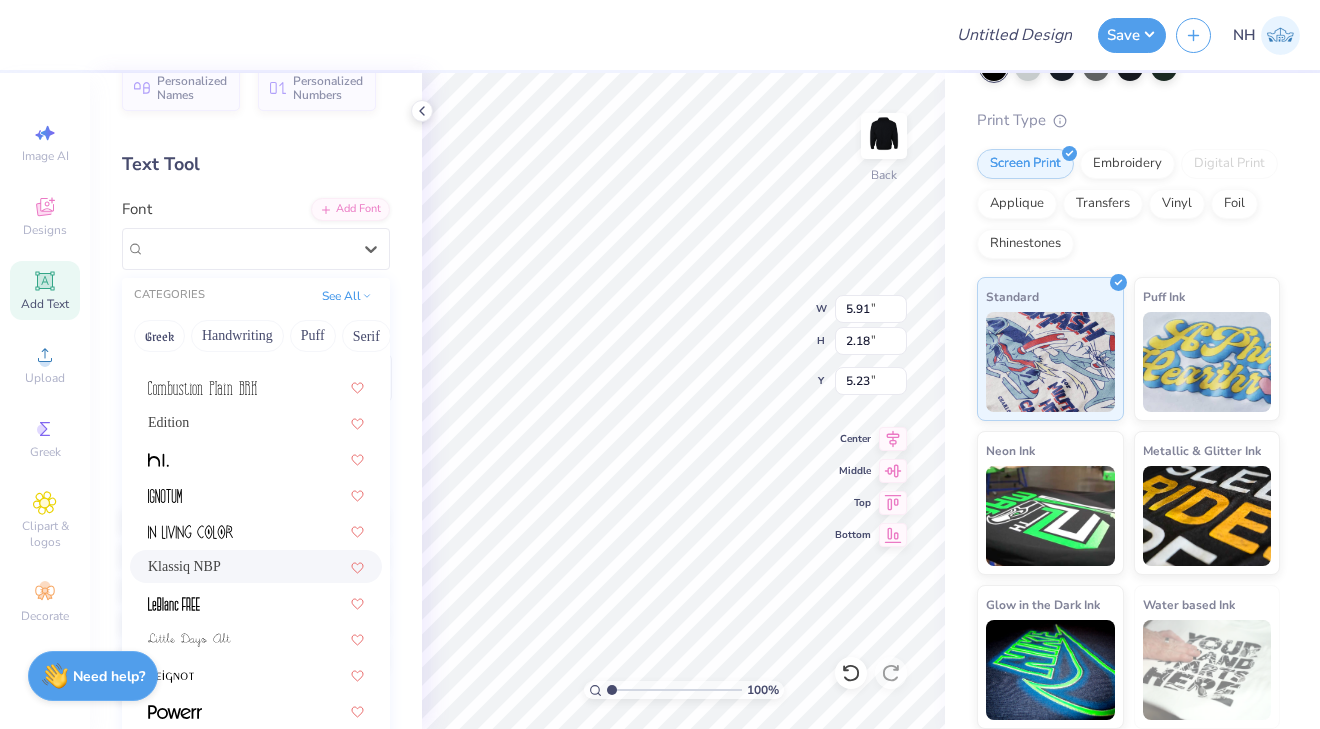 scroll, scrollTop: 382, scrollLeft: 0, axis: vertical 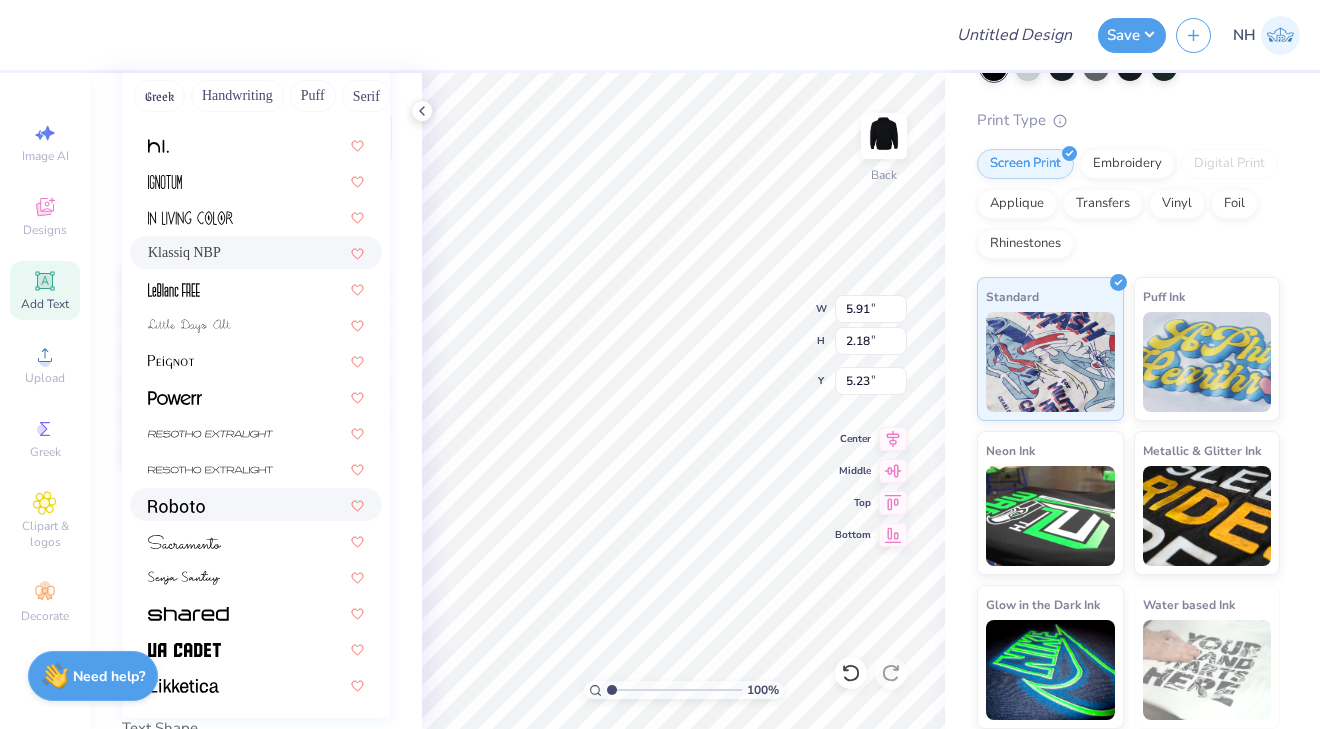 click at bounding box center (256, 504) 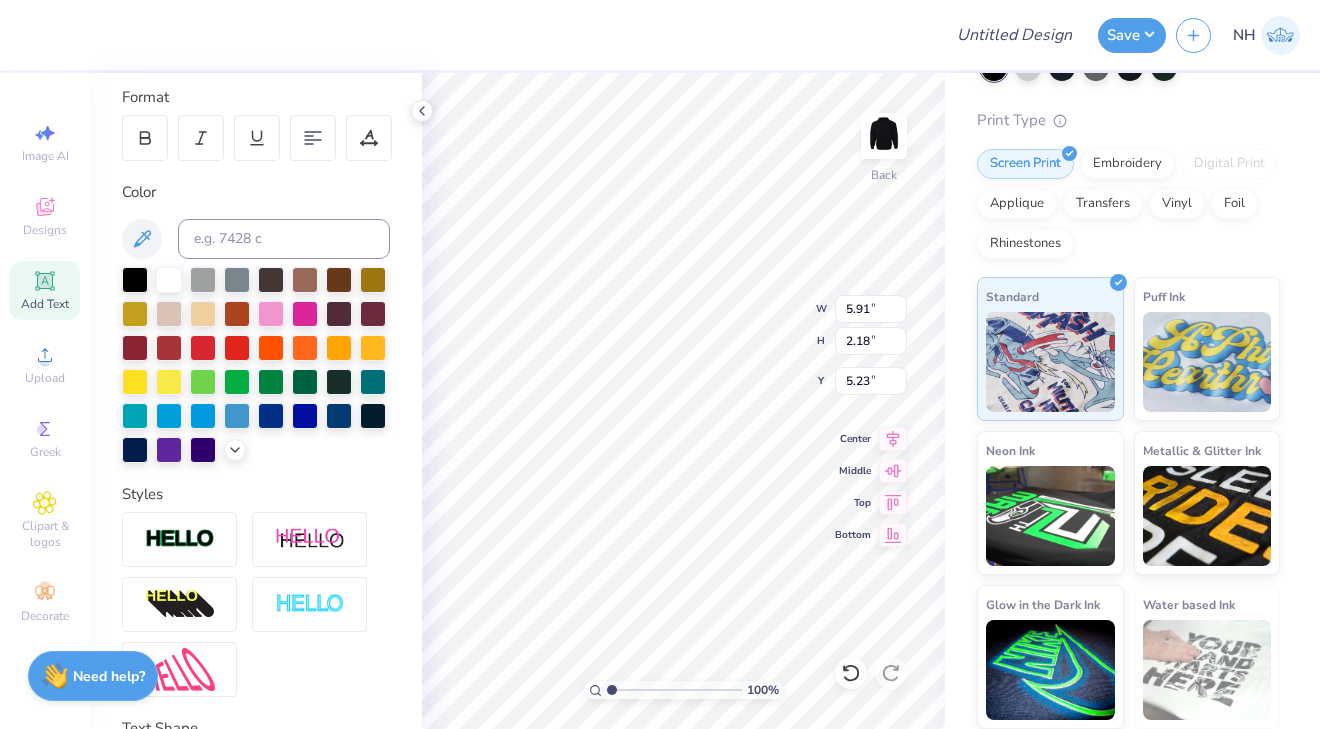 type on "5.78" 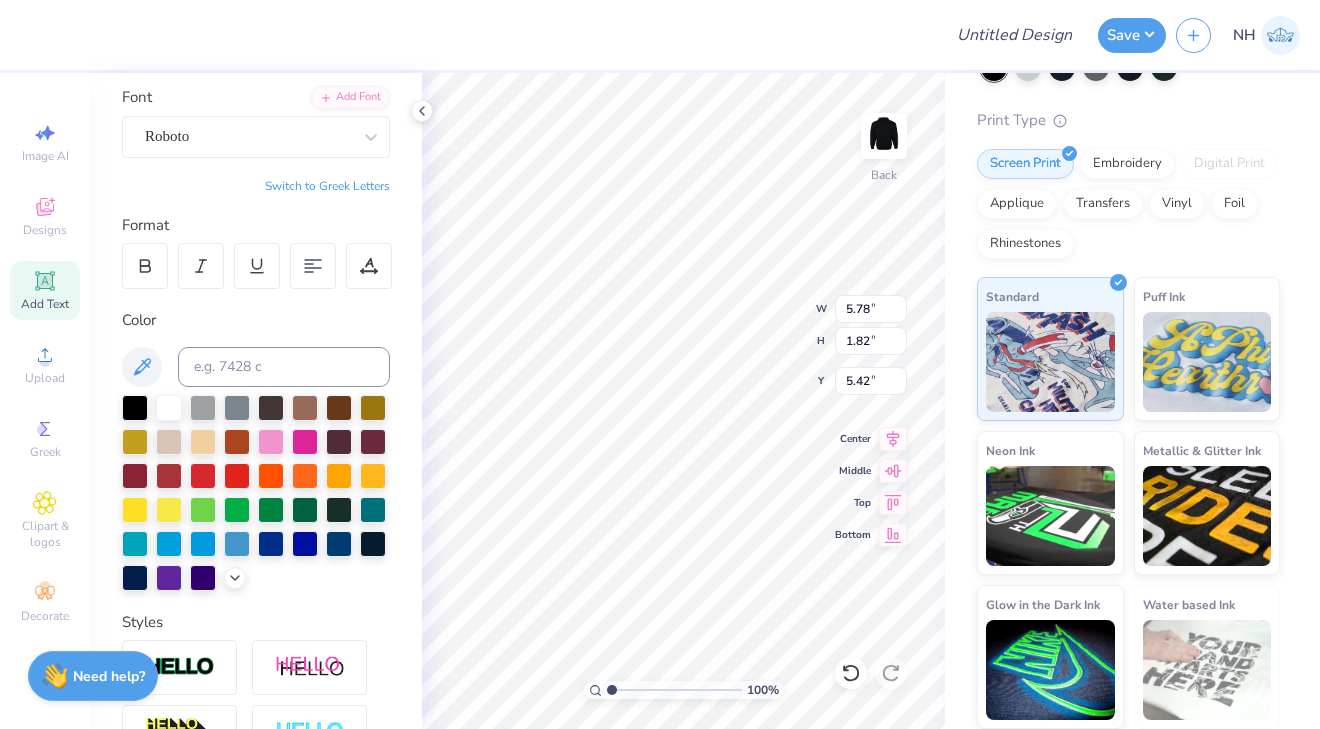 scroll, scrollTop: 0, scrollLeft: 0, axis: both 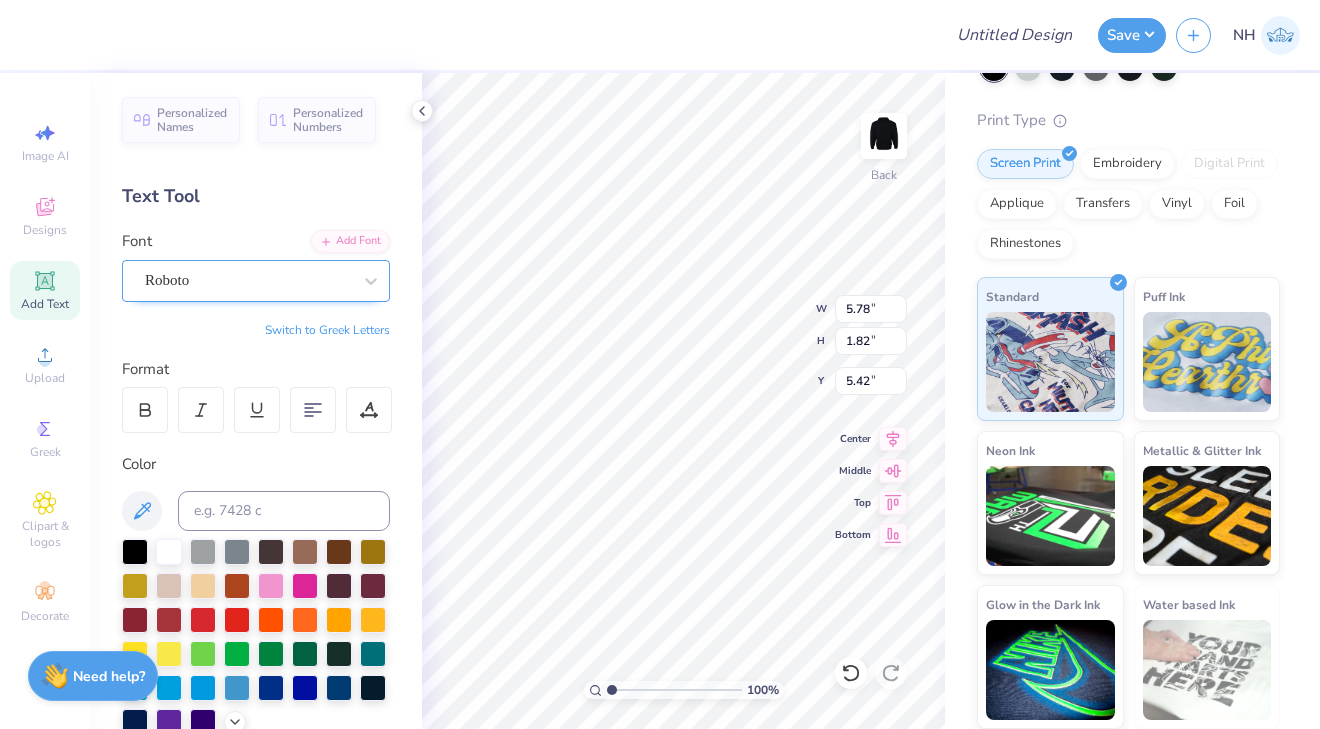 click on "Roboto" at bounding box center (248, 280) 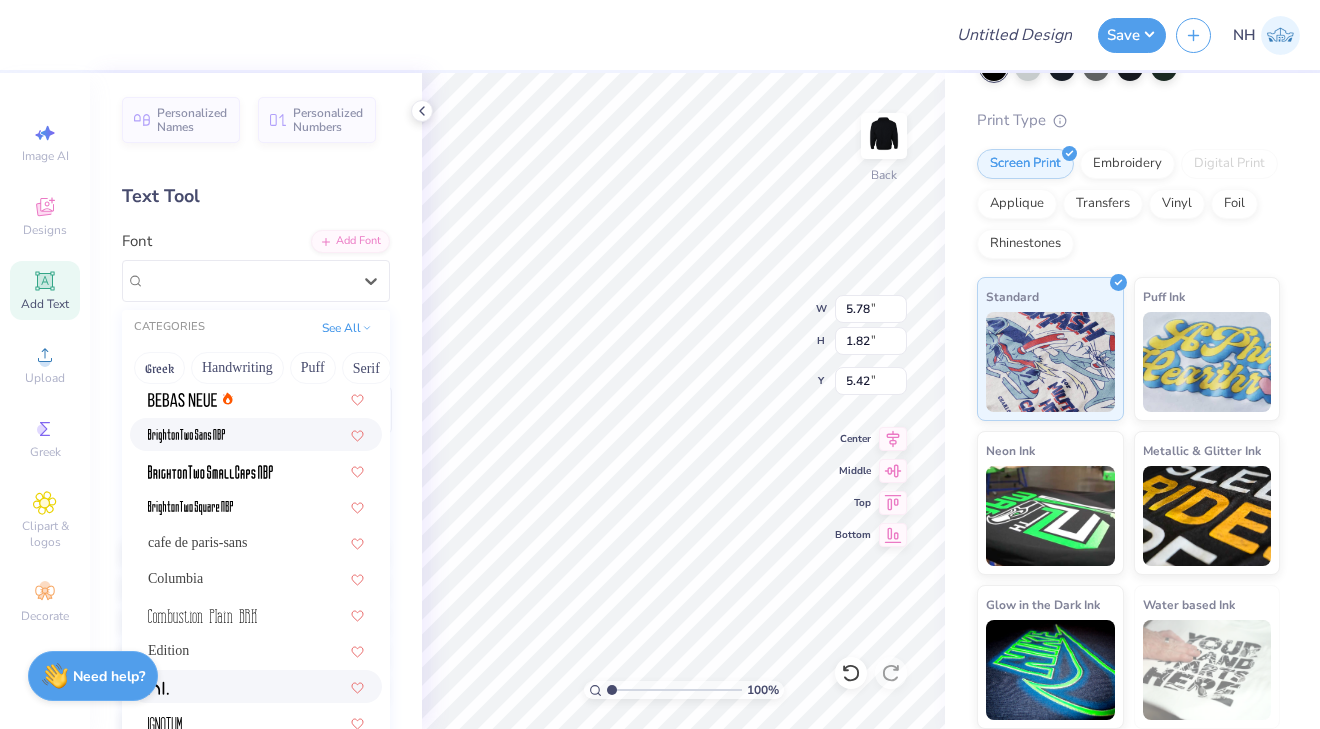 scroll, scrollTop: 0, scrollLeft: 0, axis: both 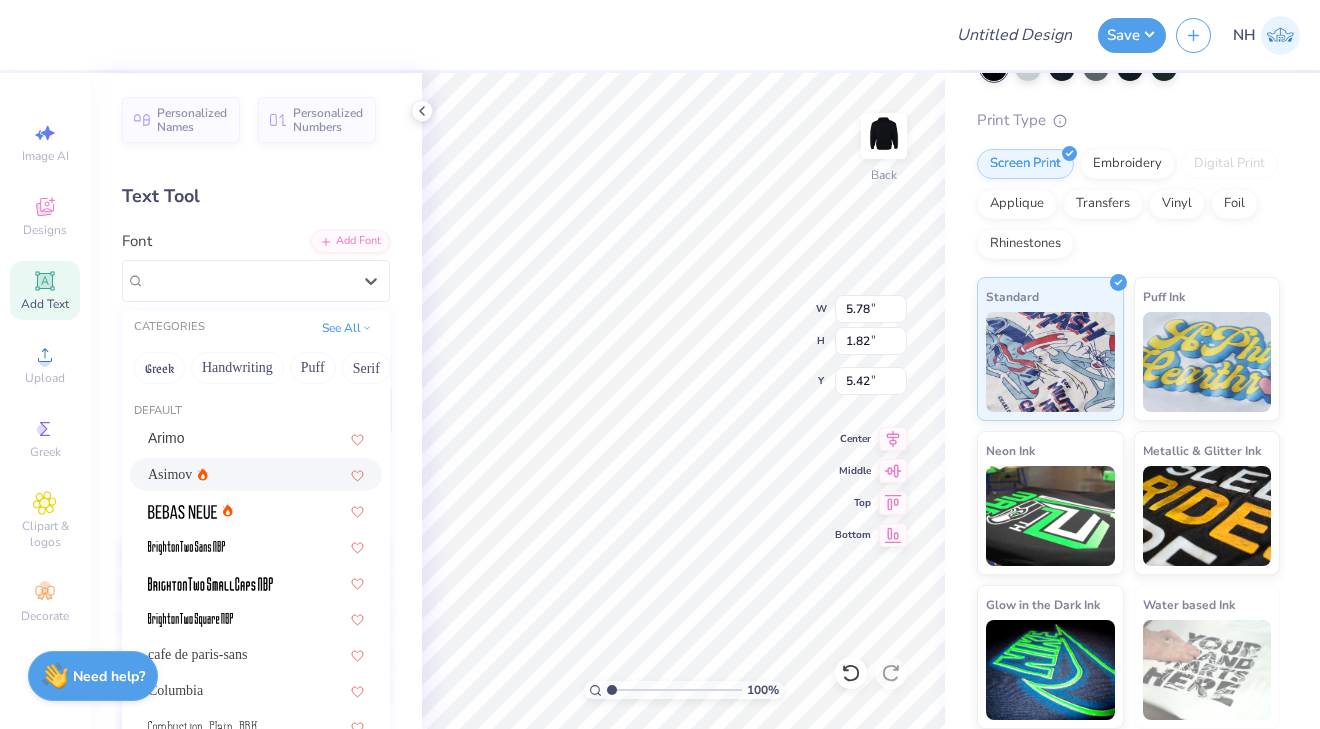 click on "Asimov" at bounding box center [256, 474] 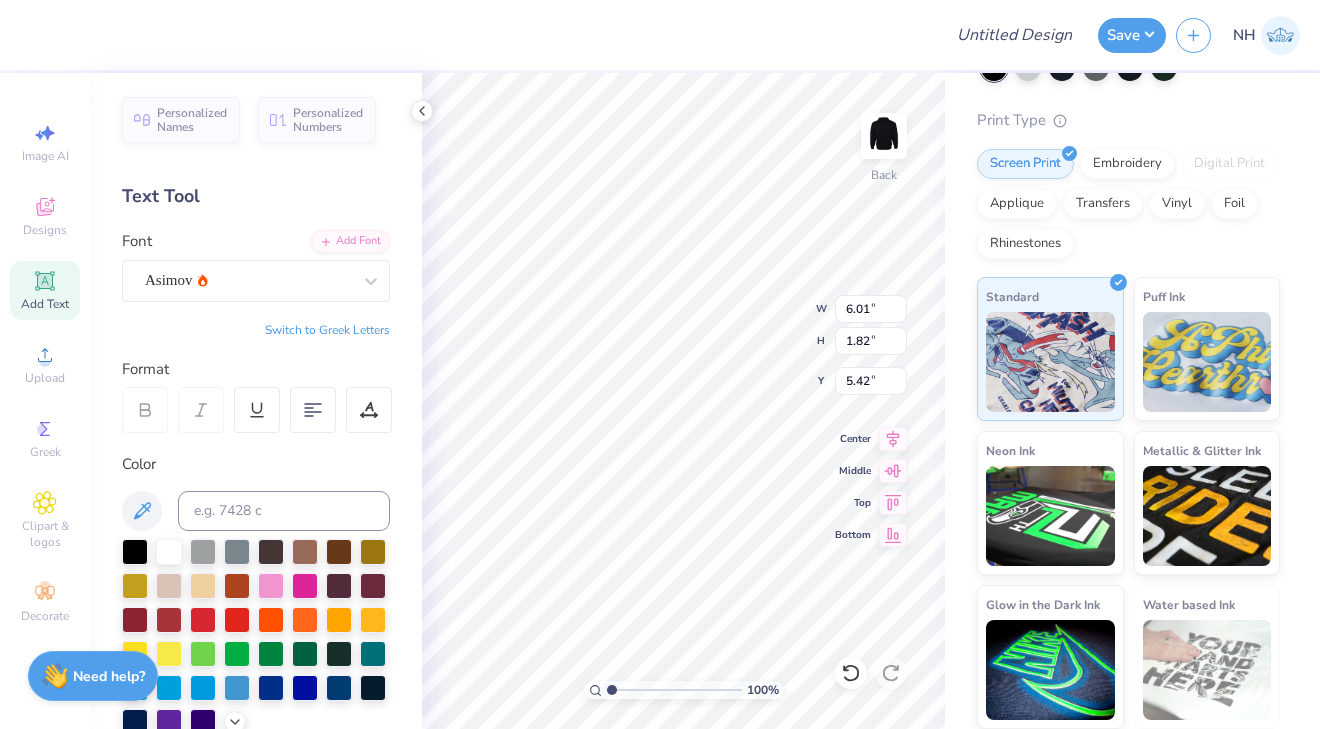 type on "6.01" 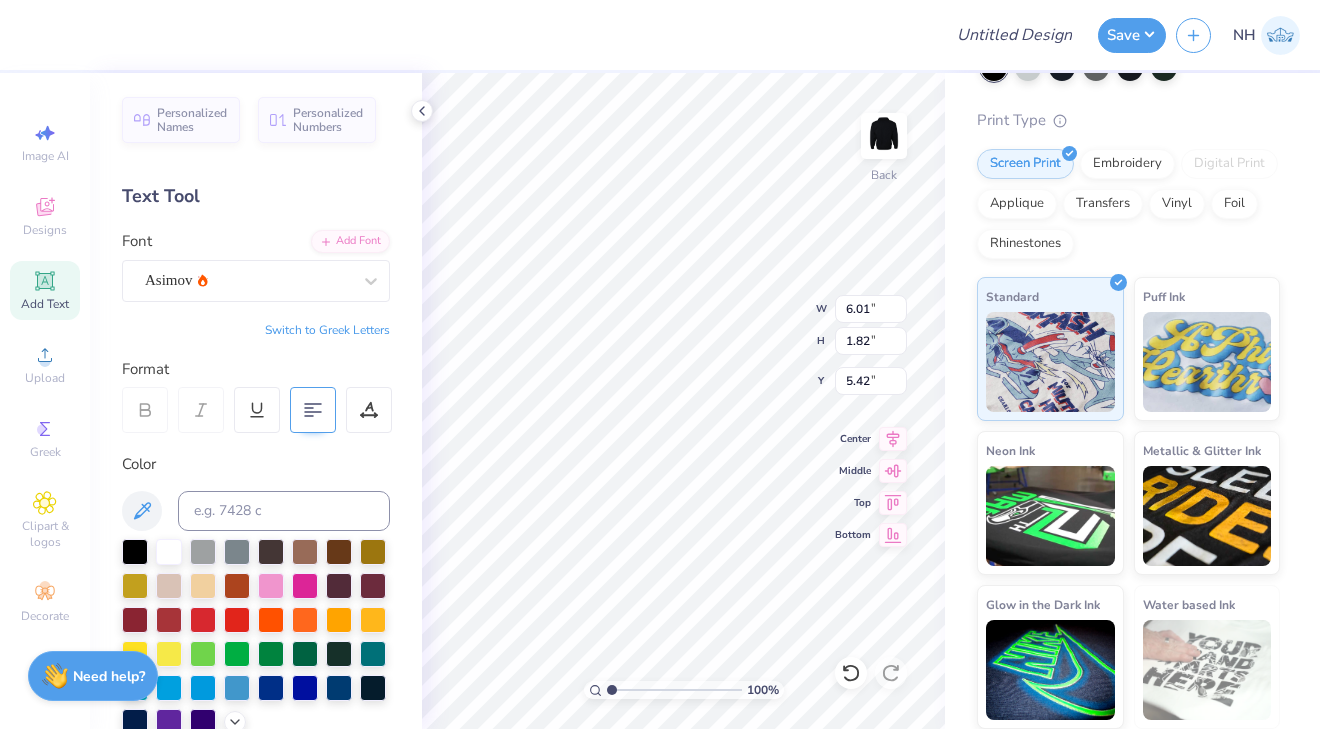 type on "5.42" 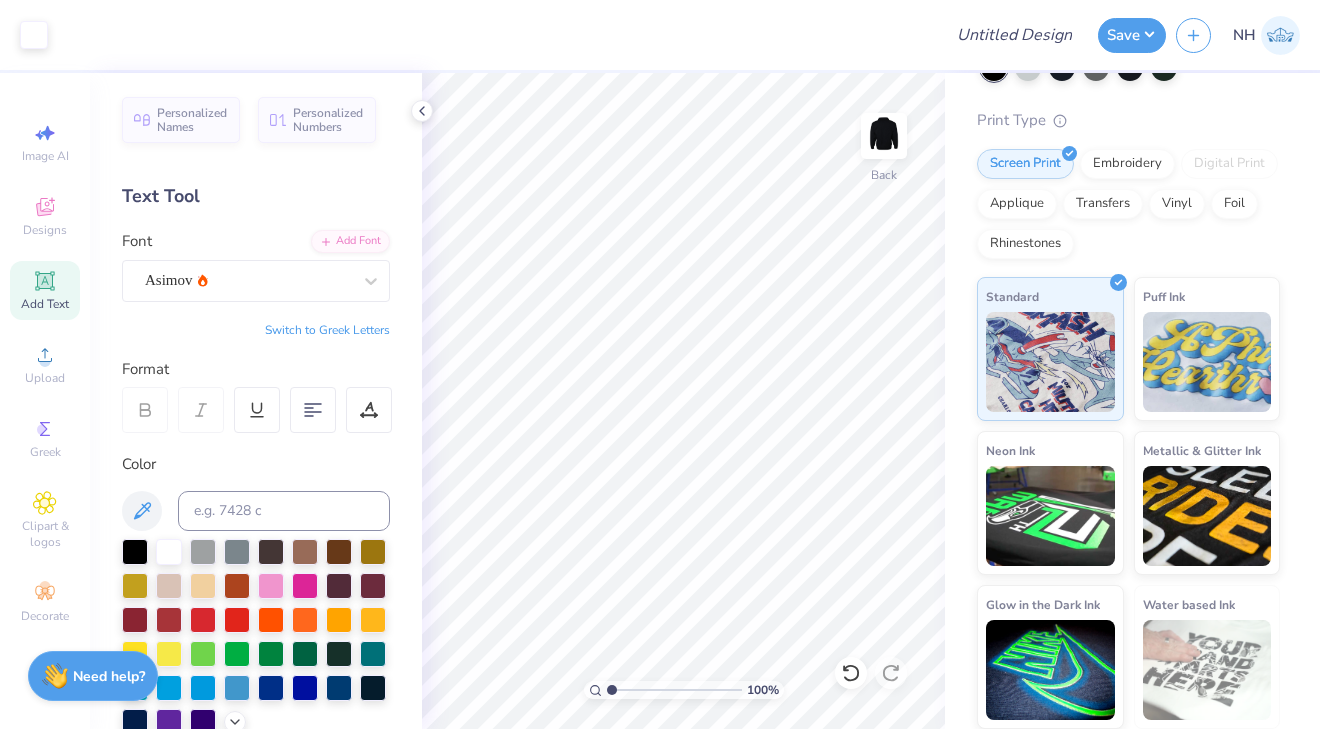 scroll, scrollTop: 0, scrollLeft: 0, axis: both 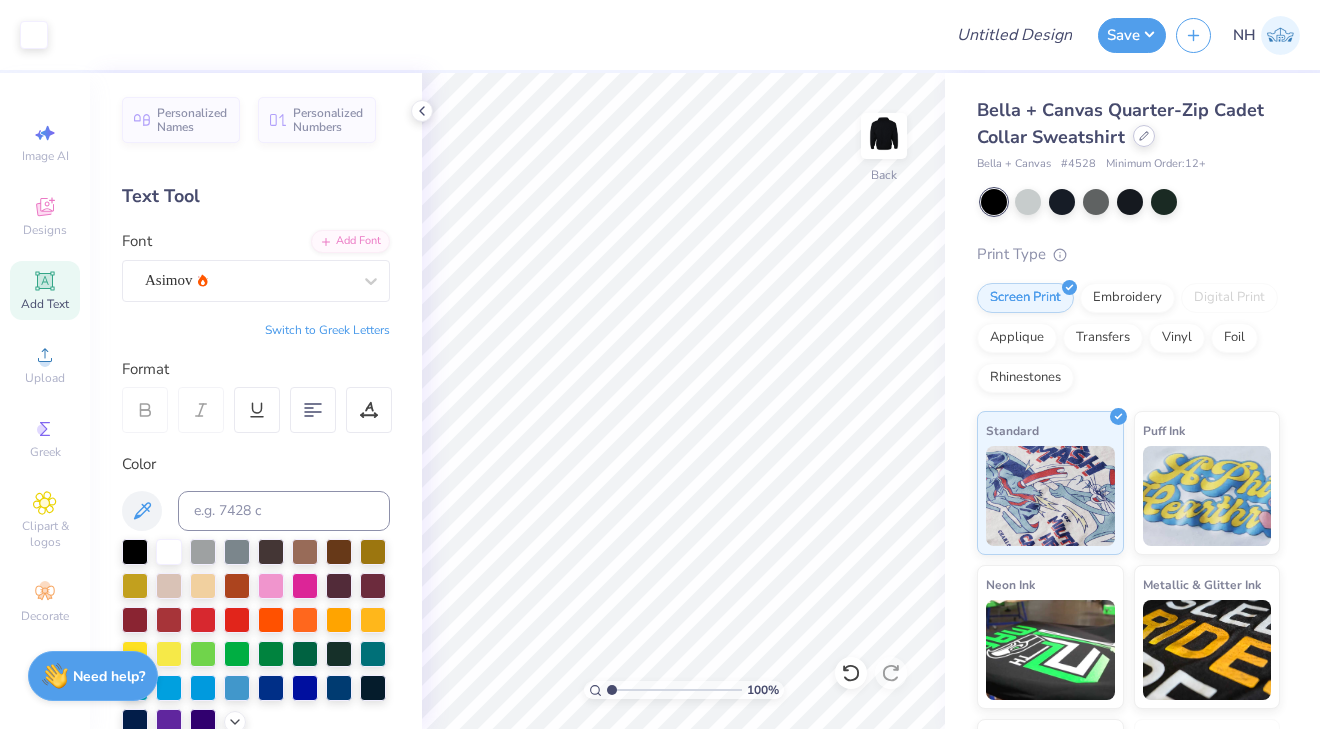 click at bounding box center (1144, 136) 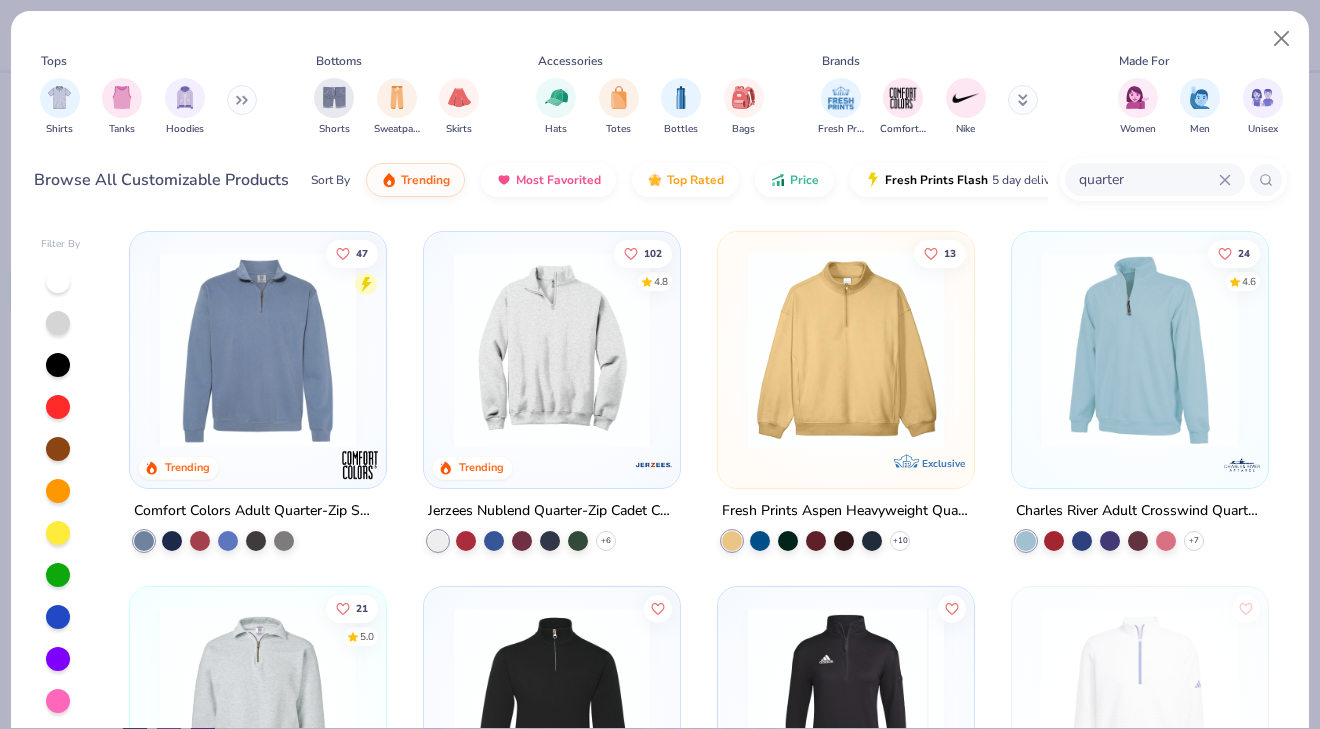 click at bounding box center (1140, 350) 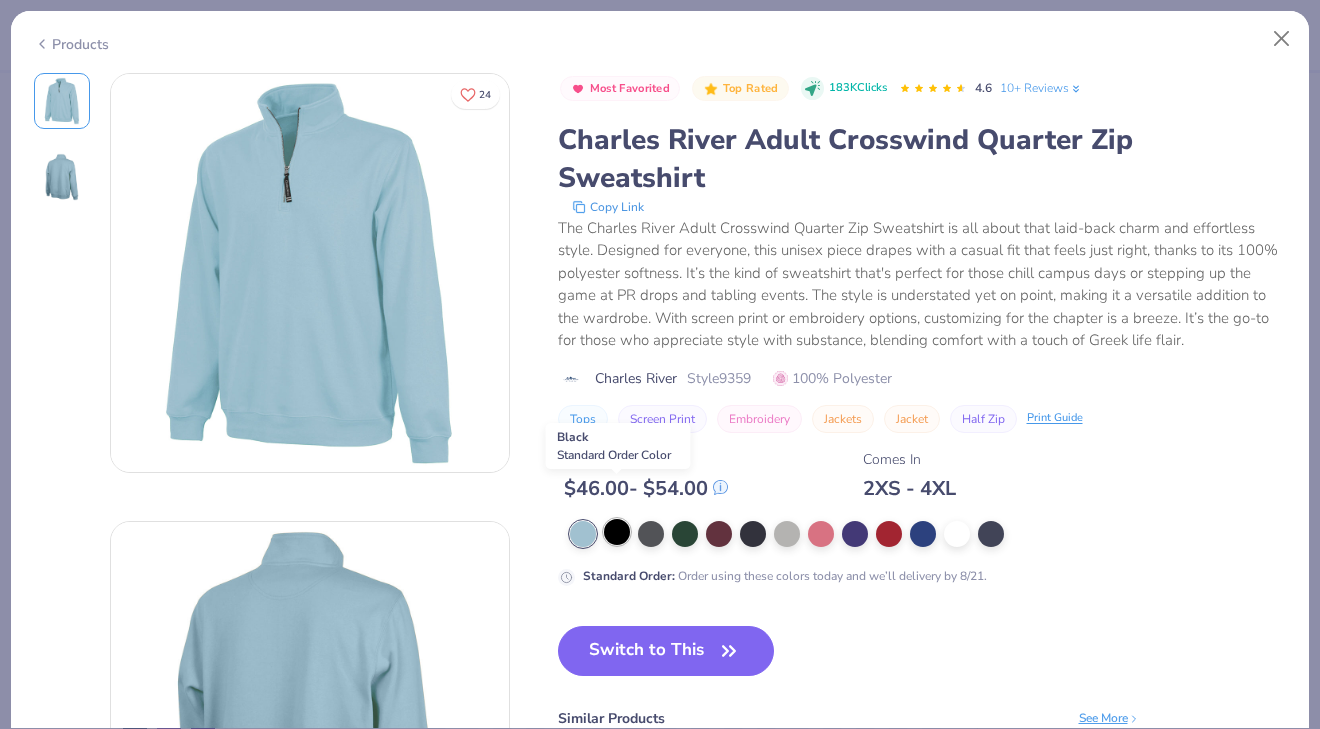 click at bounding box center [617, 532] 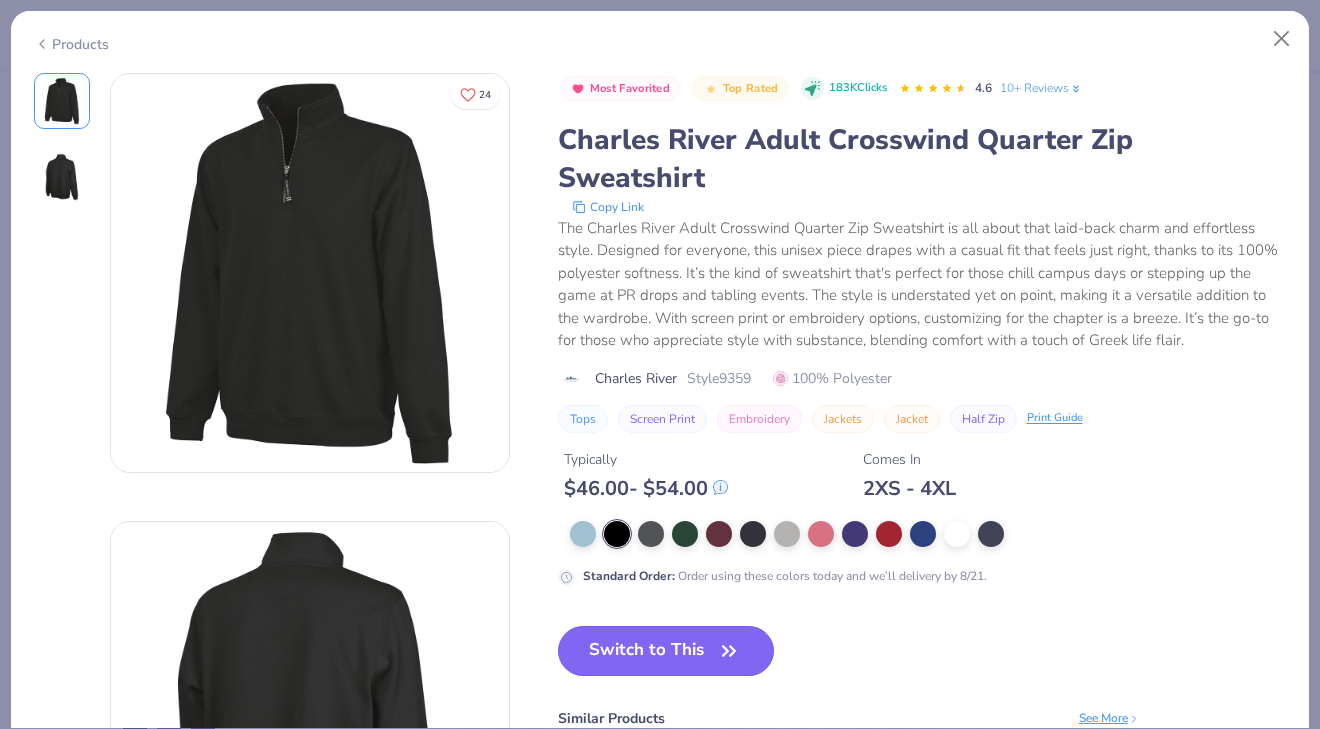 click on "Switch to This" at bounding box center [666, 651] 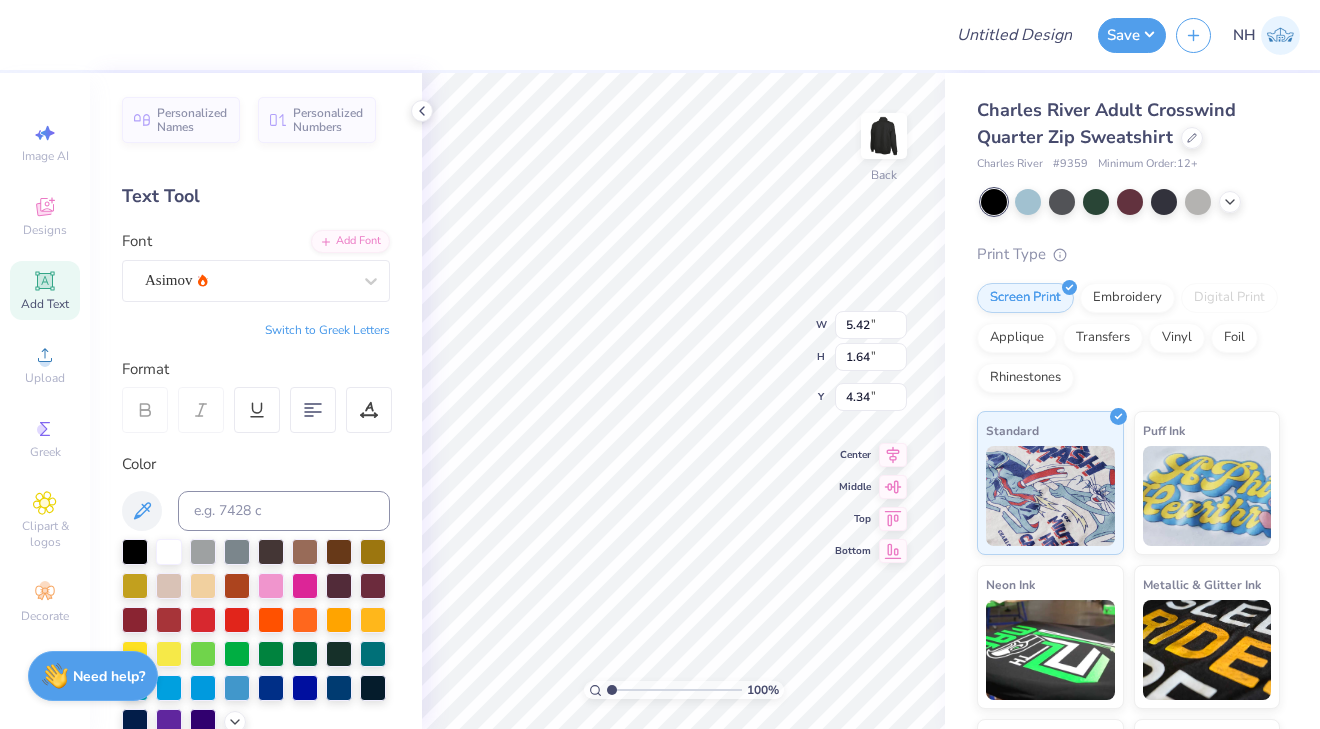 type on "4.55" 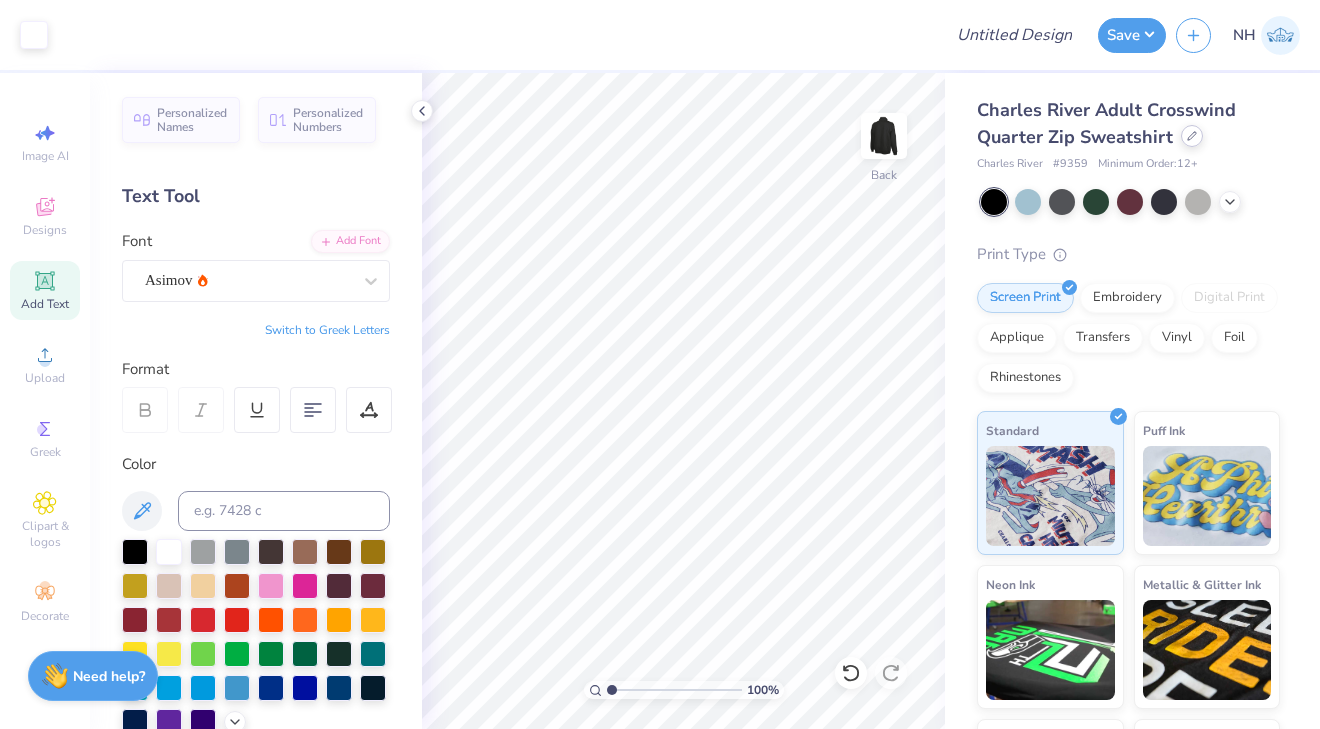 click 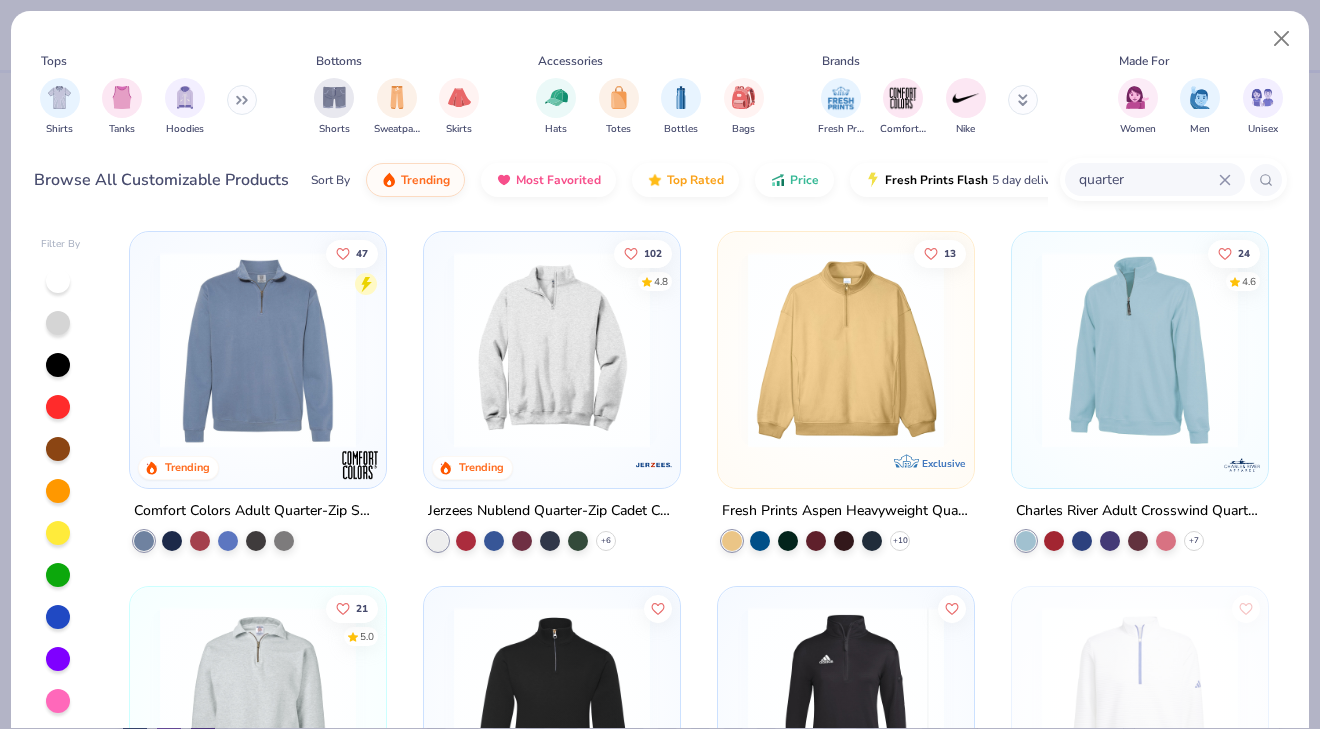 click at bounding box center [846, 350] 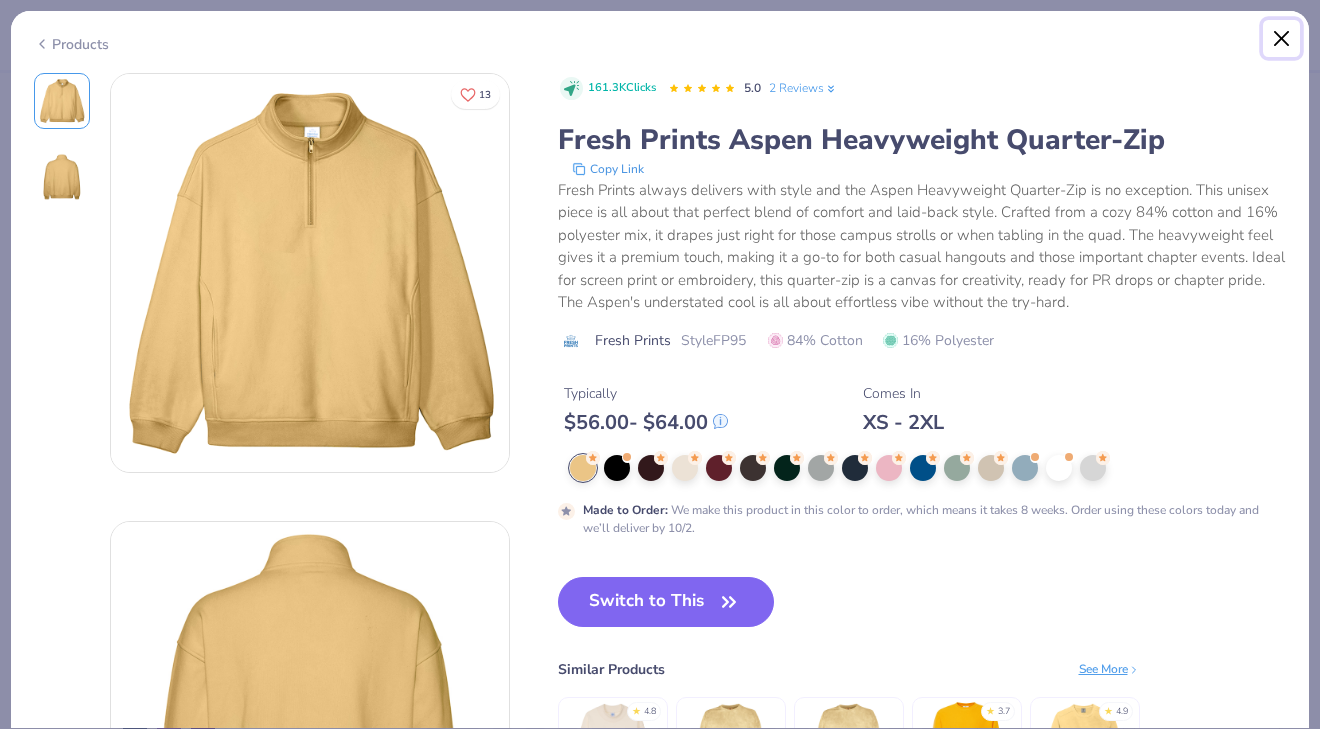 click at bounding box center (1282, 39) 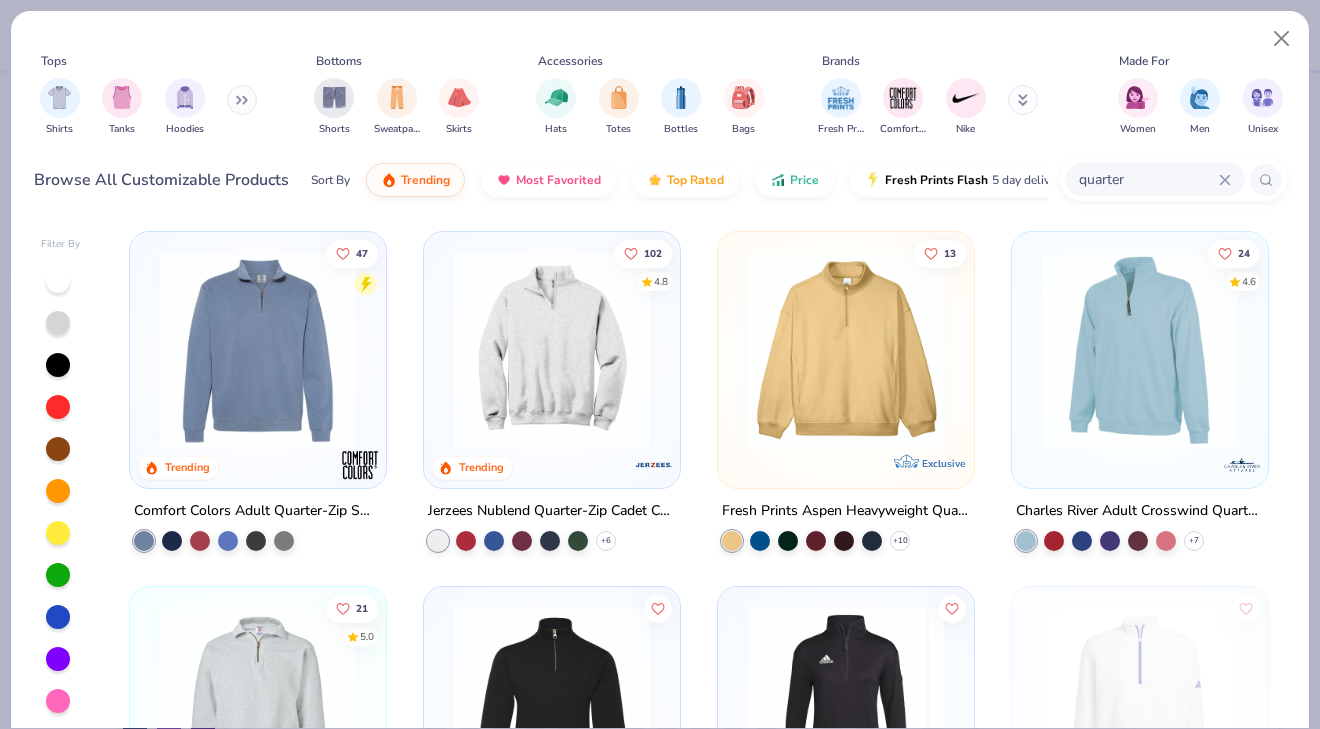 click at bounding box center [258, 350] 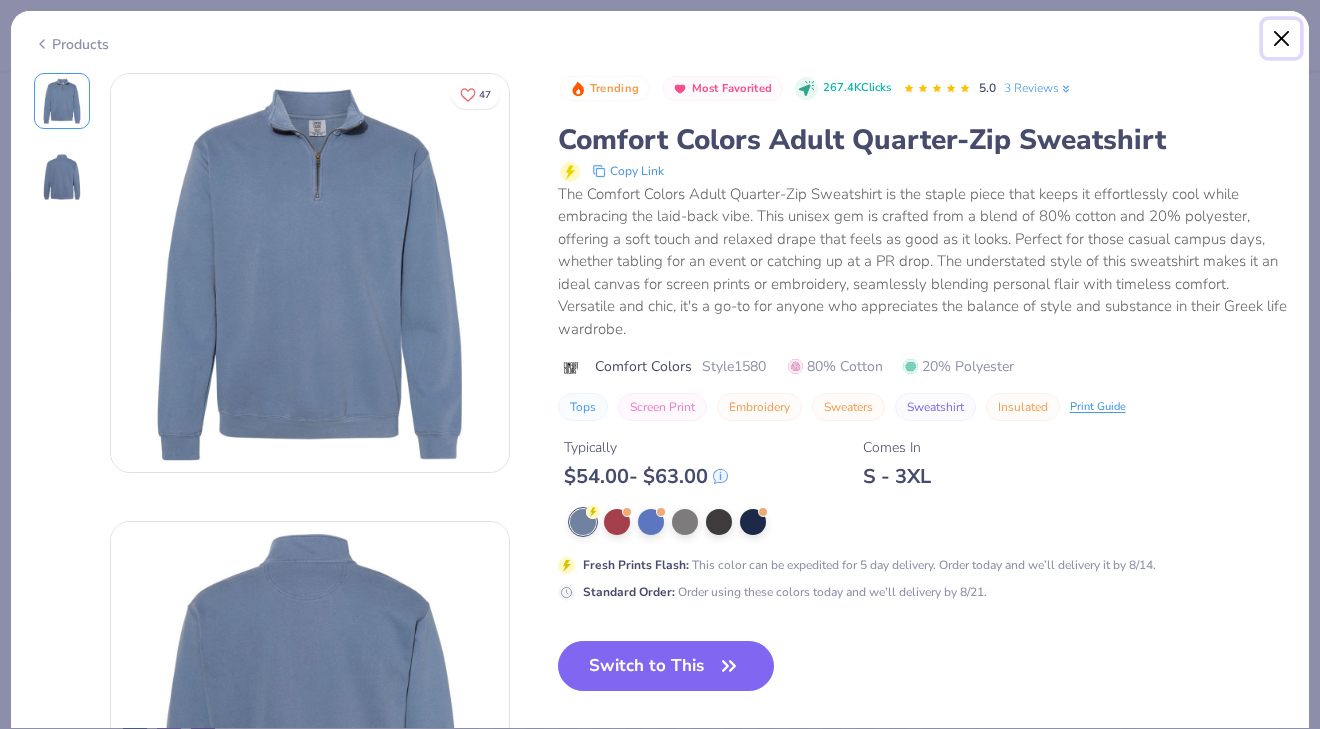 click at bounding box center [1282, 39] 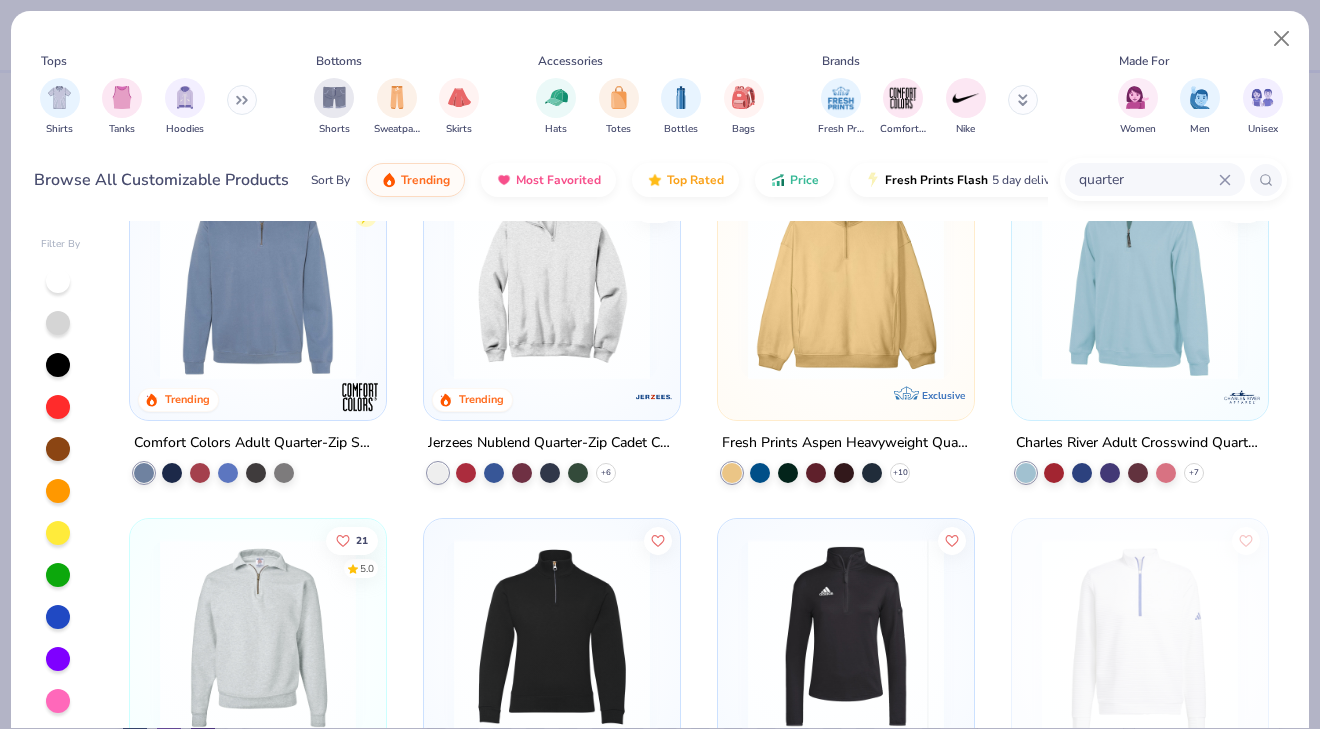 scroll, scrollTop: 0, scrollLeft: 0, axis: both 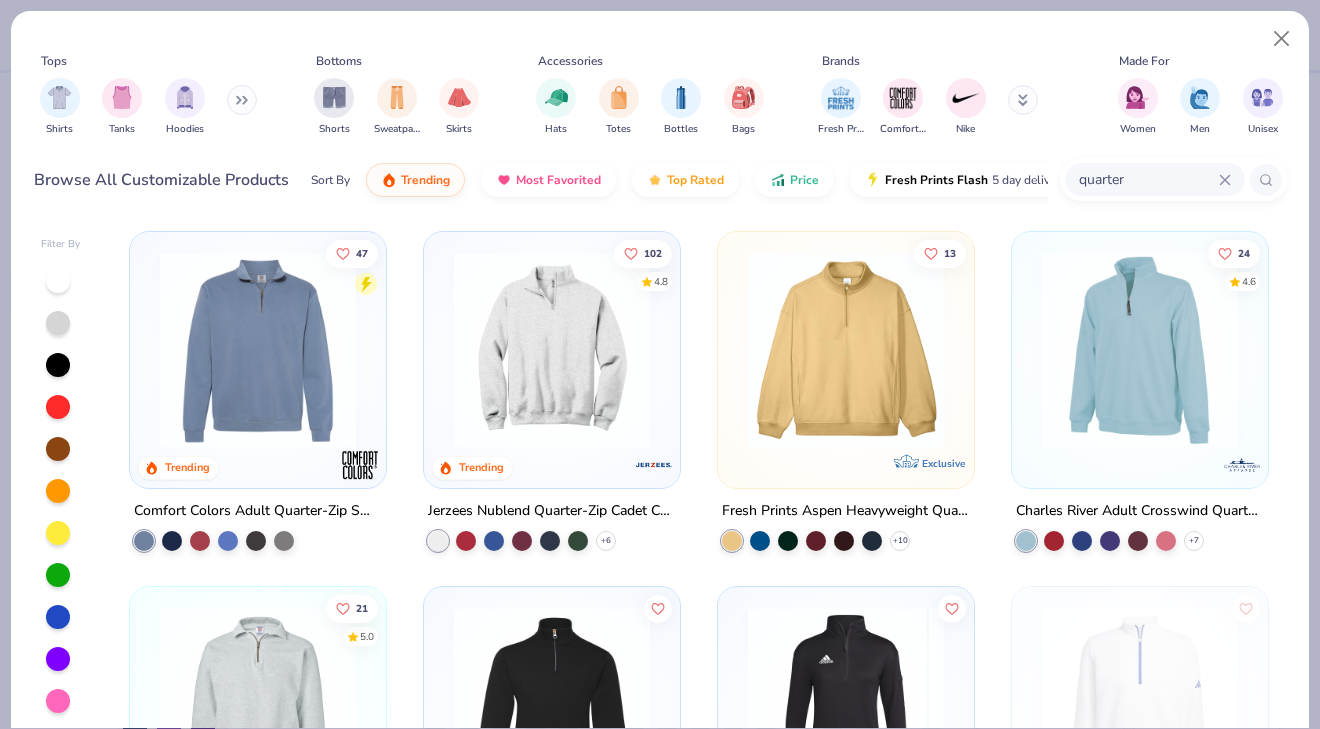 click at bounding box center [1140, 350] 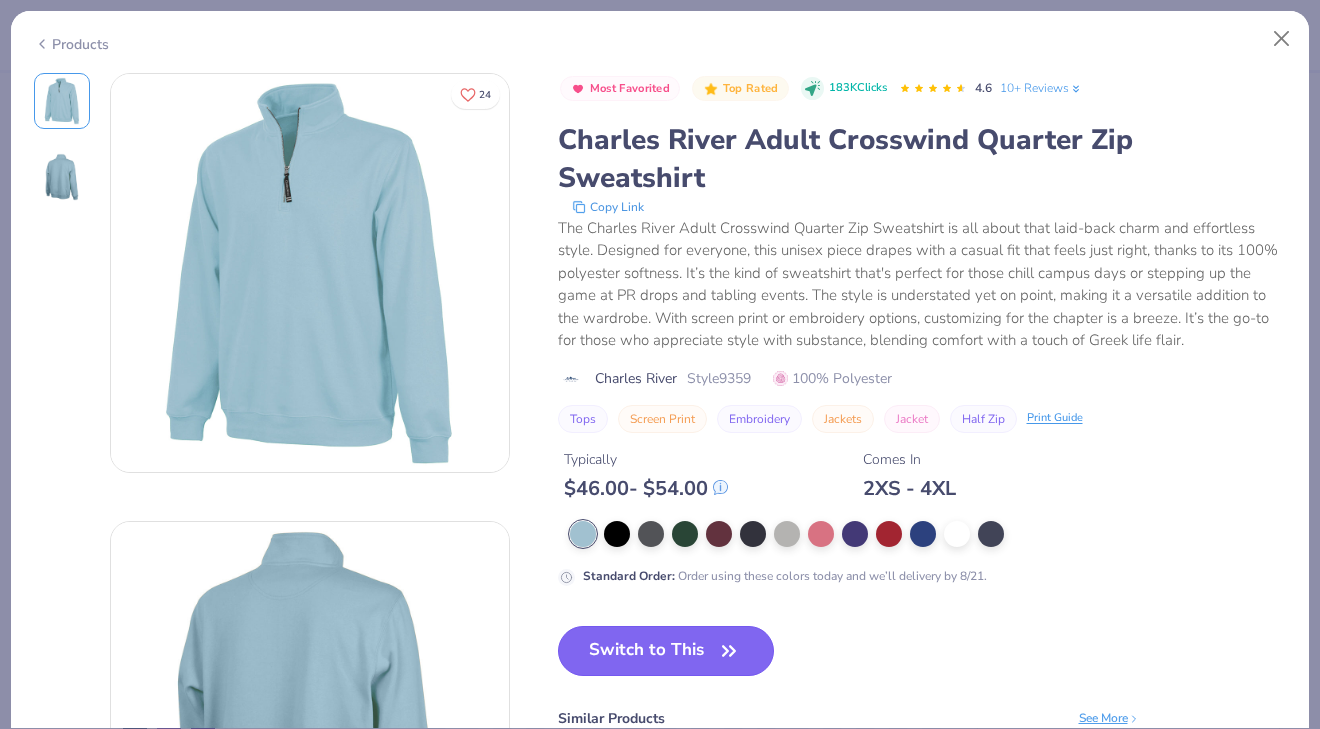 click on "Switch to This" at bounding box center (666, 651) 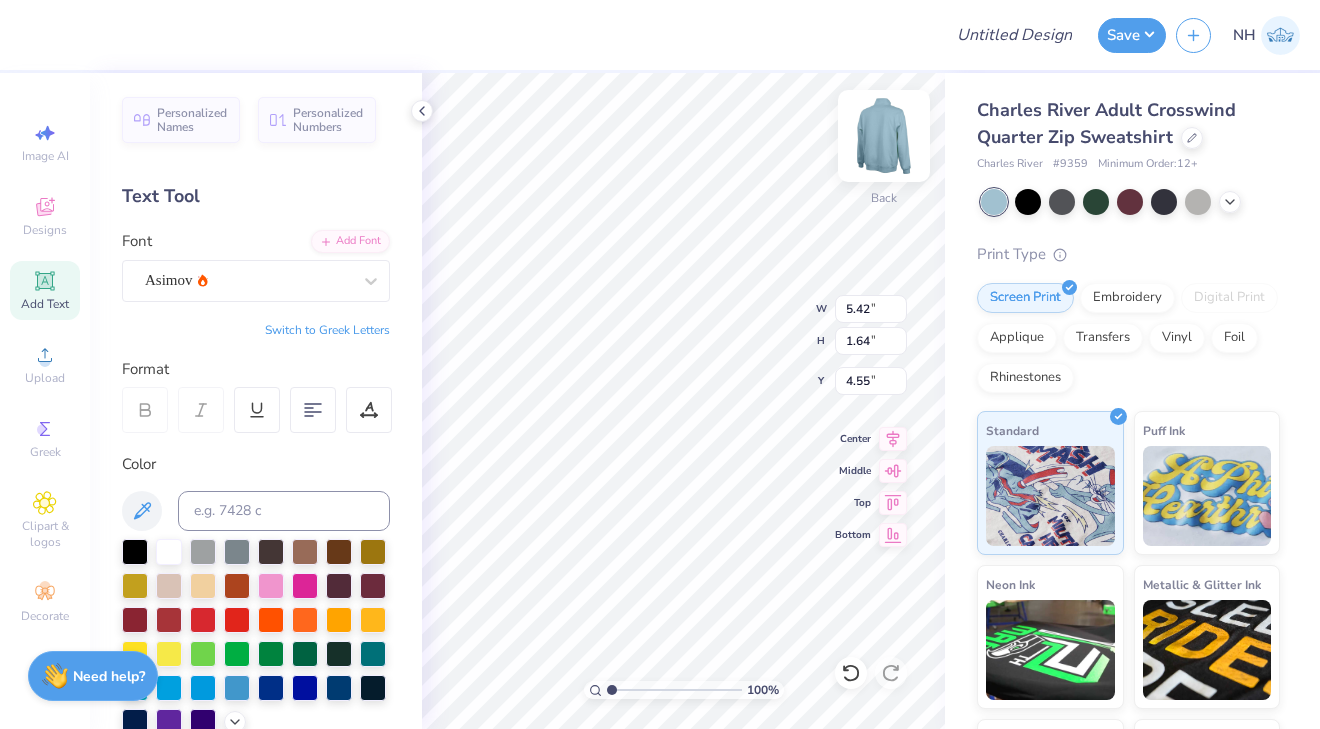 type on "4.34" 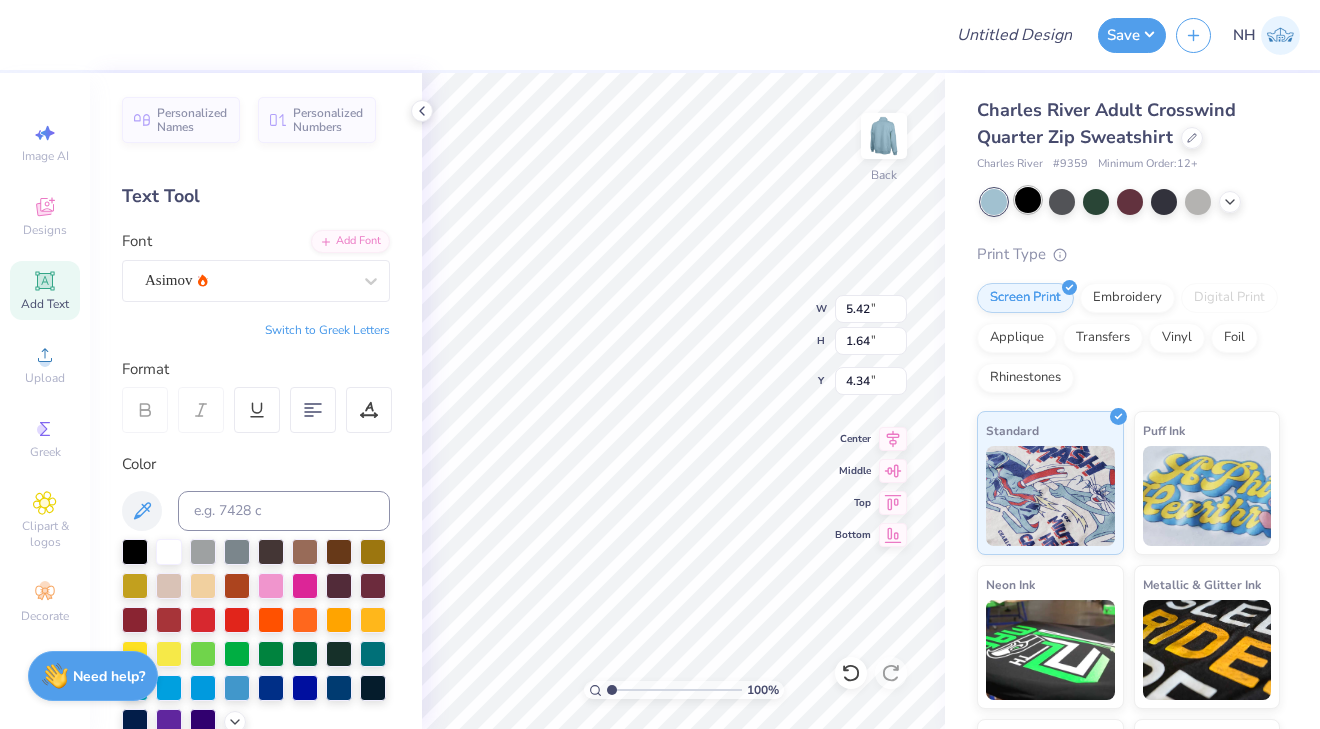 click at bounding box center [1028, 200] 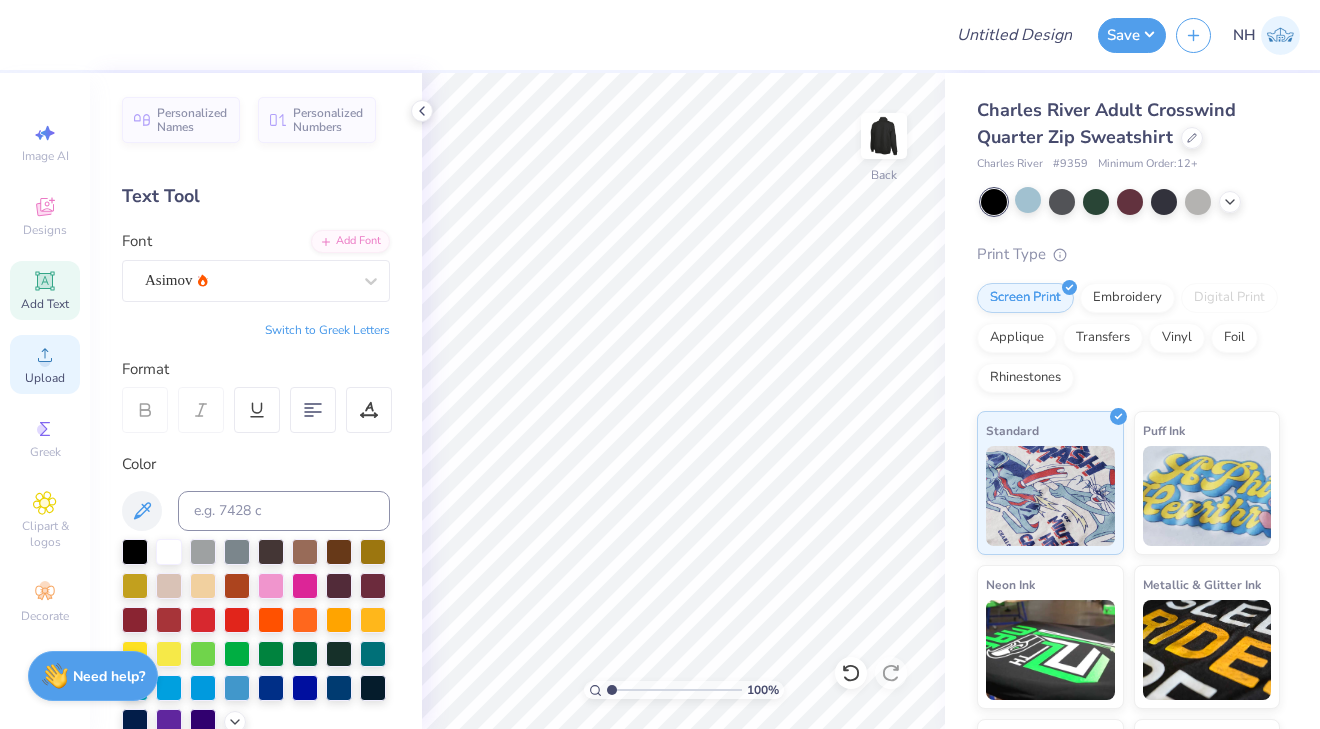 click 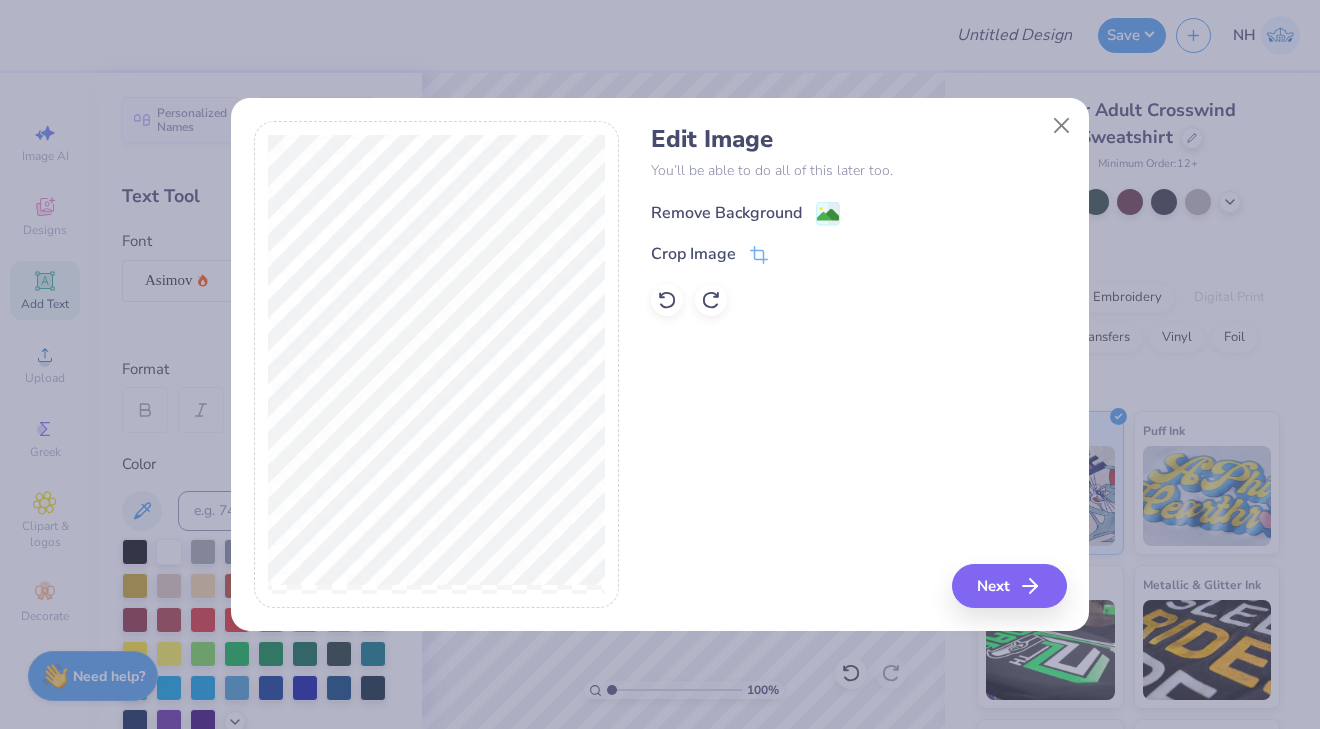 click on "Remove Background" at bounding box center [726, 213] 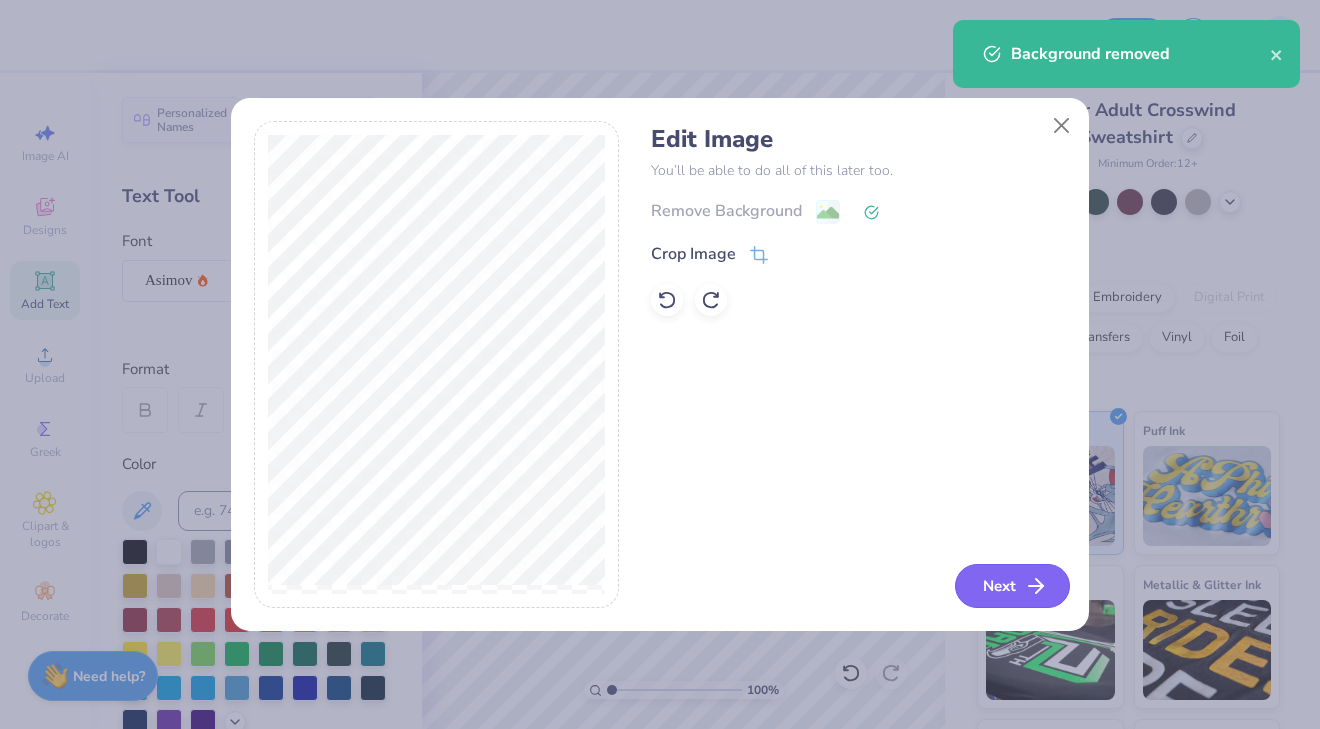 click on "Next" at bounding box center (1012, 586) 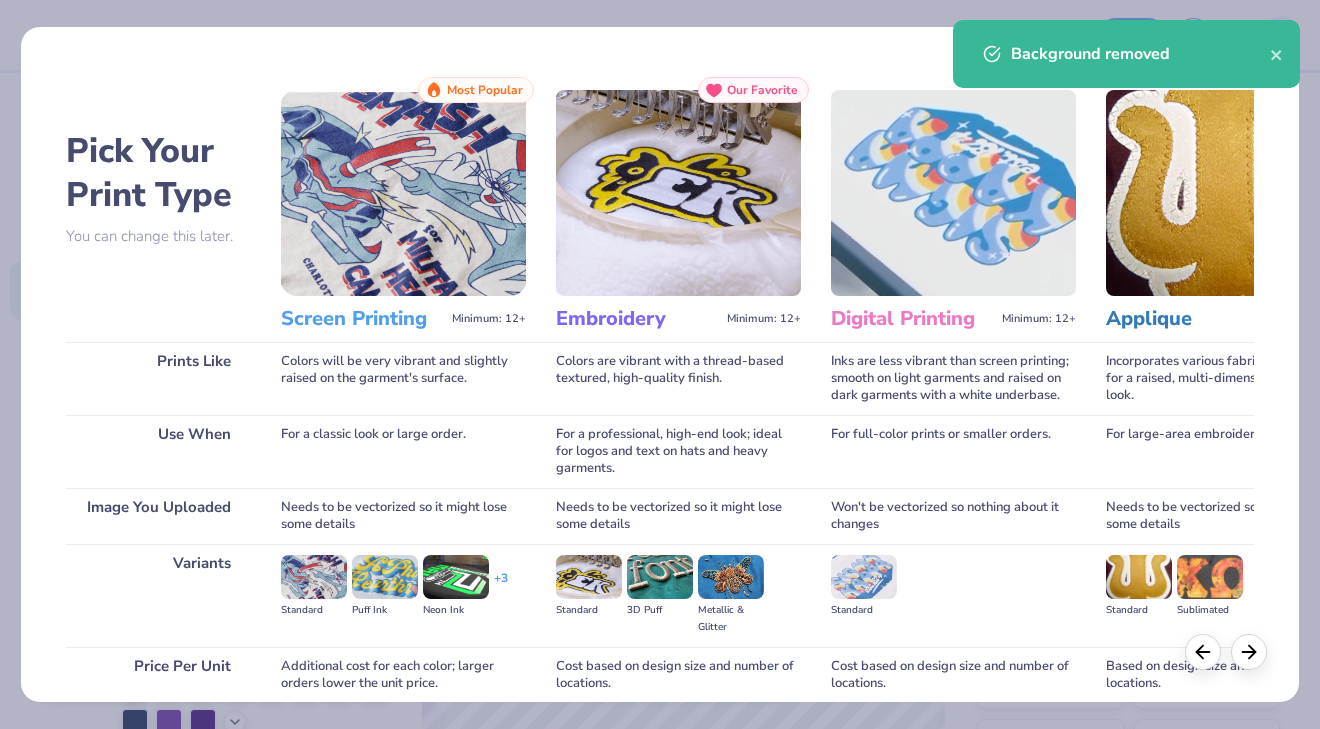 scroll, scrollTop: 168, scrollLeft: 0, axis: vertical 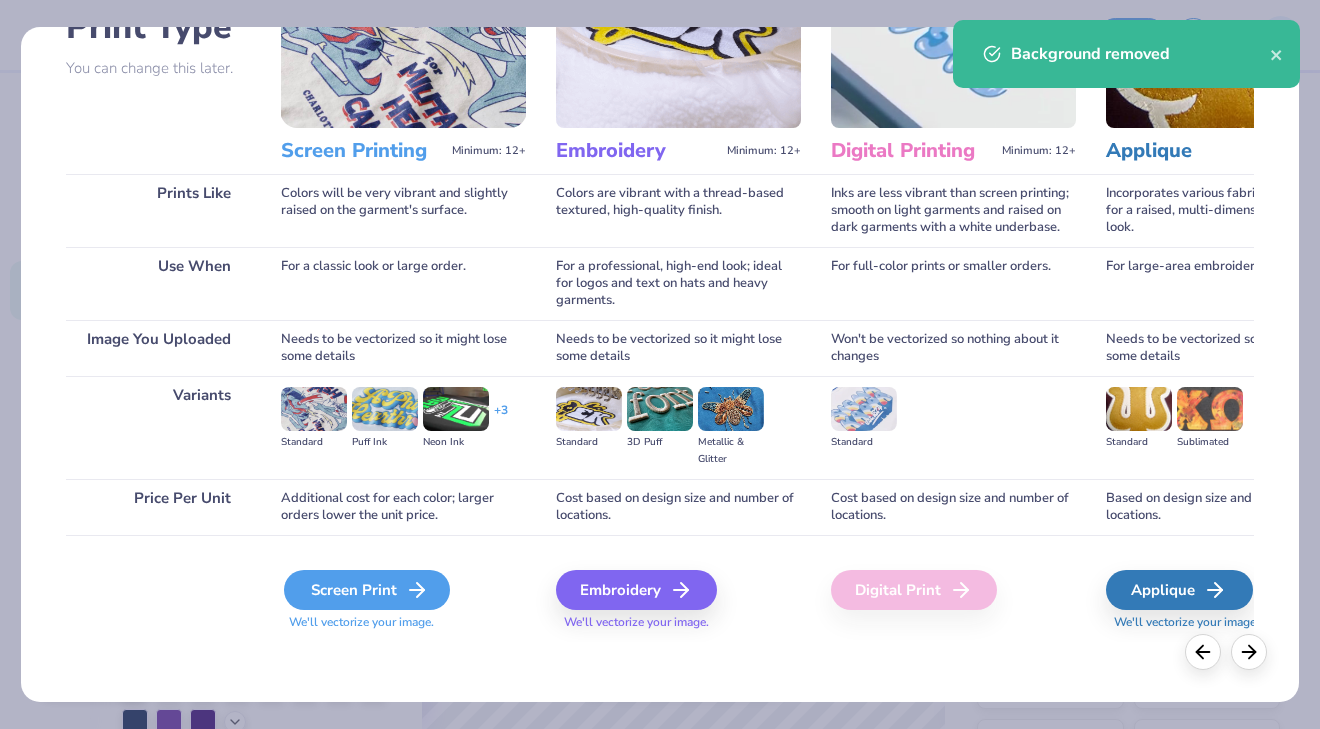 click on "Screen Print" at bounding box center (367, 590) 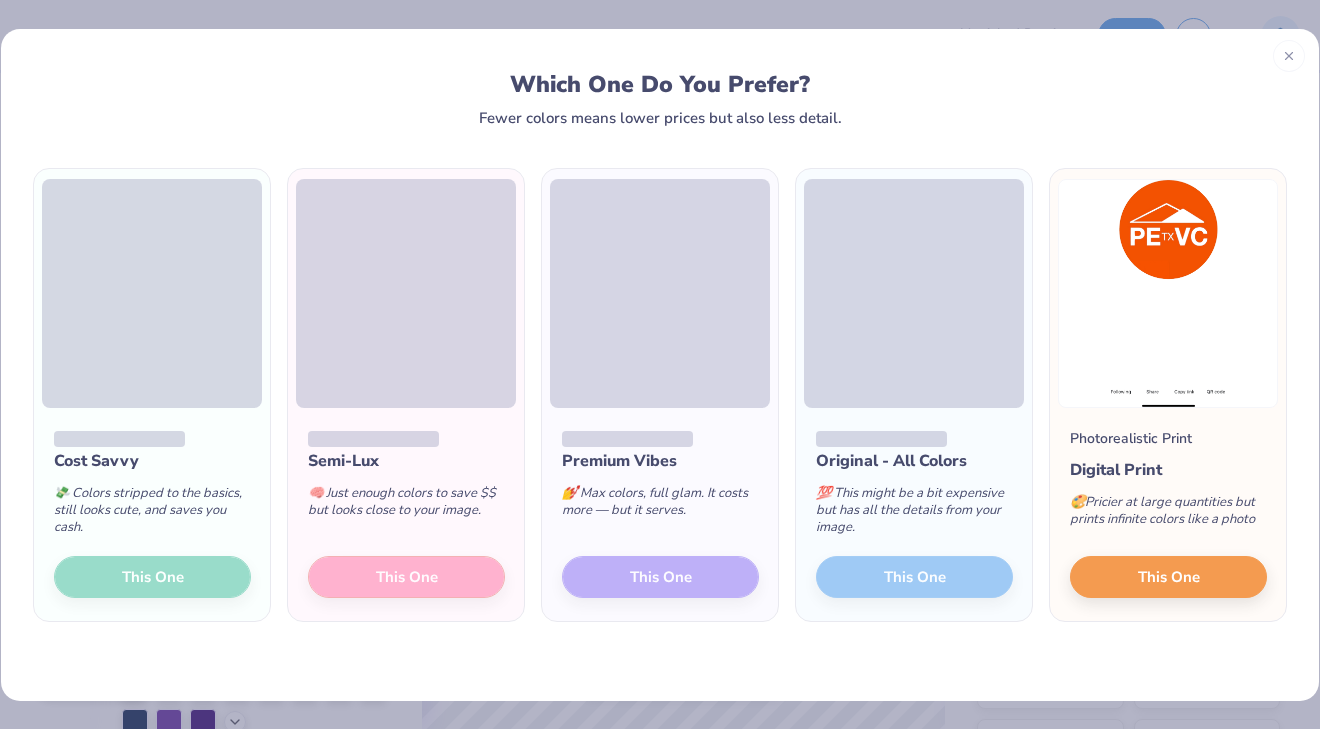click on "Cost Savvy 💸   Colors stripped to the basics, still looks cute, and saves you cash. This One" at bounding box center [152, 515] 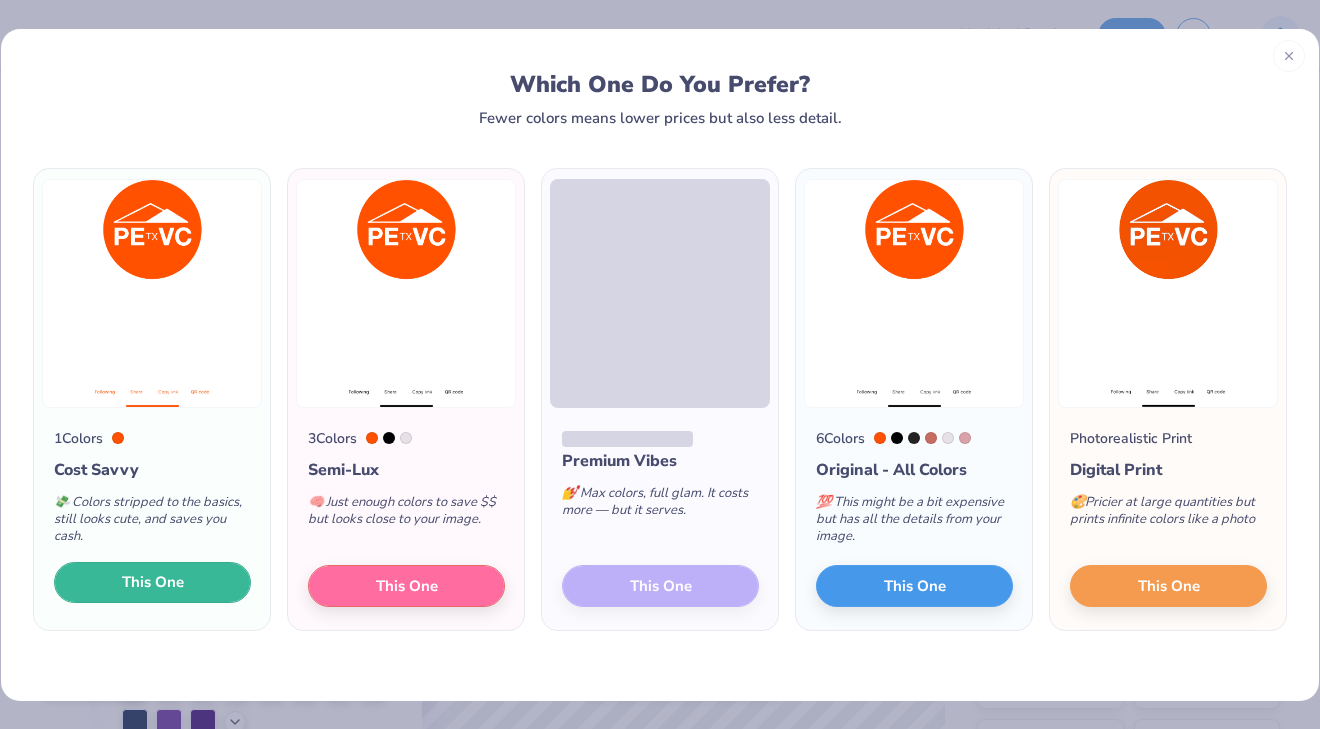 click on "This One" at bounding box center (152, 583) 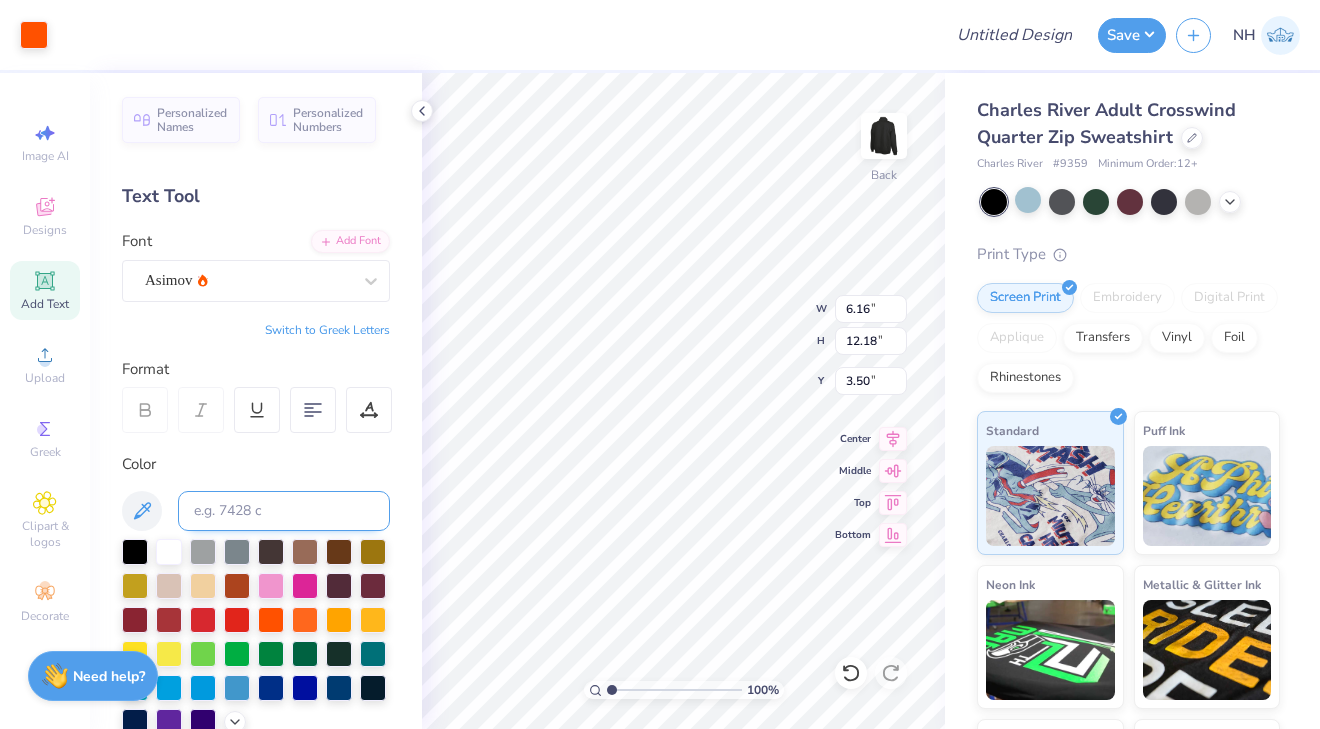 type on "6.16" 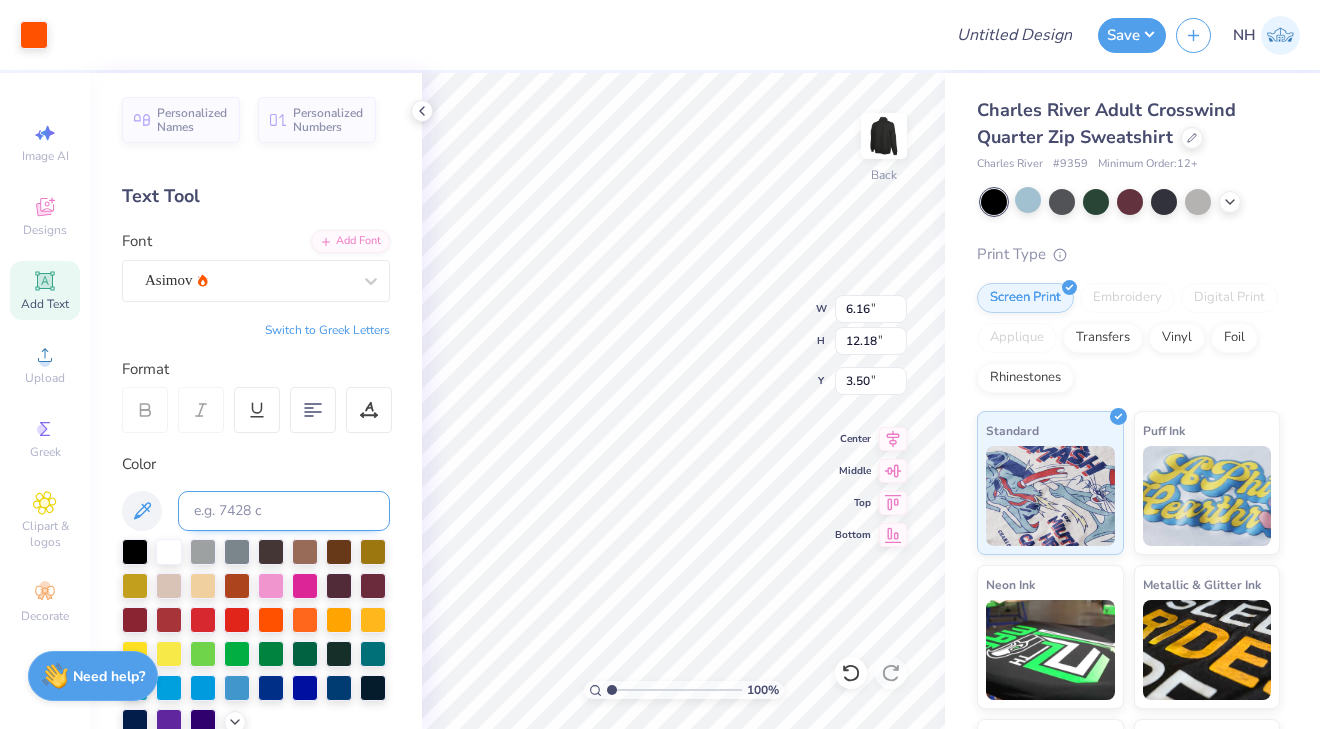type on "3.00" 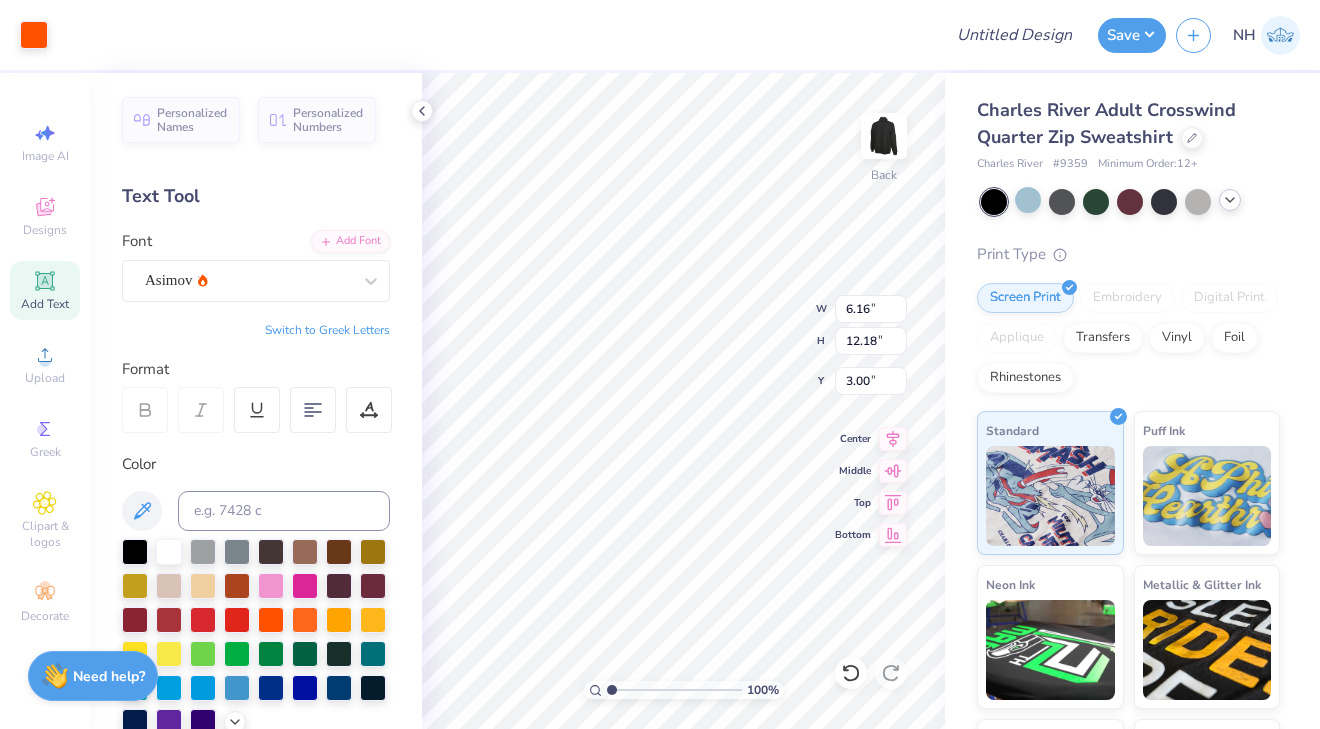click 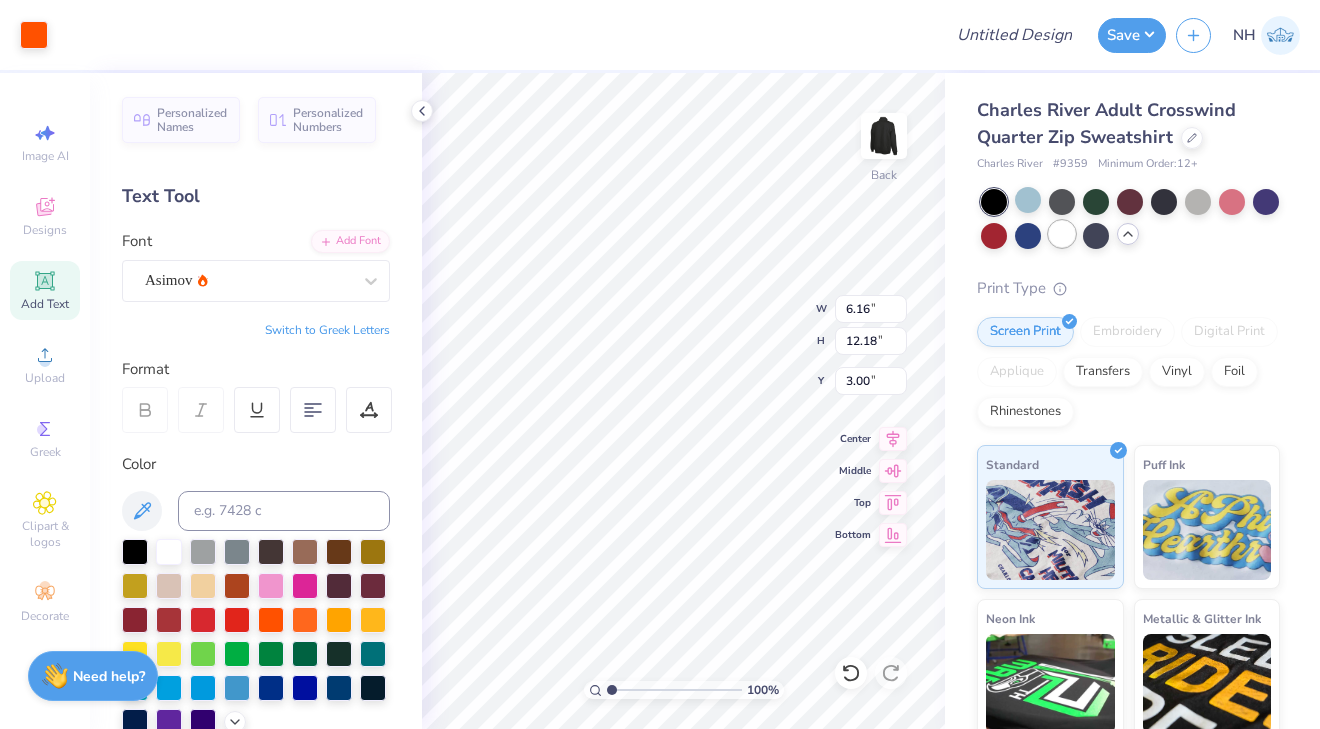 click at bounding box center [1062, 234] 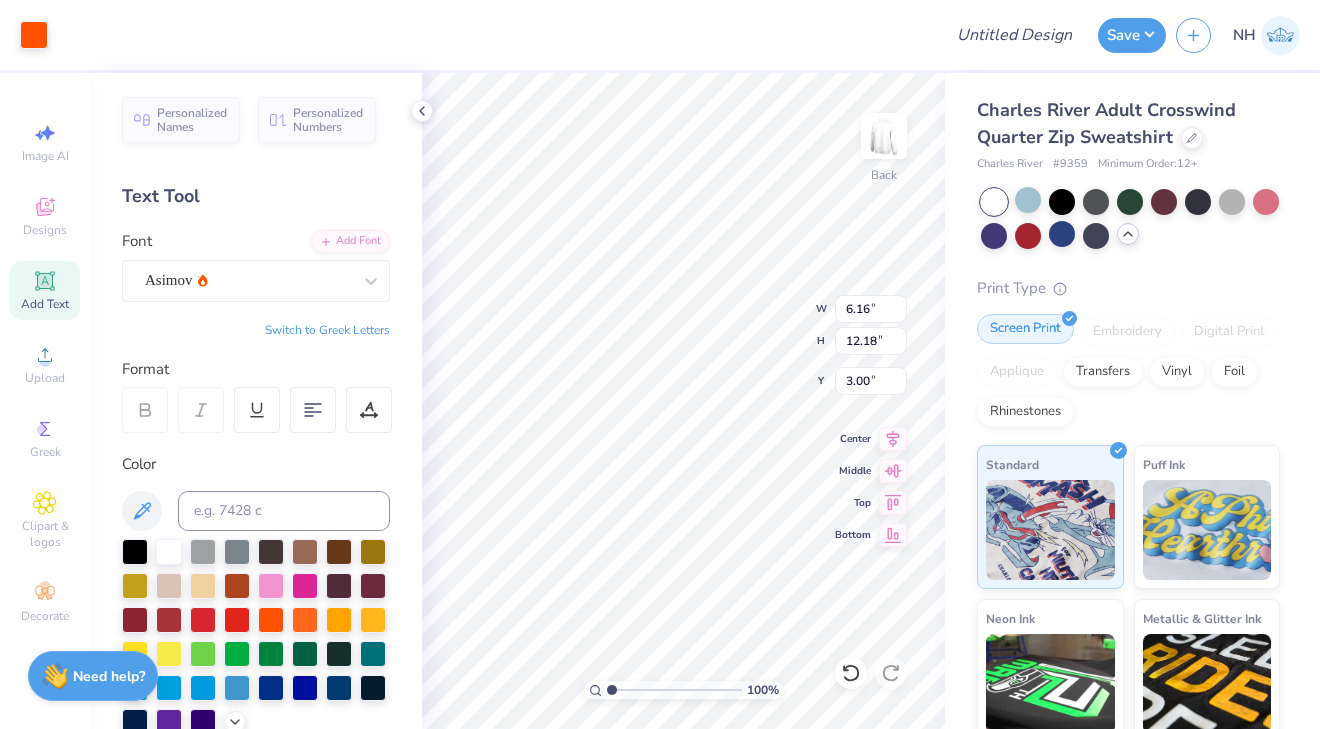 type on "5.68" 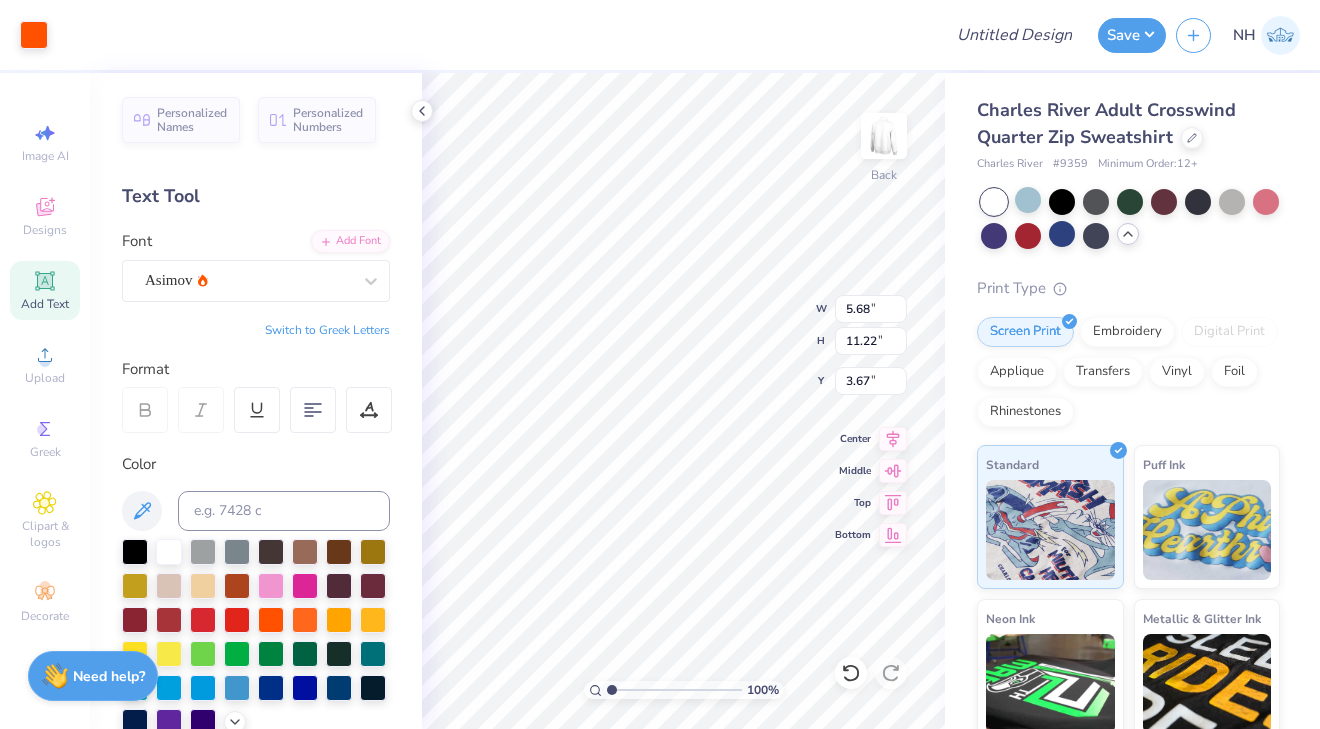click on "Charles River Adult Crosswind Quarter Zip Sweatshirt Charles River # 9359 Minimum Order: 12 + Print Type Screen Print Embroidery Digital Print Applique Transfers Vinyl Foil Rhinestones Standard Puff Ink Neon Ink Metallic & Glitter Ink Glow in the Dark Ink Water based Ink" at bounding box center [1132, 485] 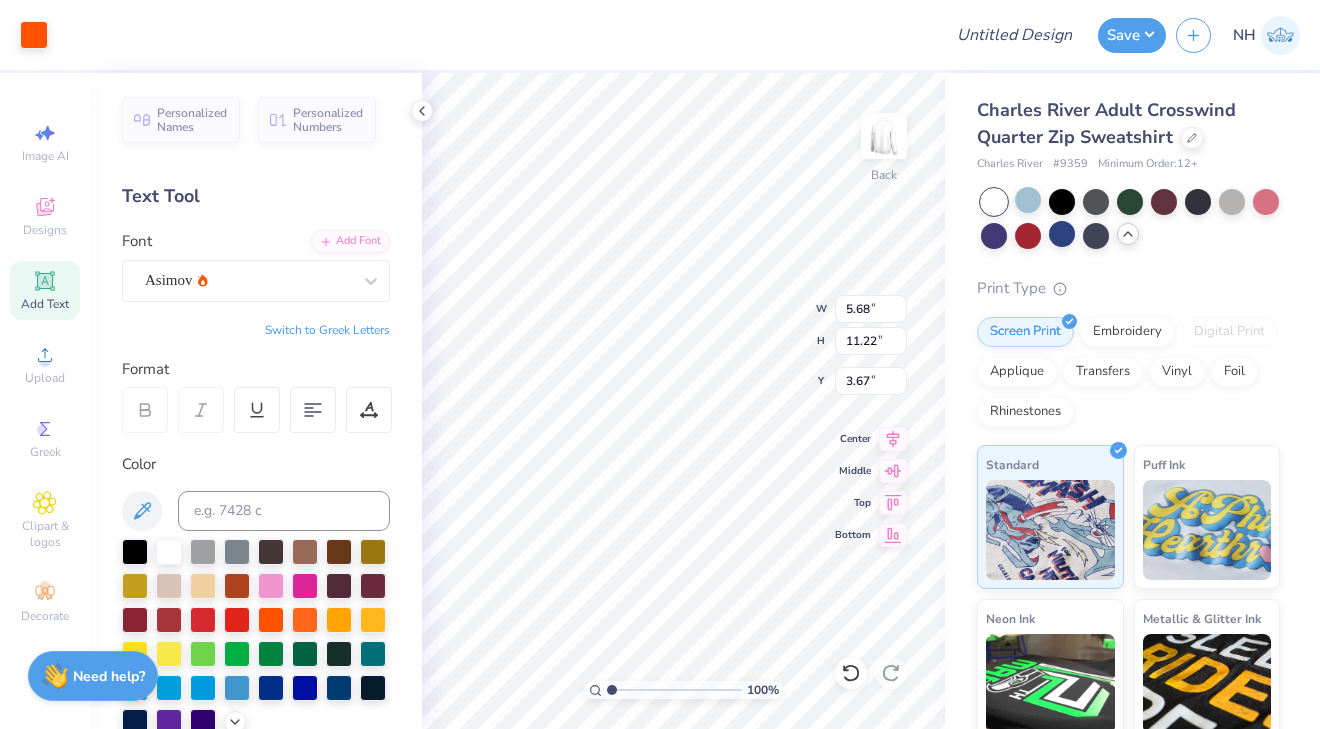 type on "3.00" 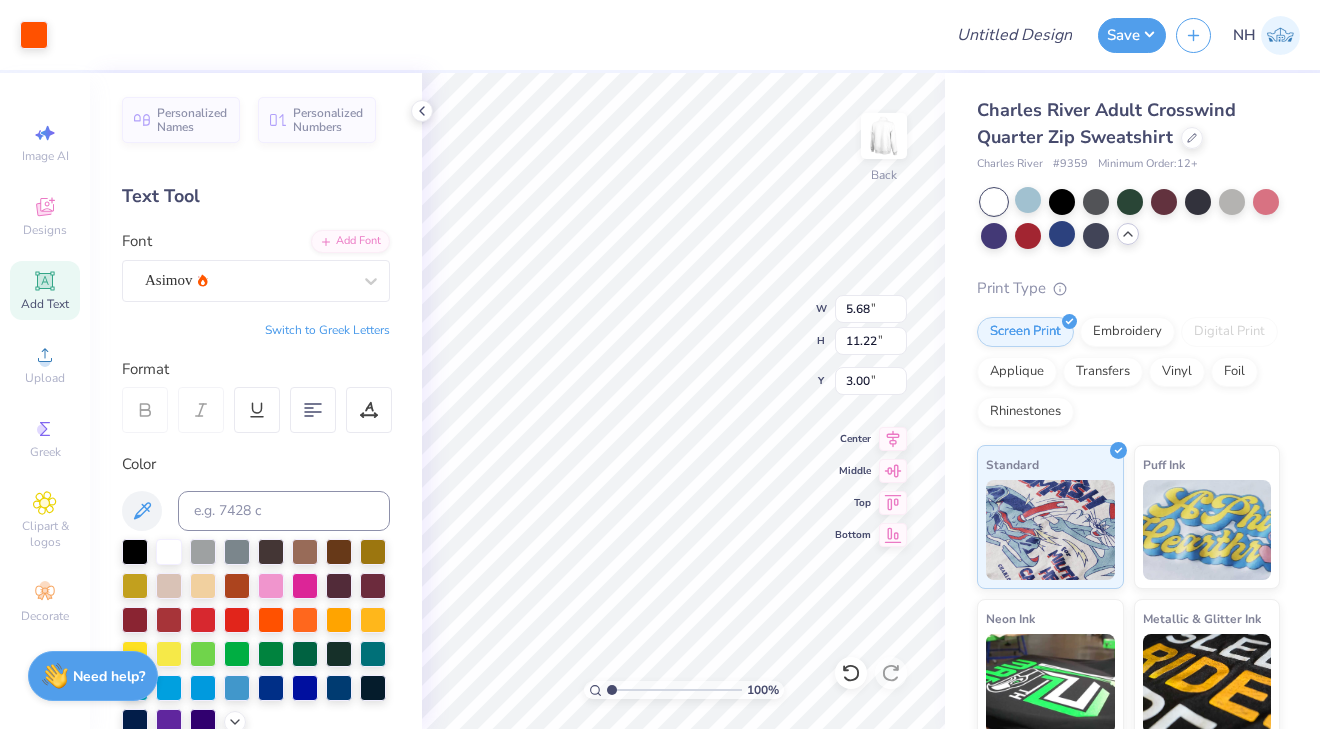 type on "5.91" 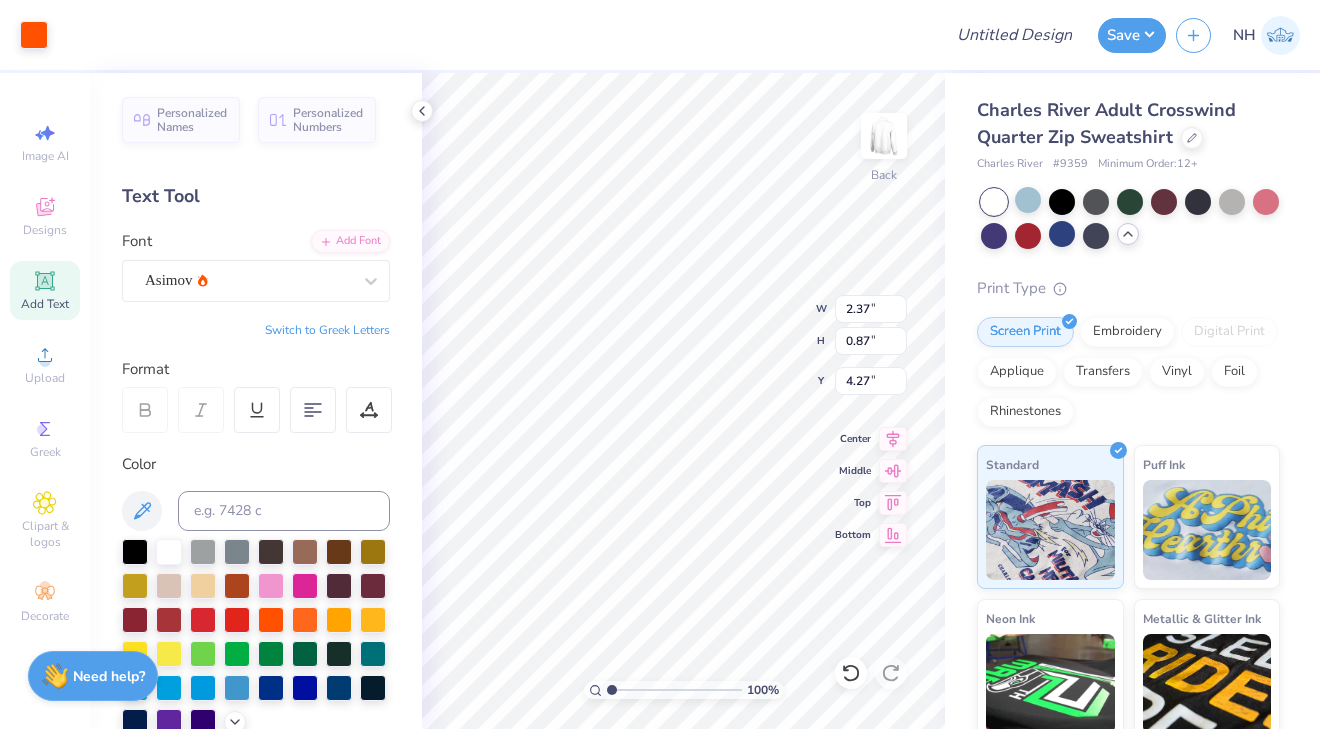 click on "100 % Back W 2.37 2.37 " H 0.87 0.87 " Y 4.27 4.27 " Center Middle Top Bottom" at bounding box center (683, 401) 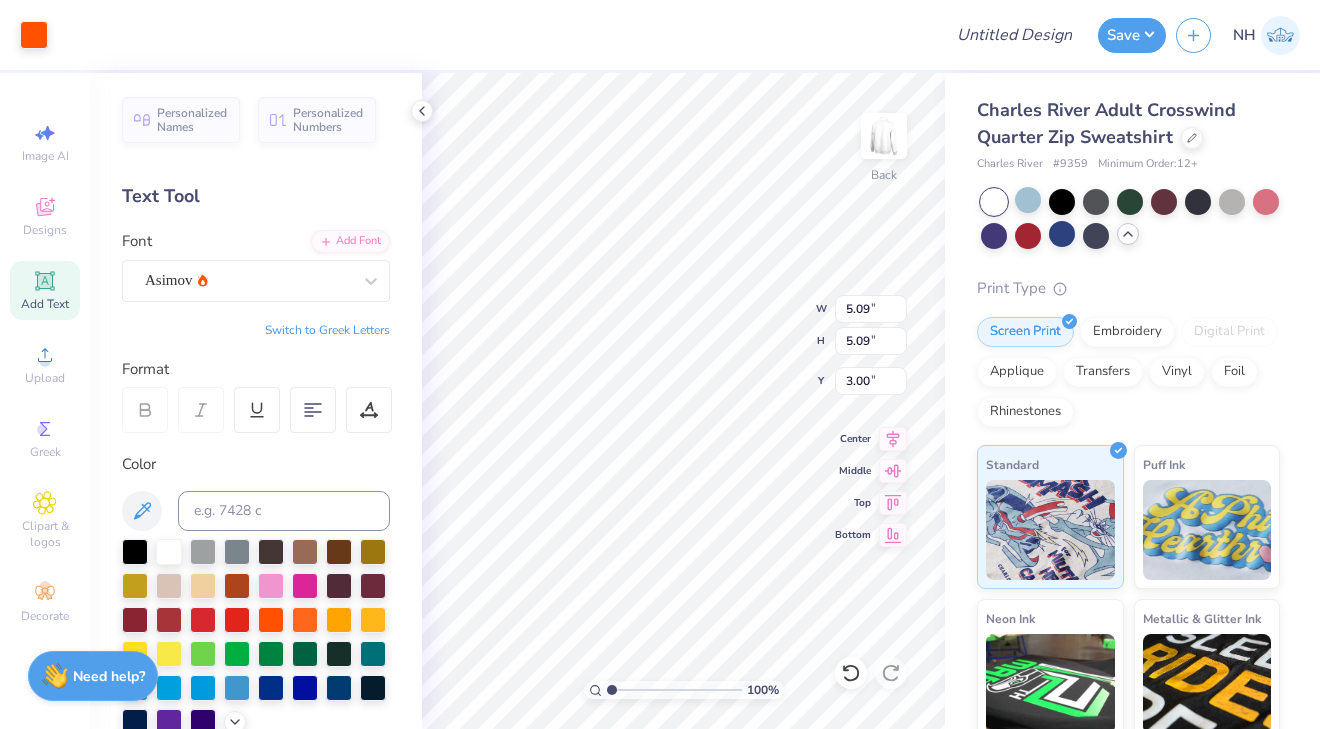 type on "4.09" 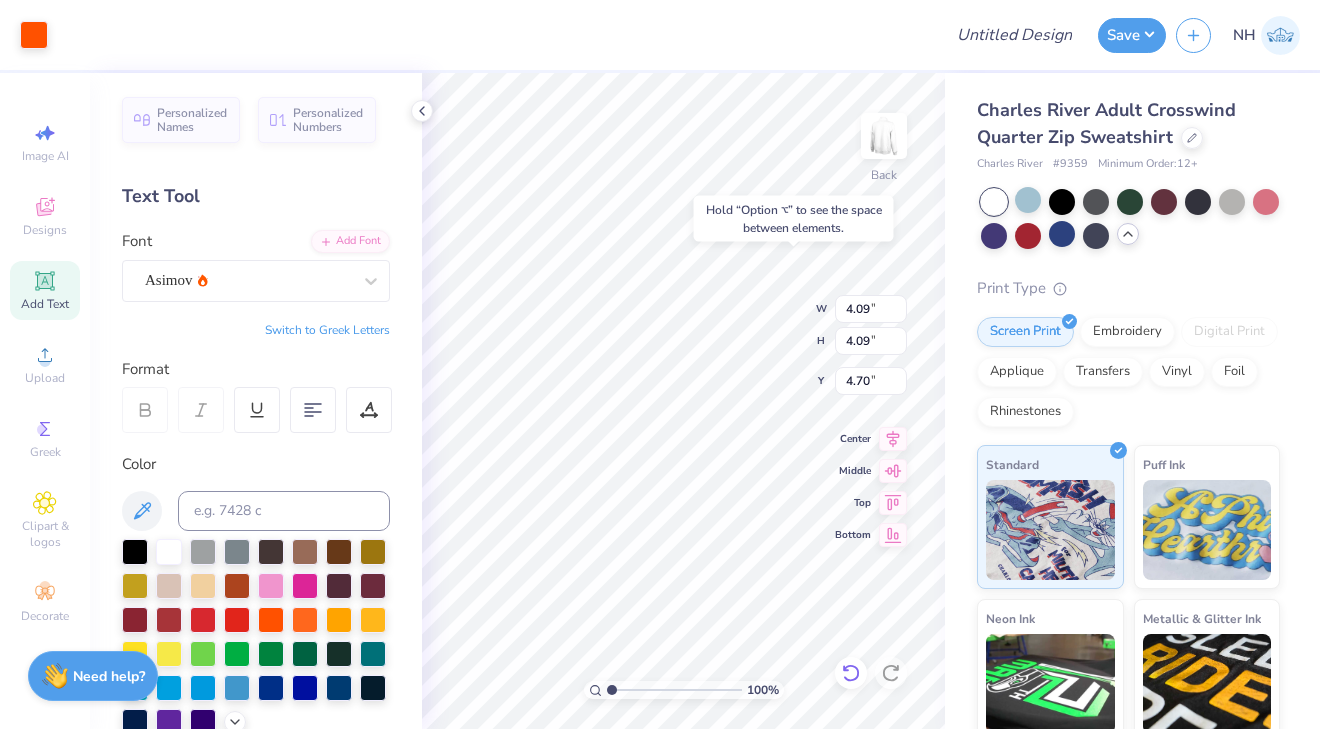 click 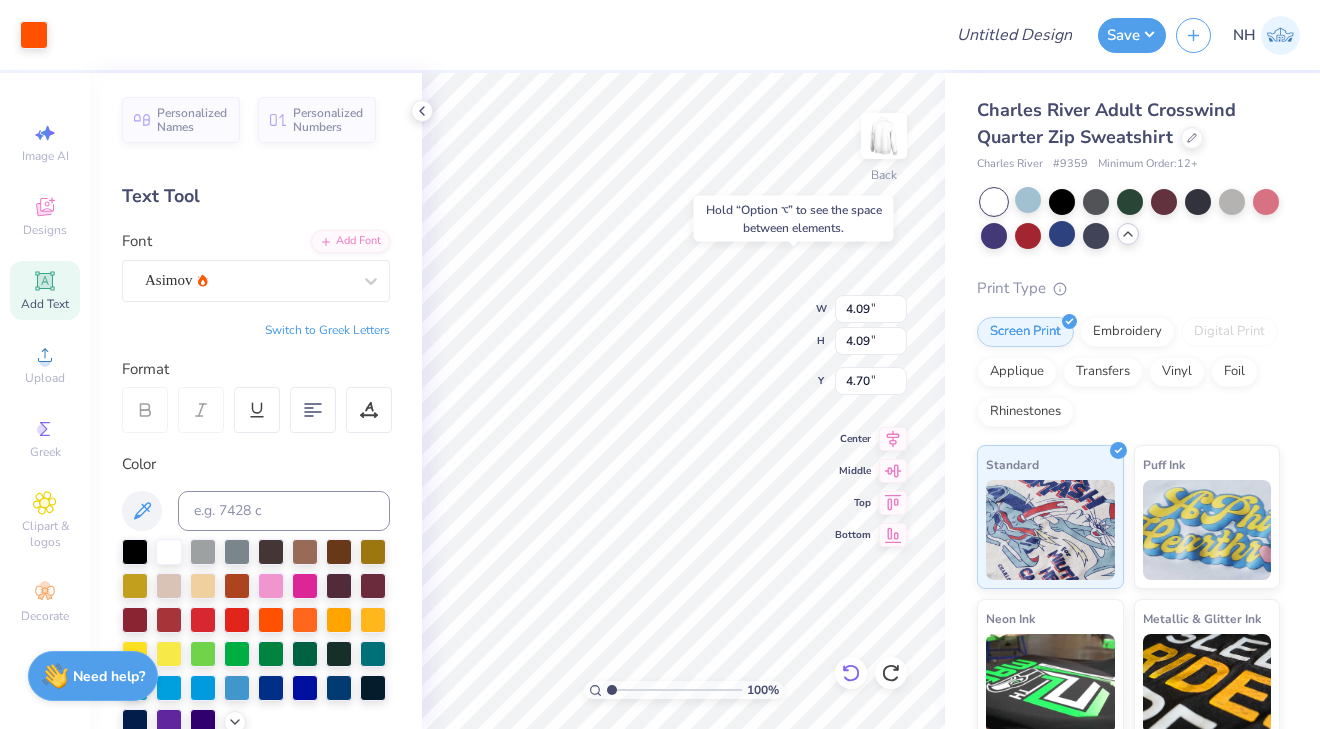 type on "3.00" 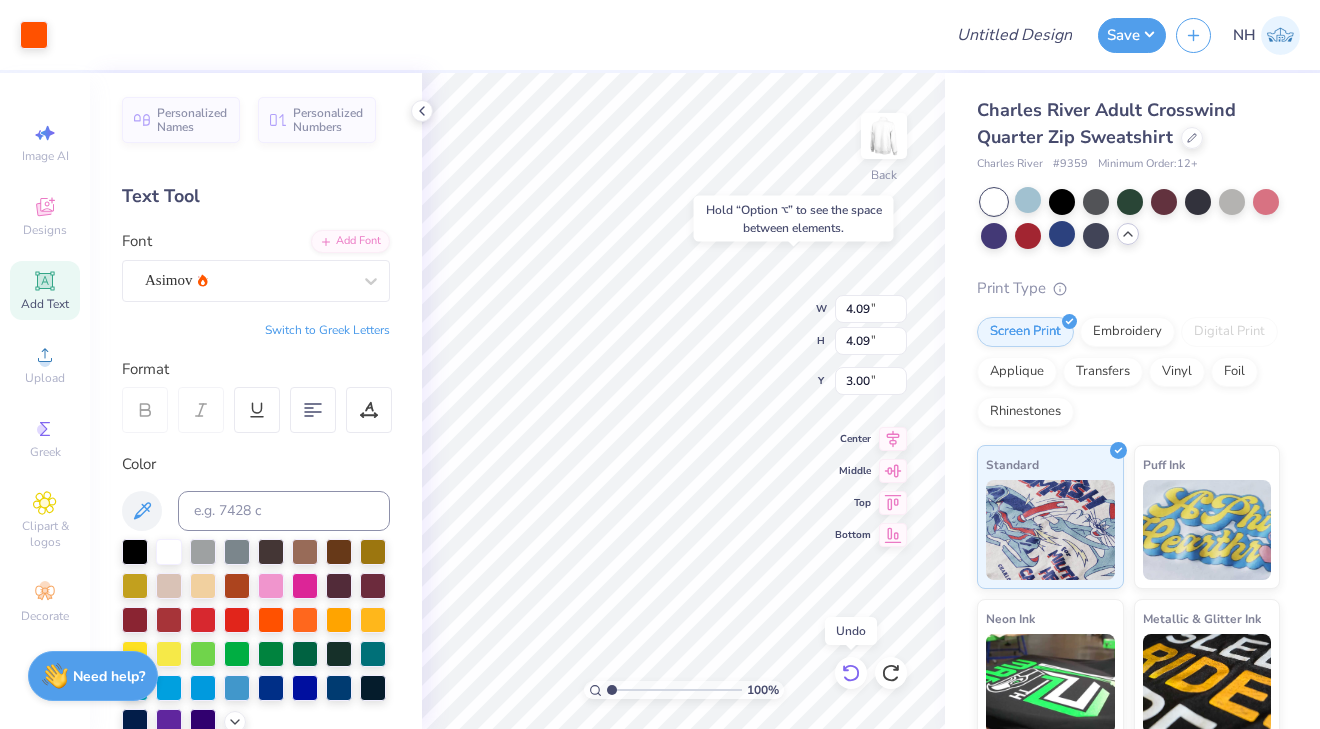click 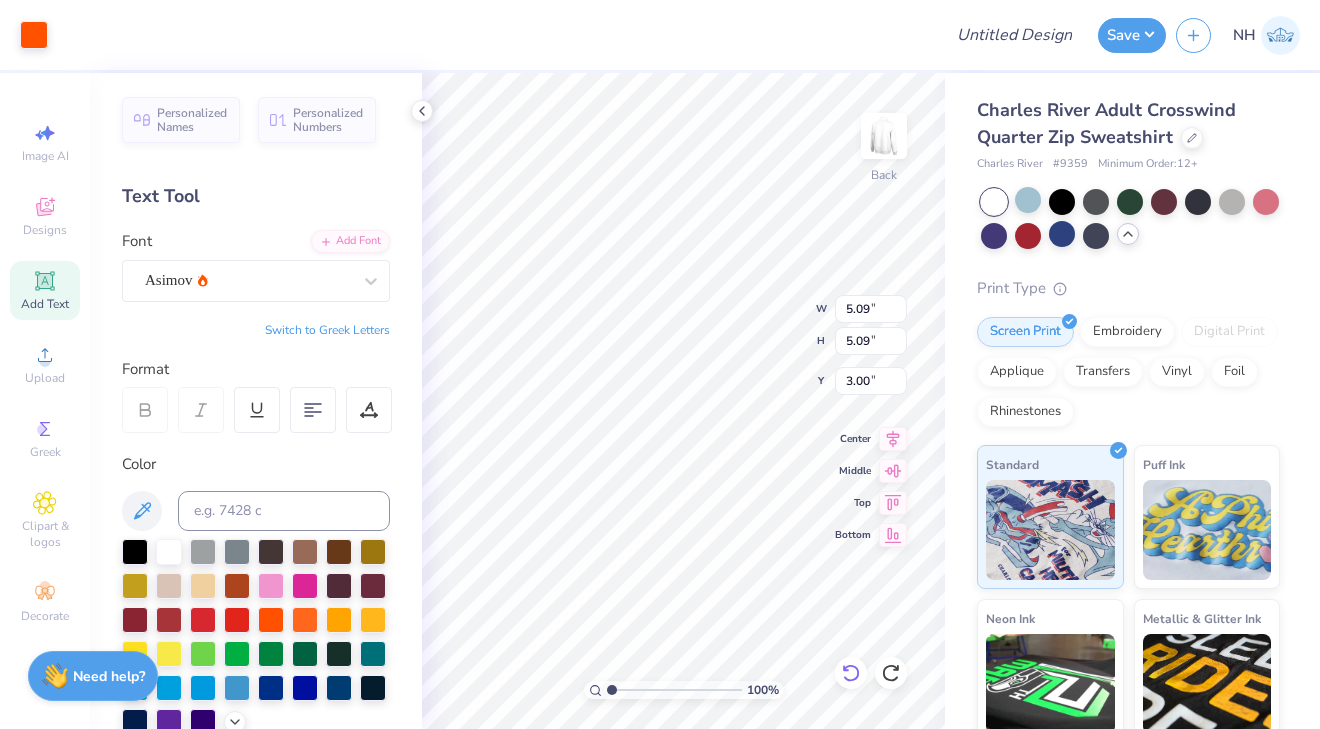 type on "4.03" 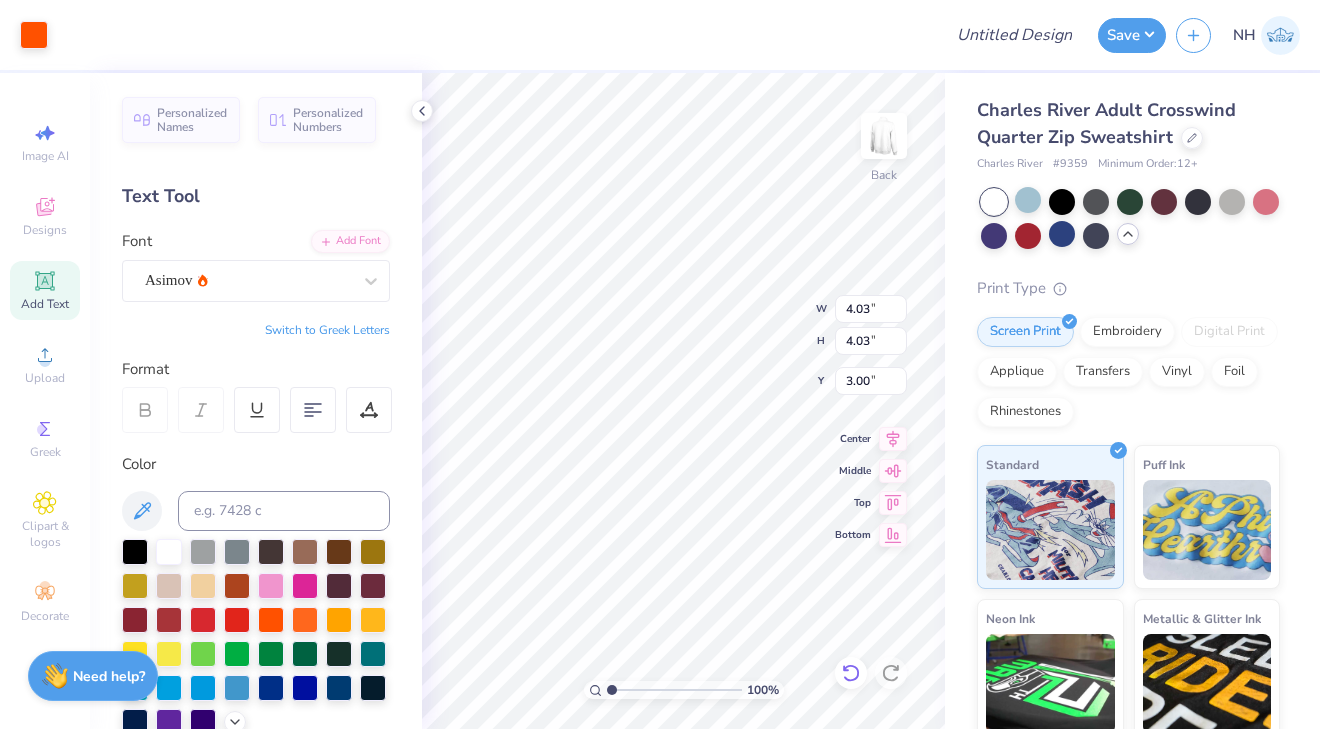 type on "3.95" 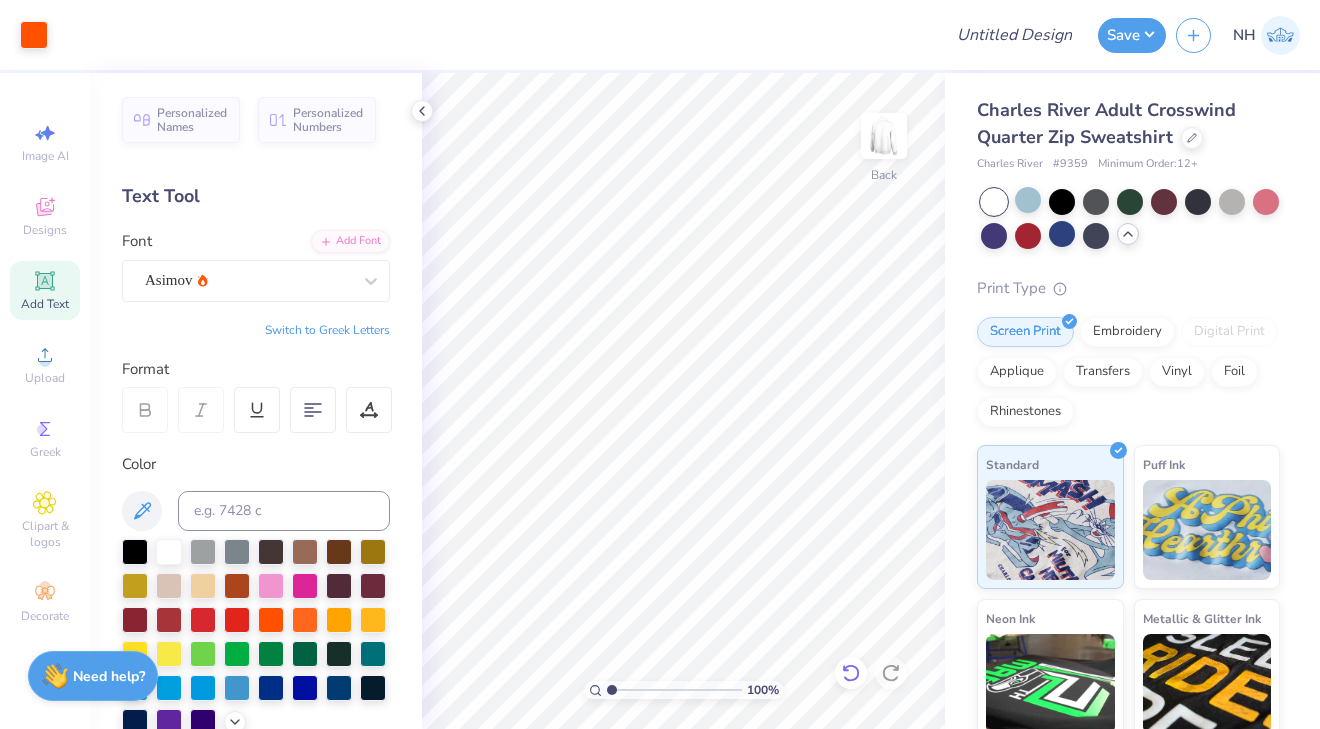 click at bounding box center [851, 673] 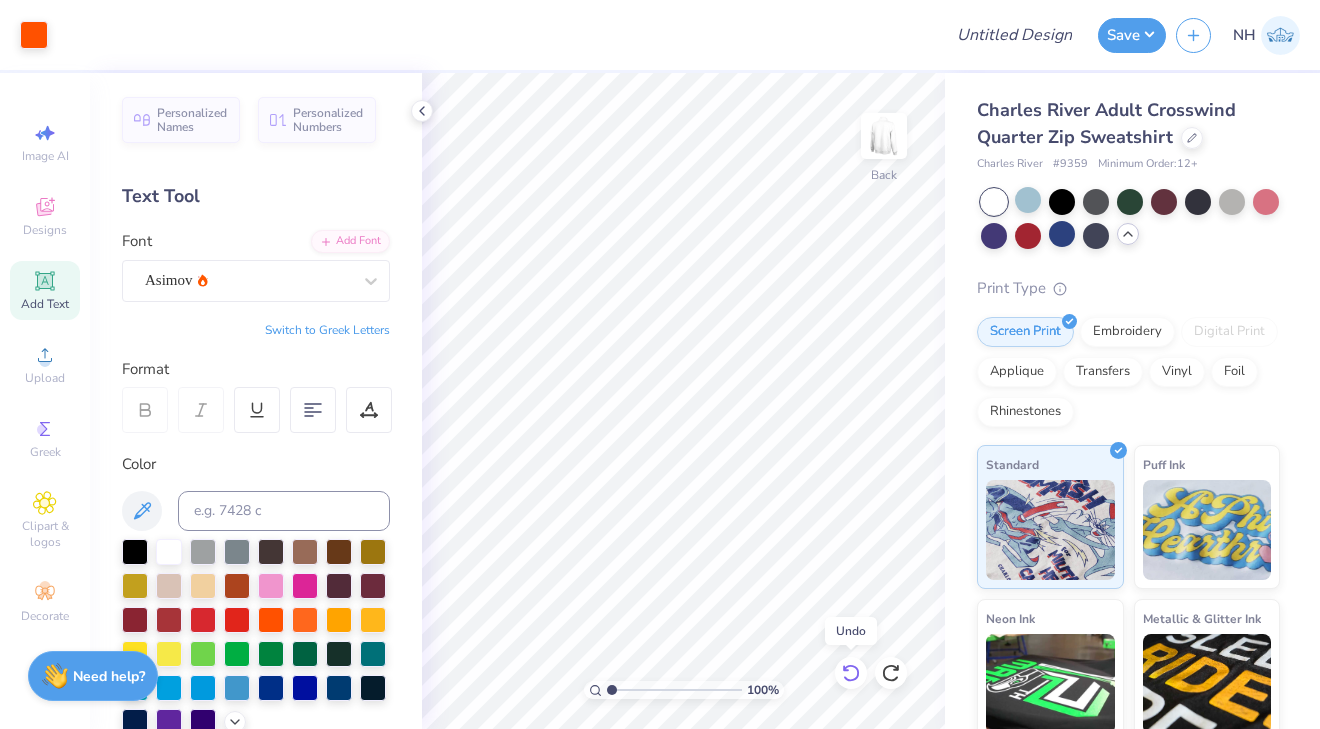 click at bounding box center [851, 673] 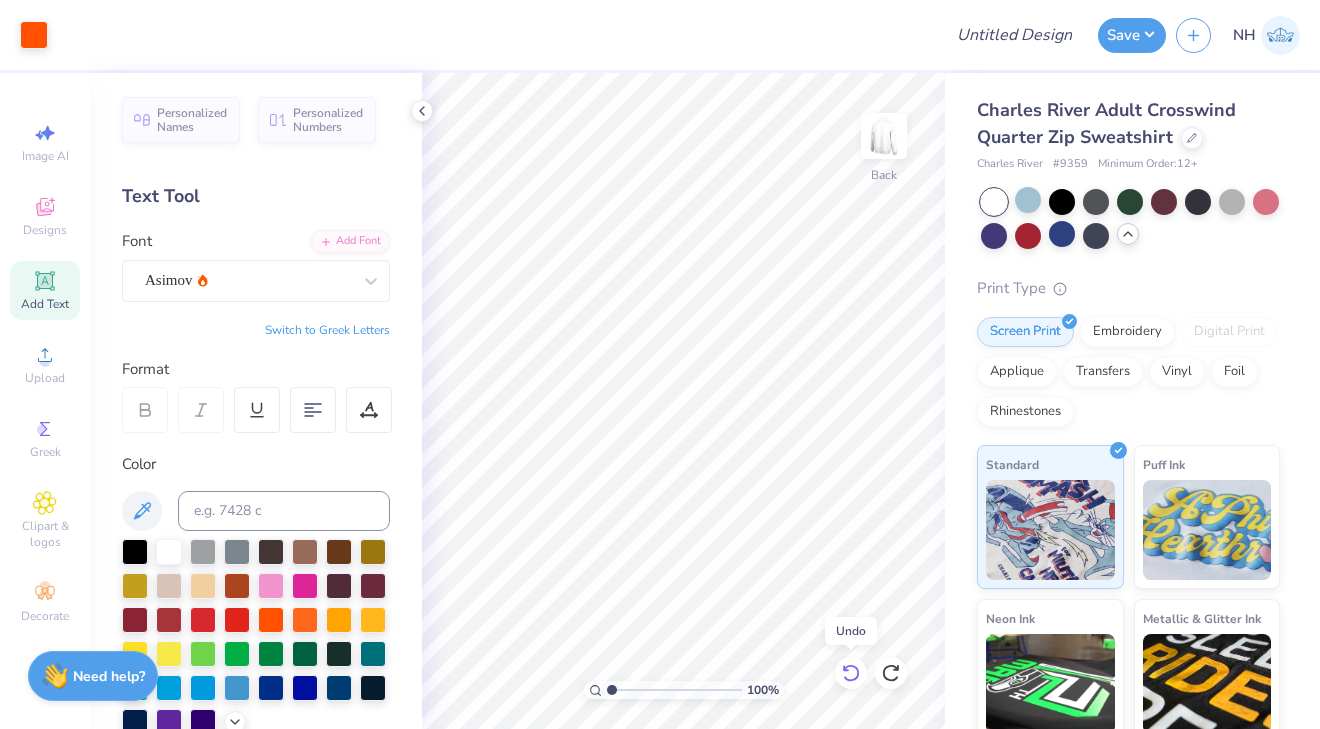 click at bounding box center (851, 673) 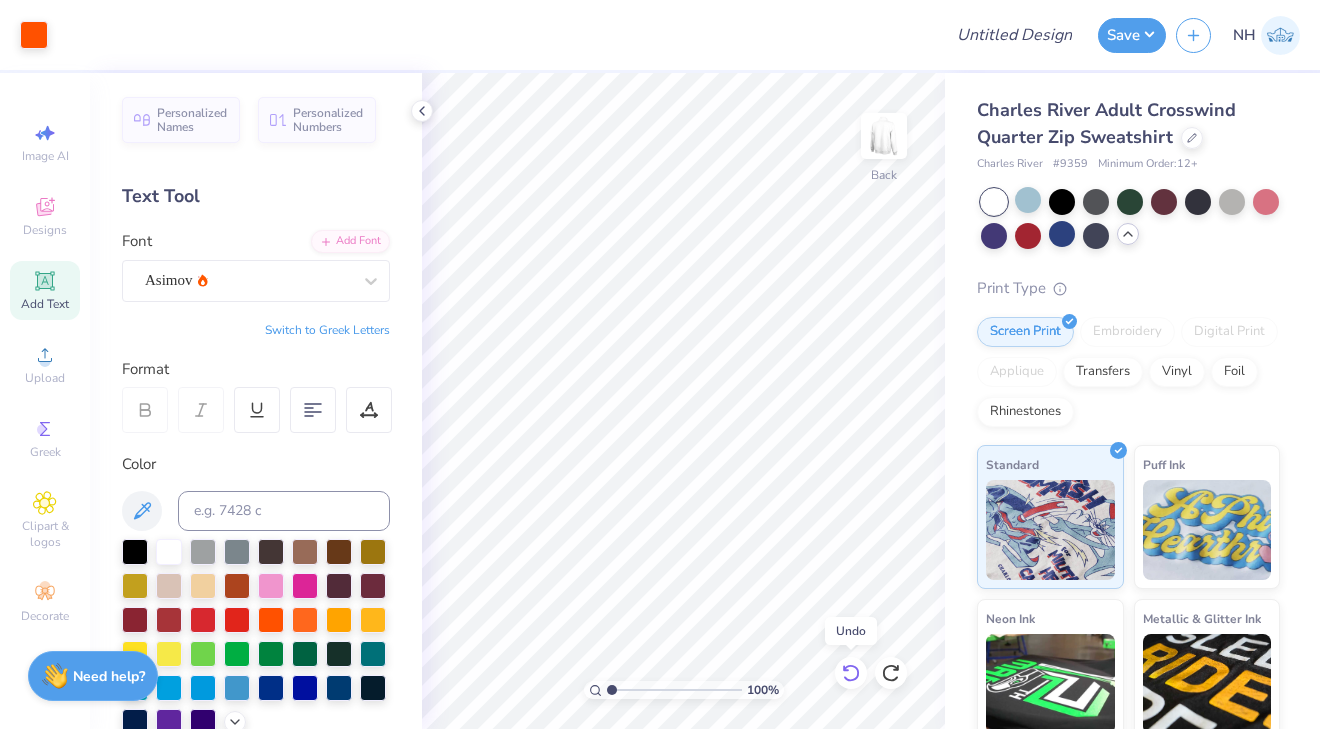 click at bounding box center [851, 673] 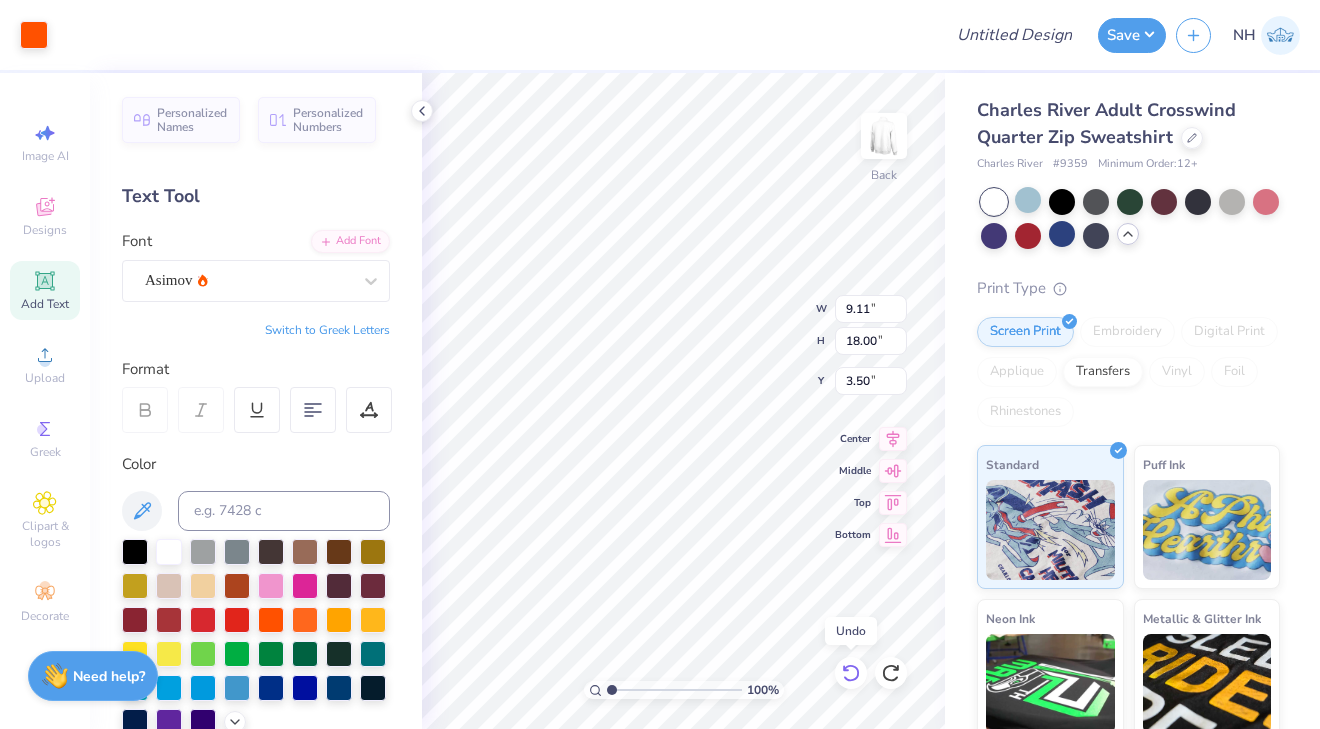 click at bounding box center (851, 673) 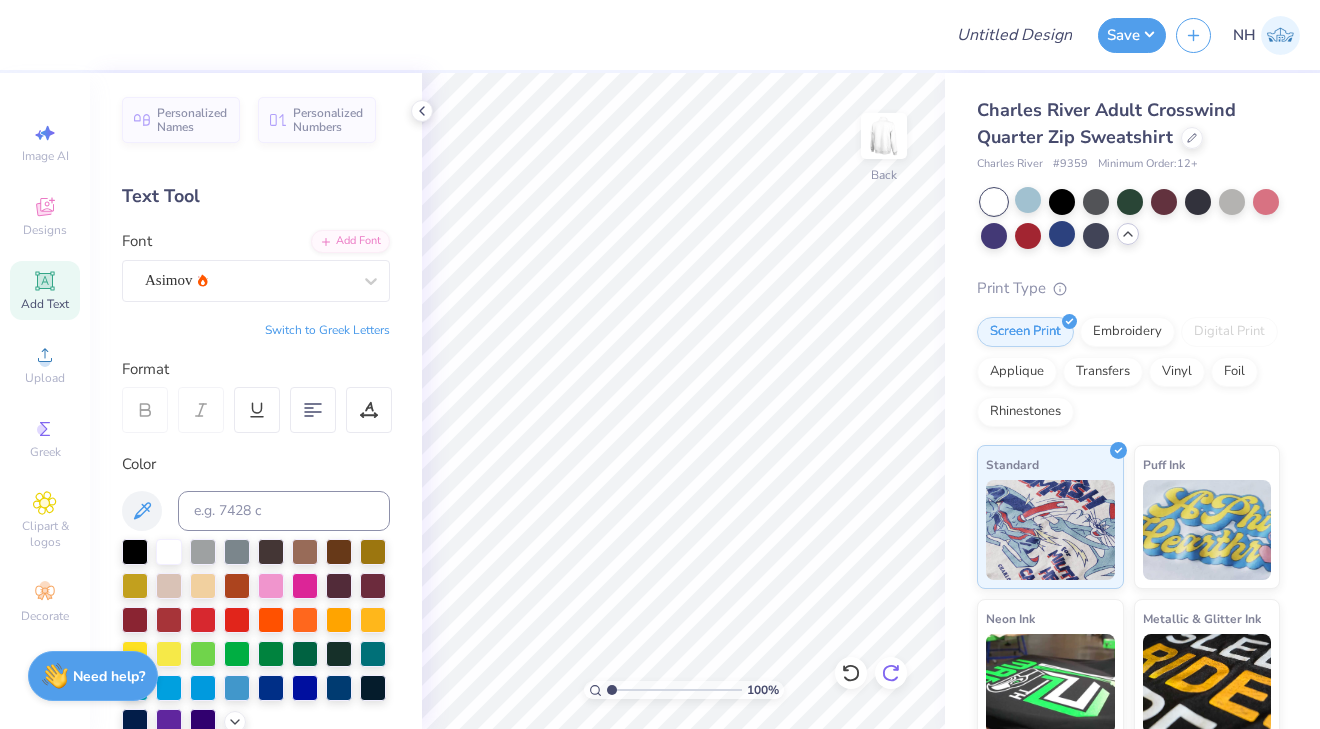 click 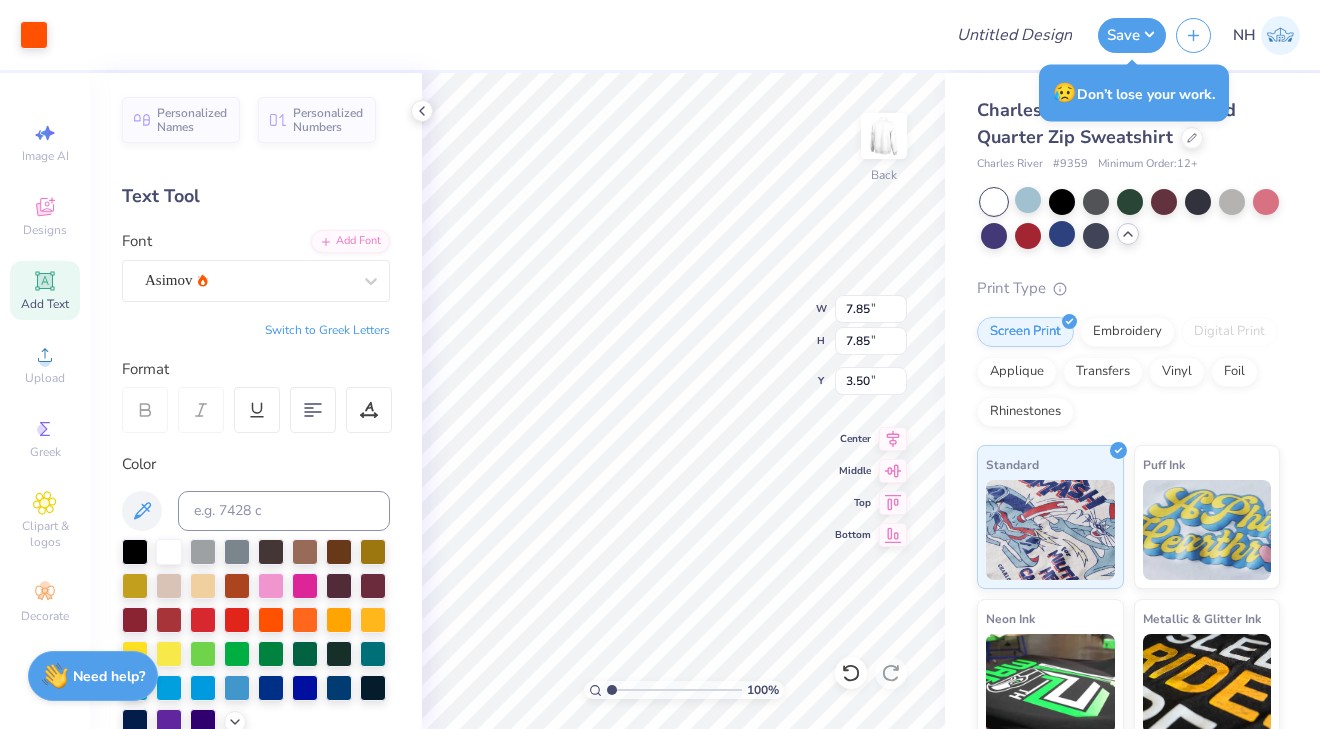 type on "4.01" 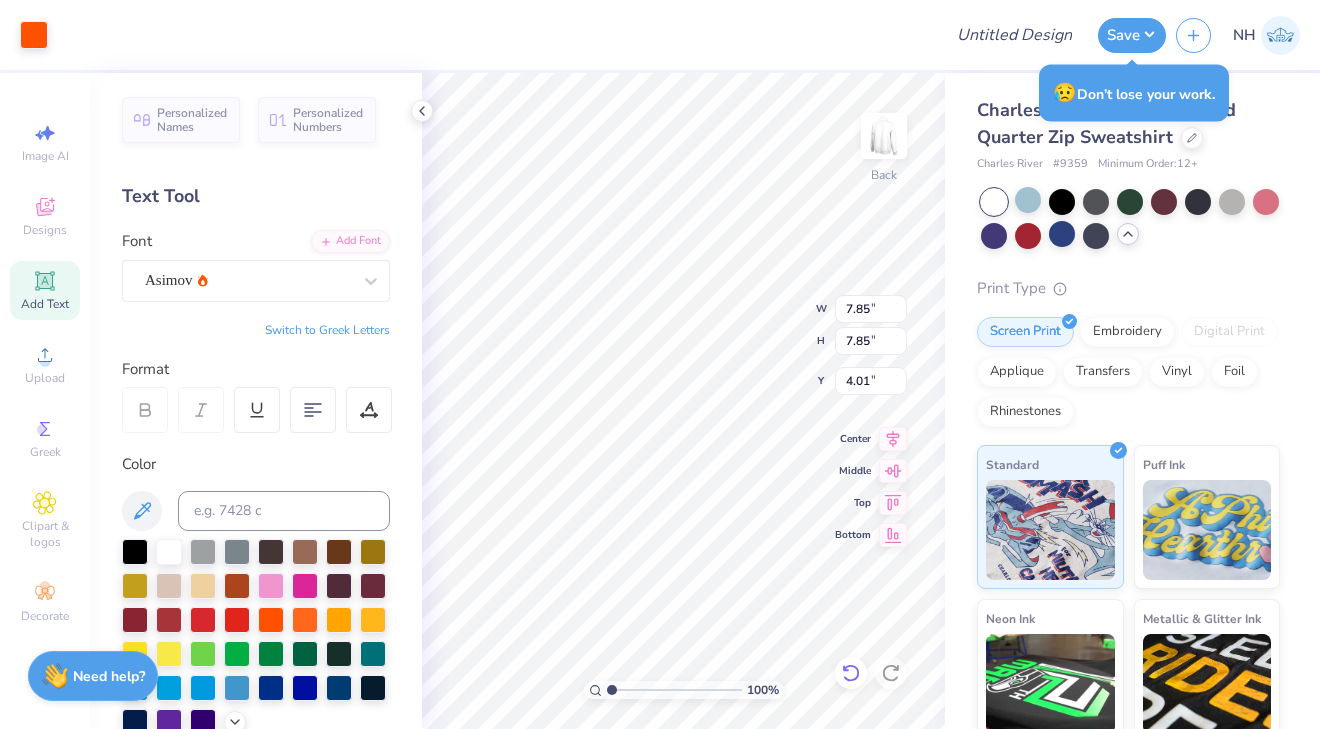 click 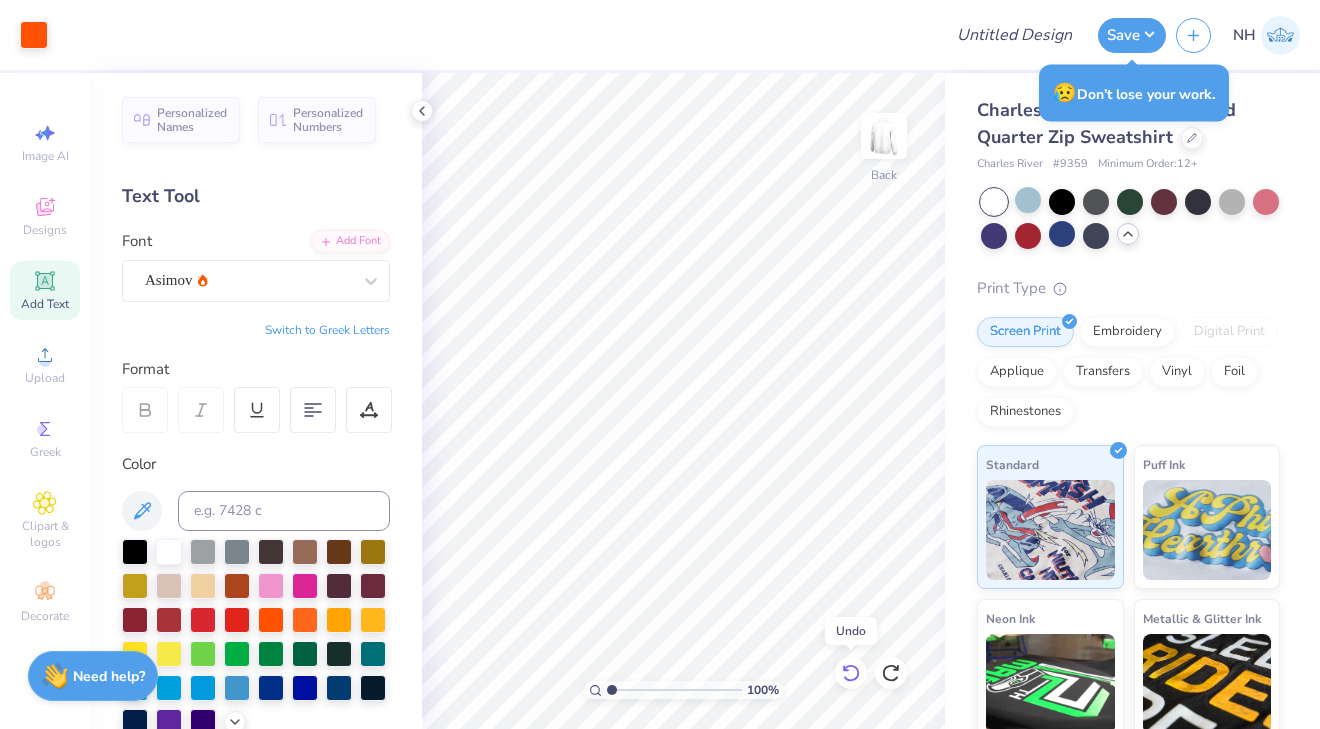 click 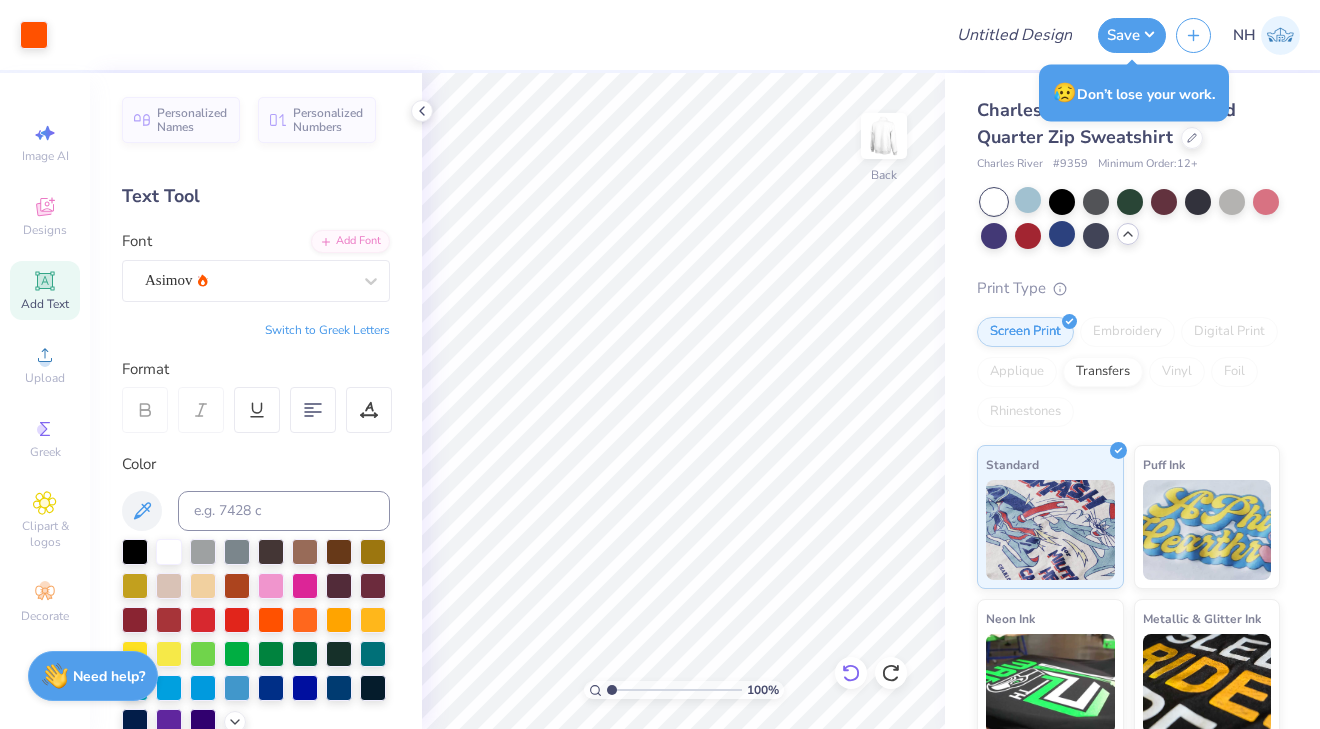 click 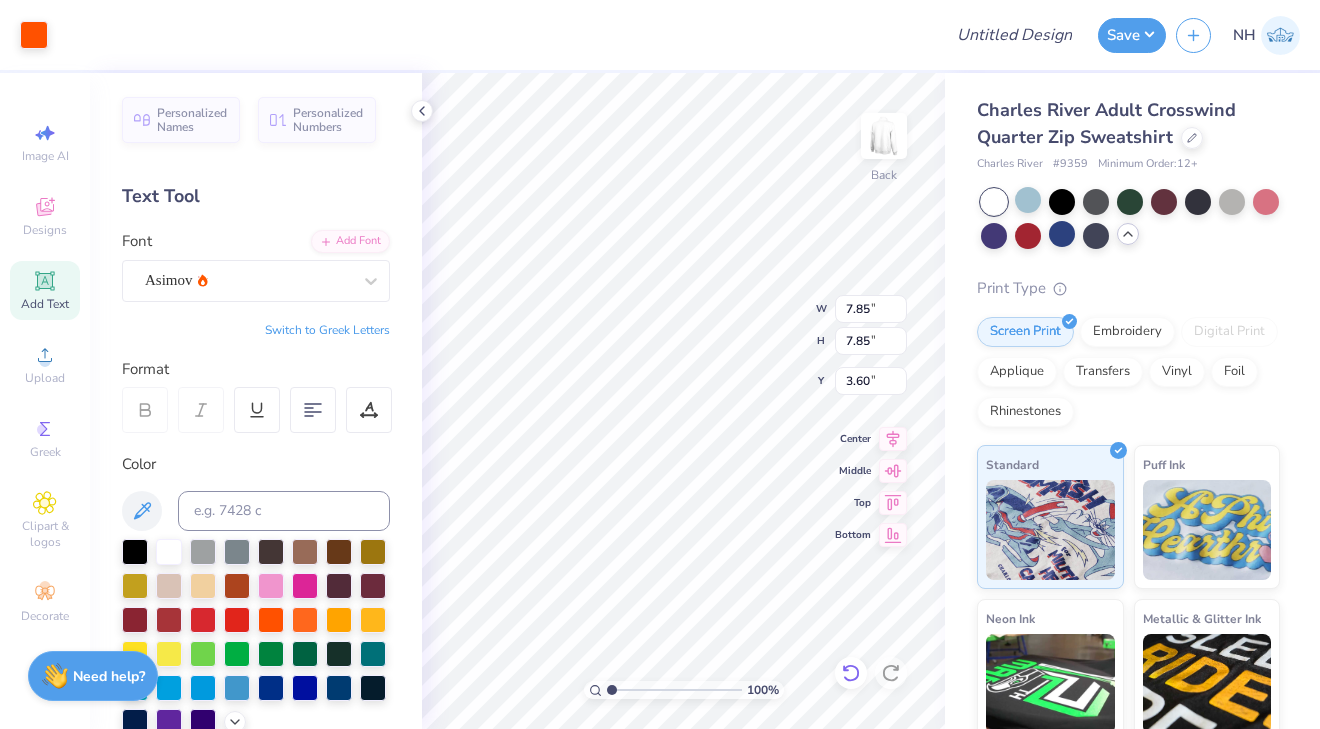 click 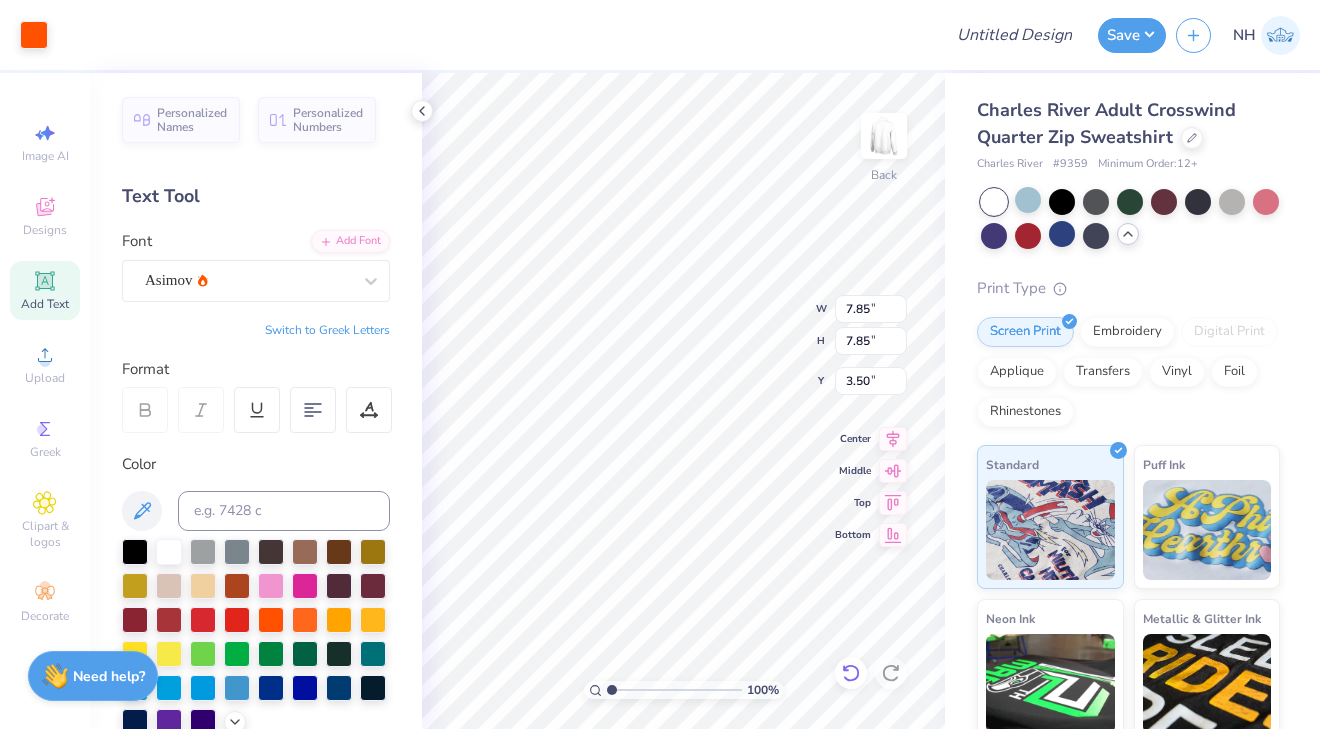 type on "4.17" 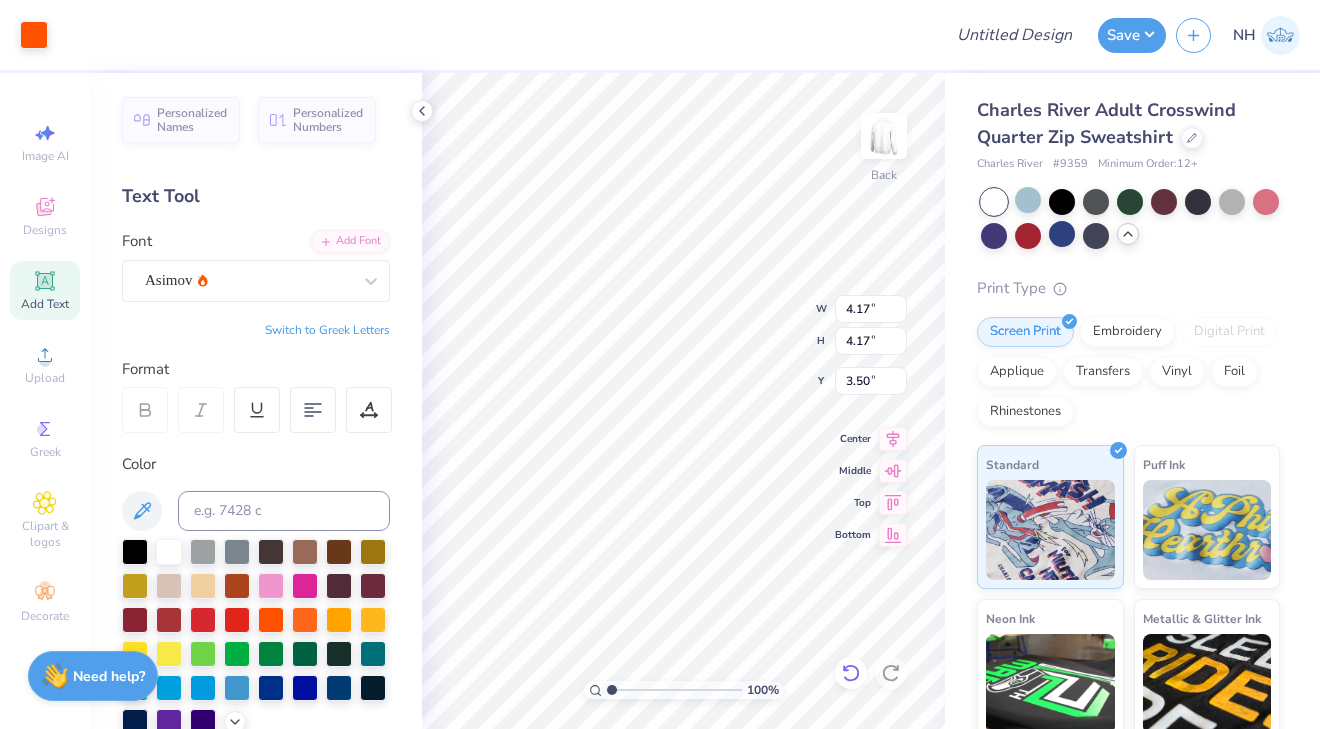 type on "4.00" 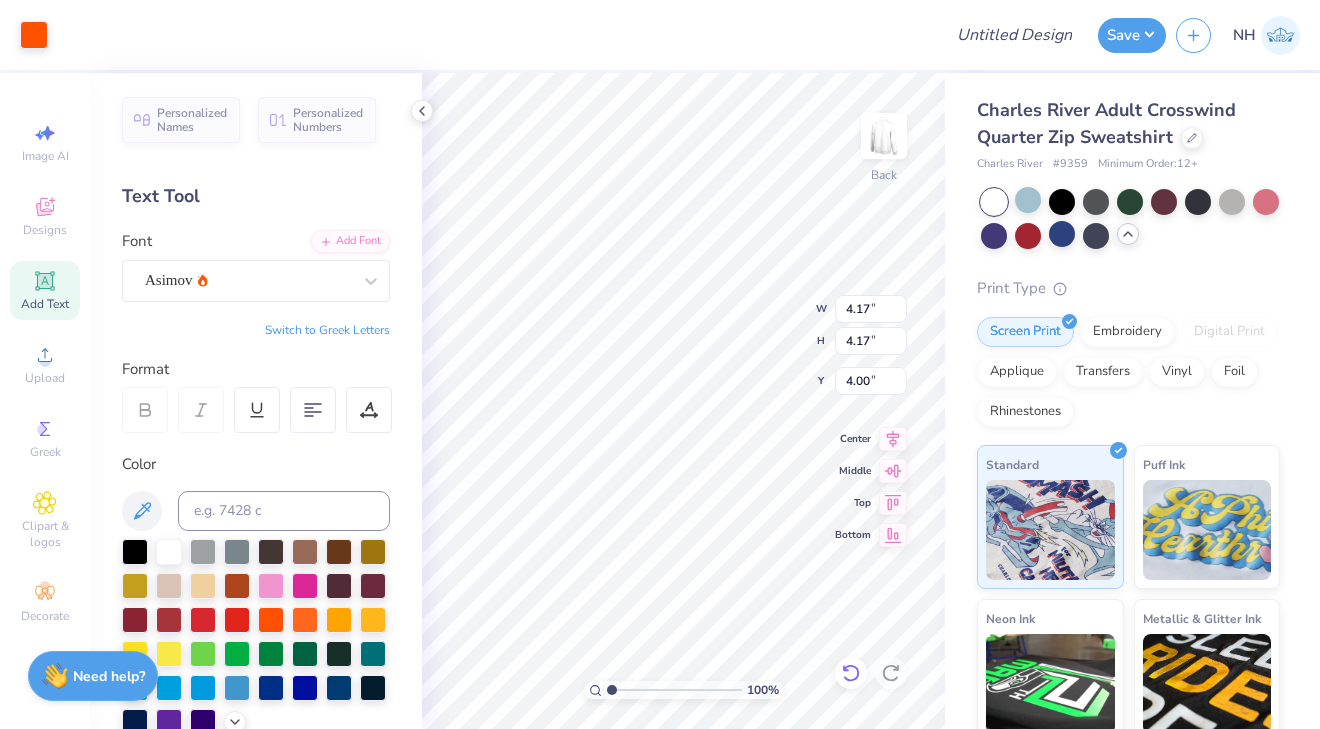 type on "3.99" 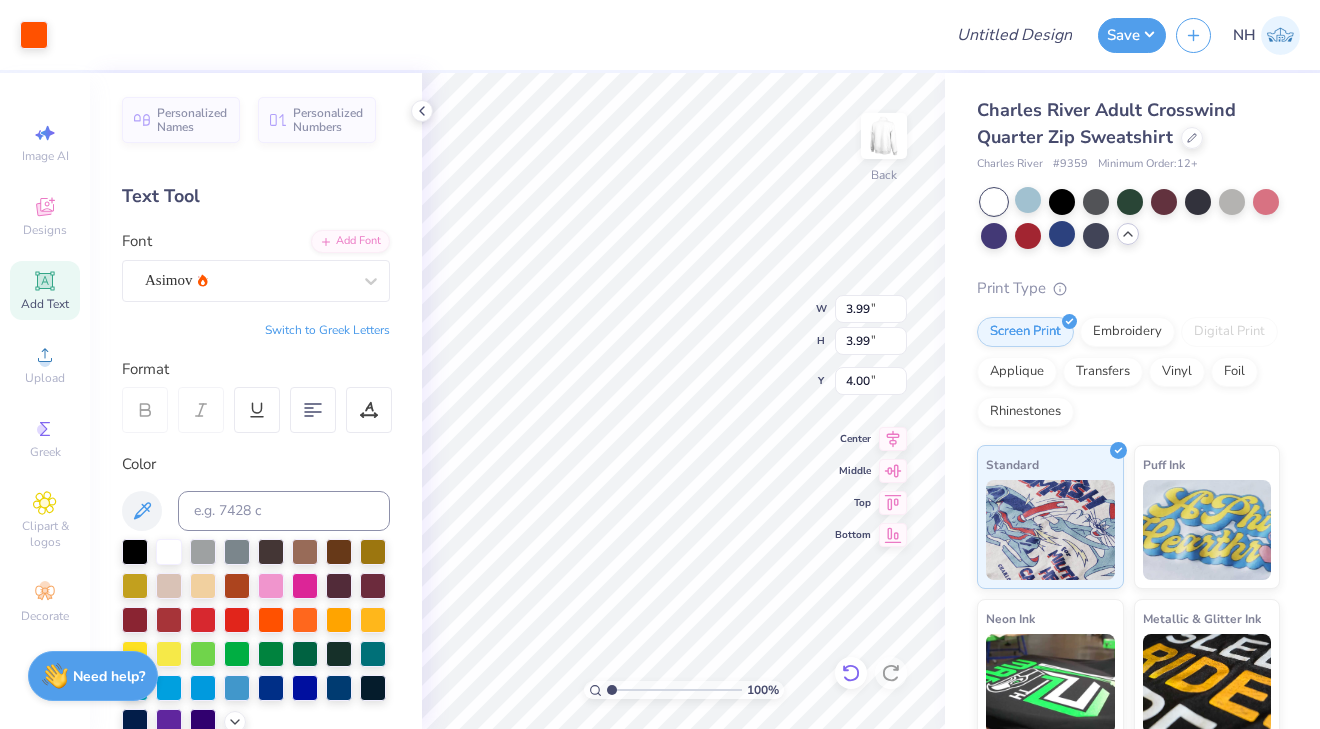 click 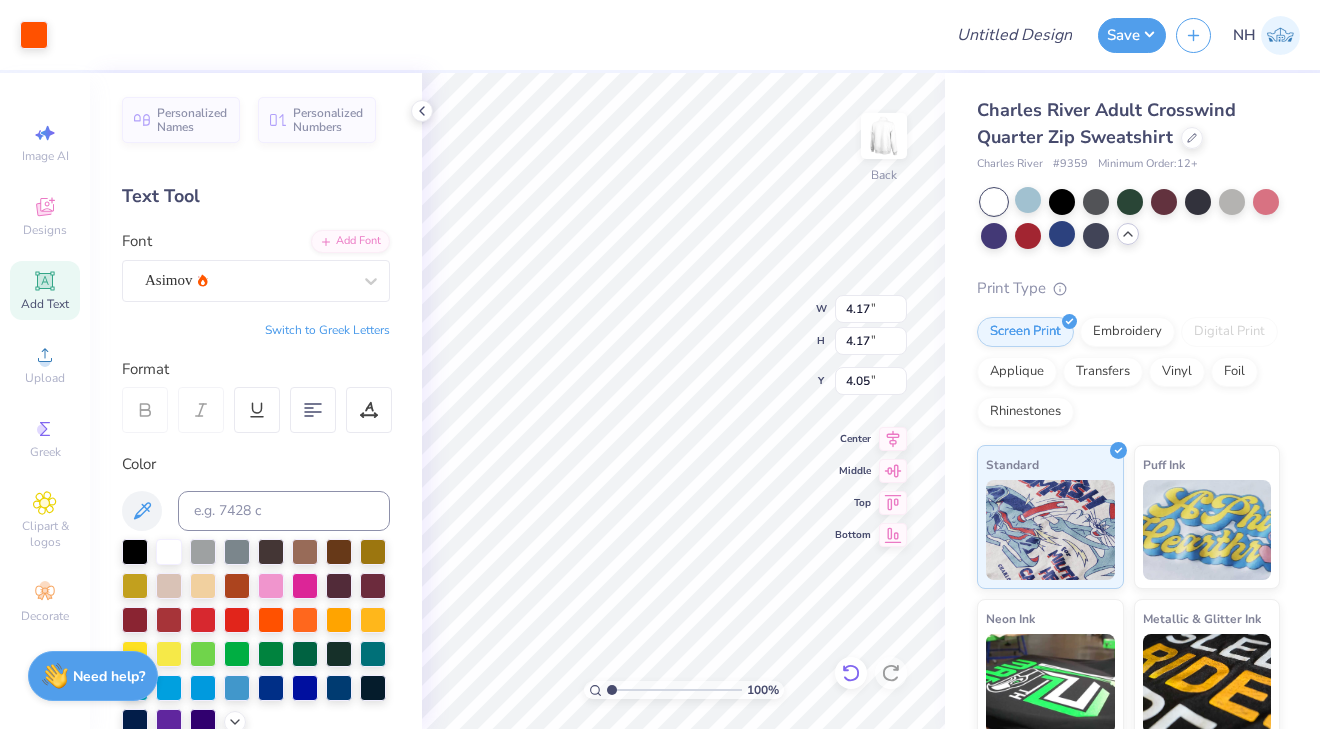 click 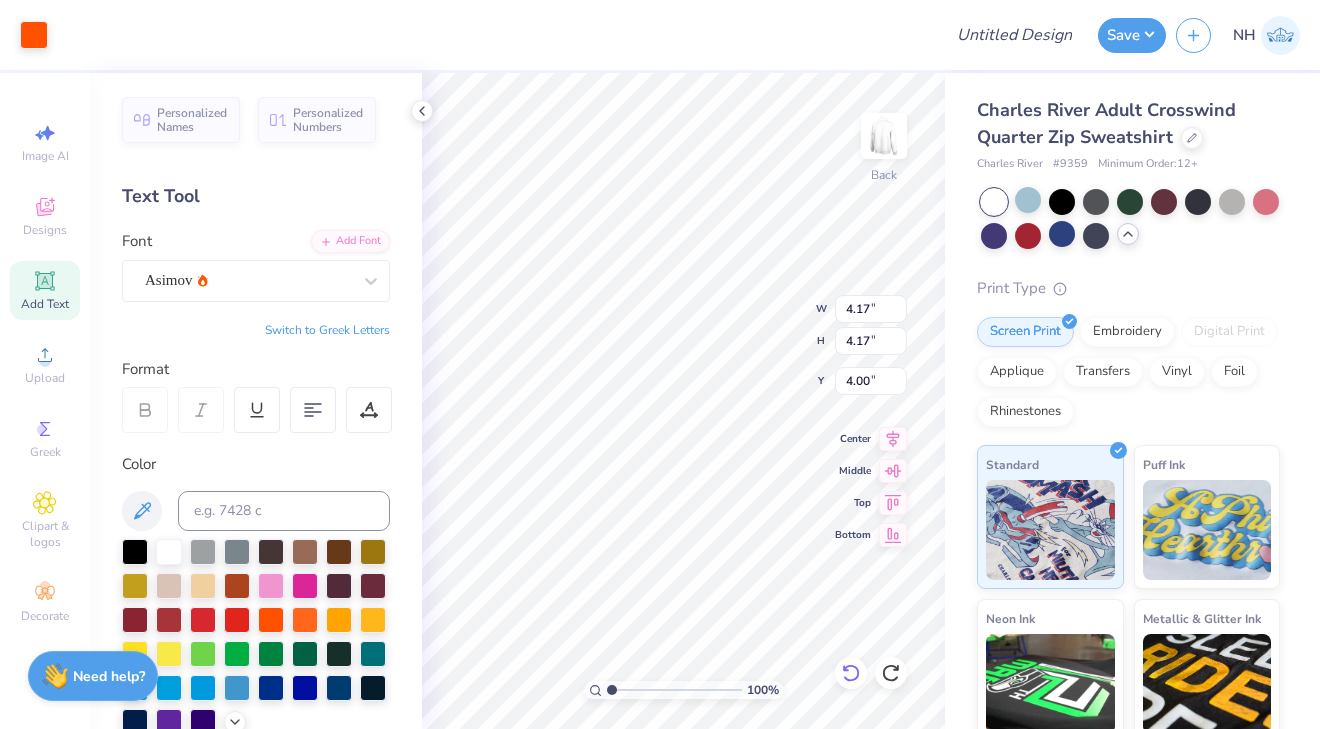 type on "3.95" 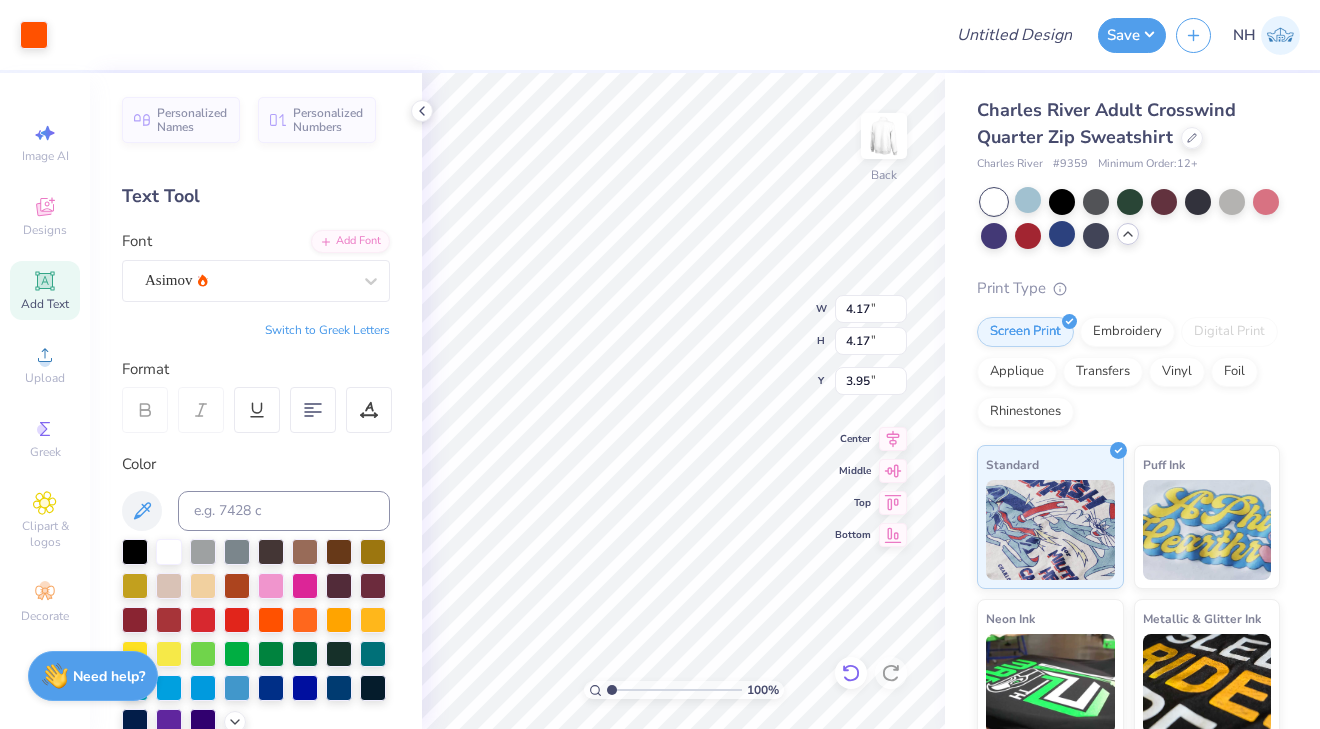 type on "3.94" 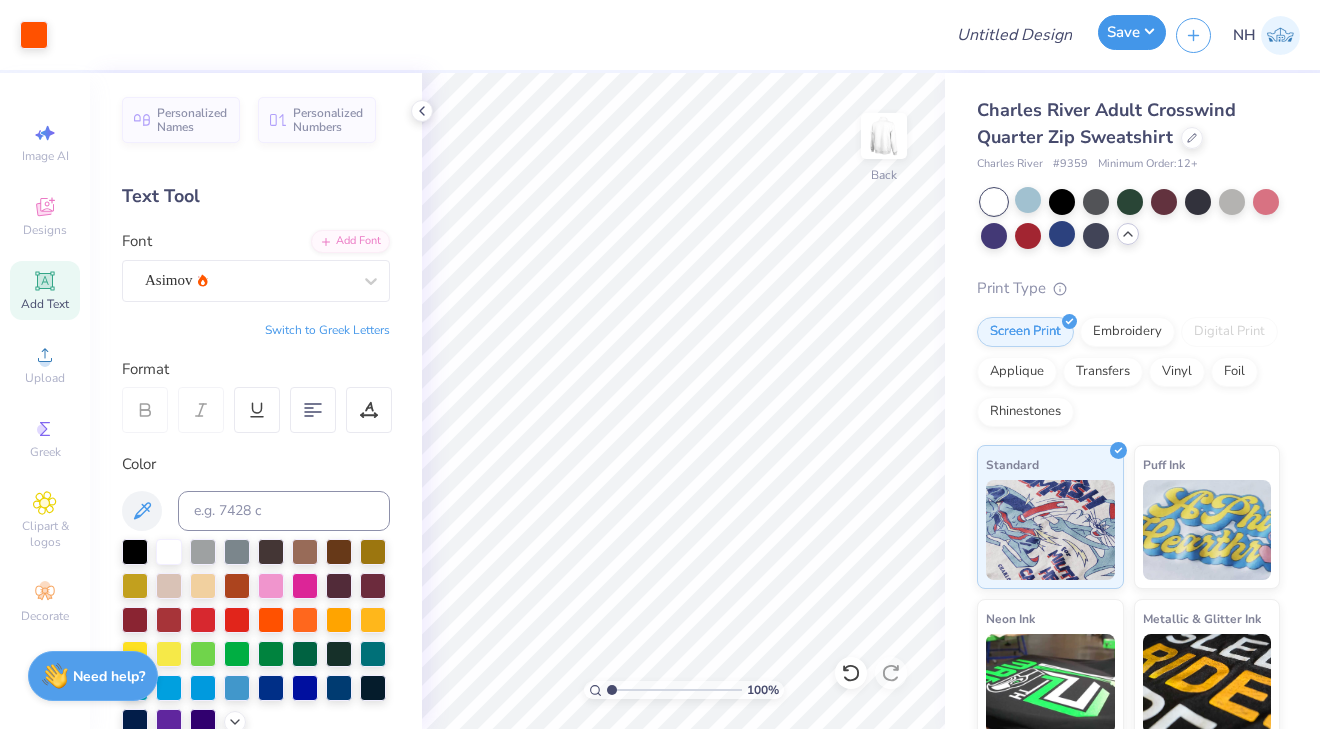 click on "Save" at bounding box center [1132, 32] 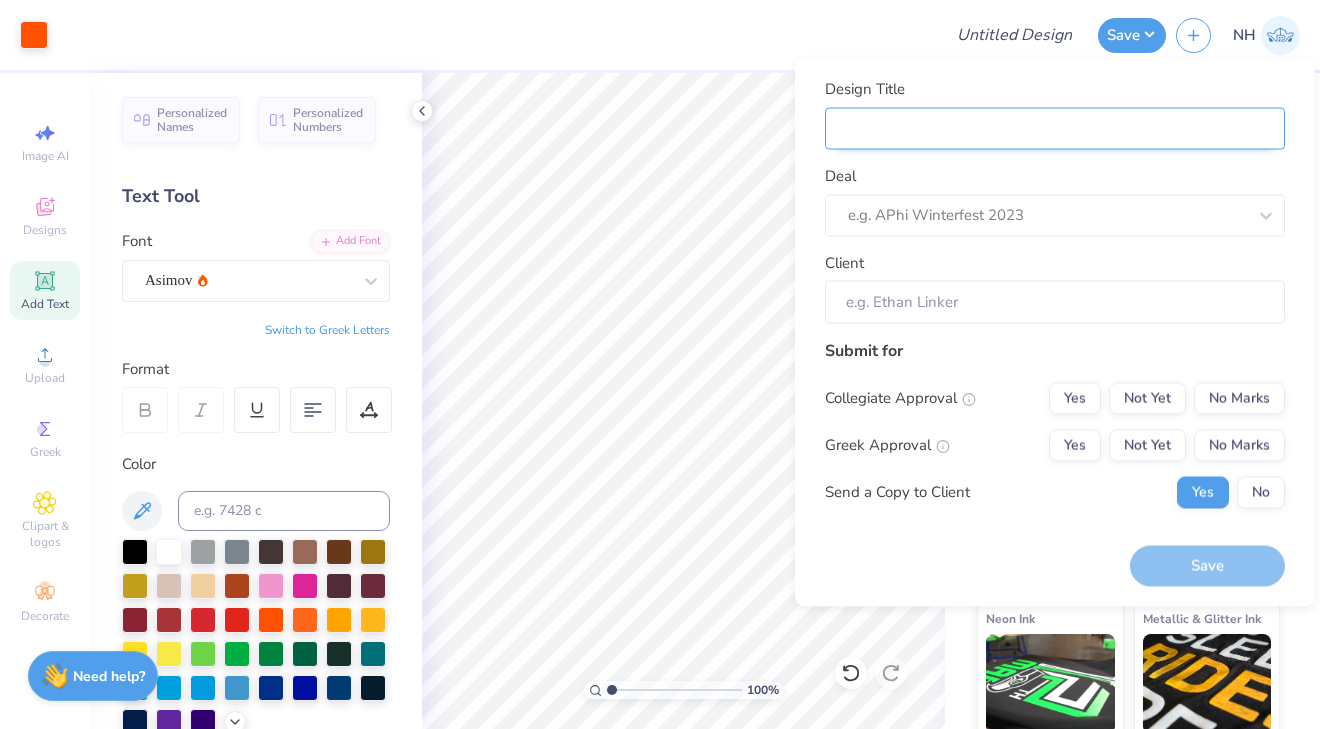 click on "Design Title" at bounding box center (1055, 128) 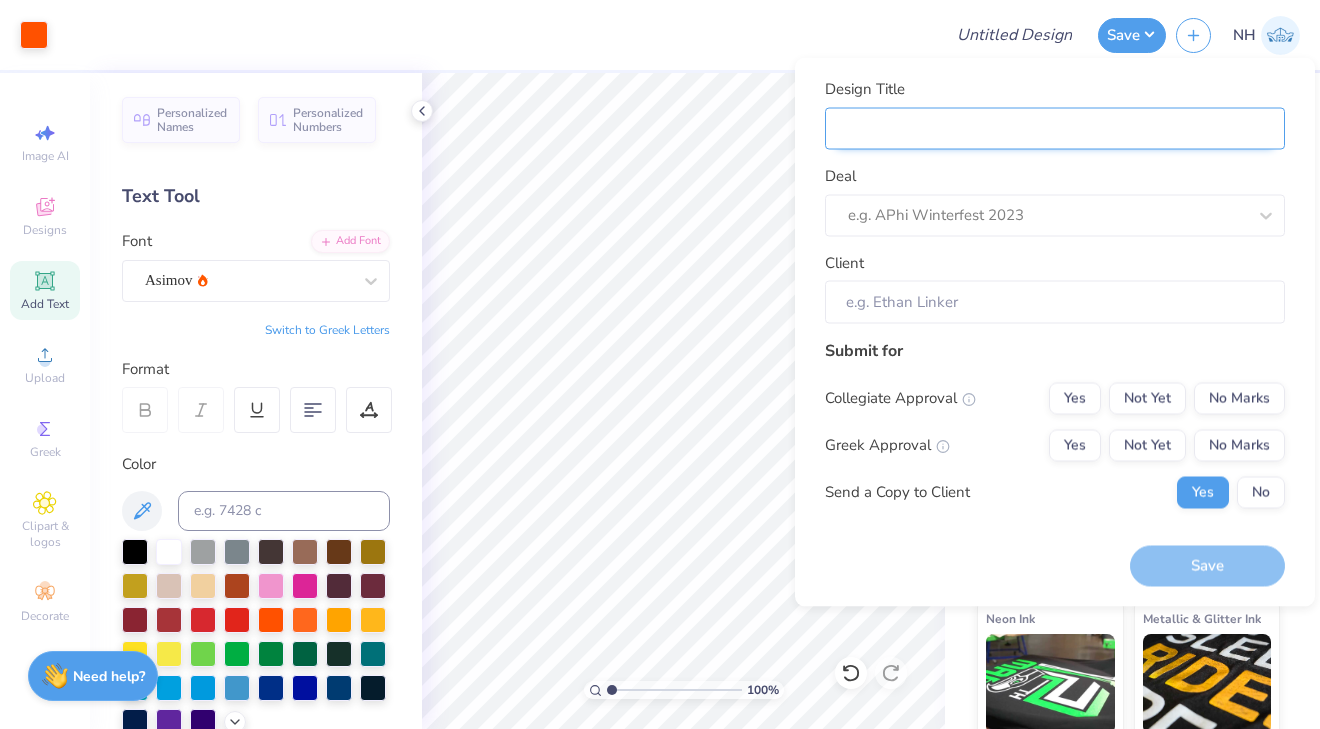 type on "N" 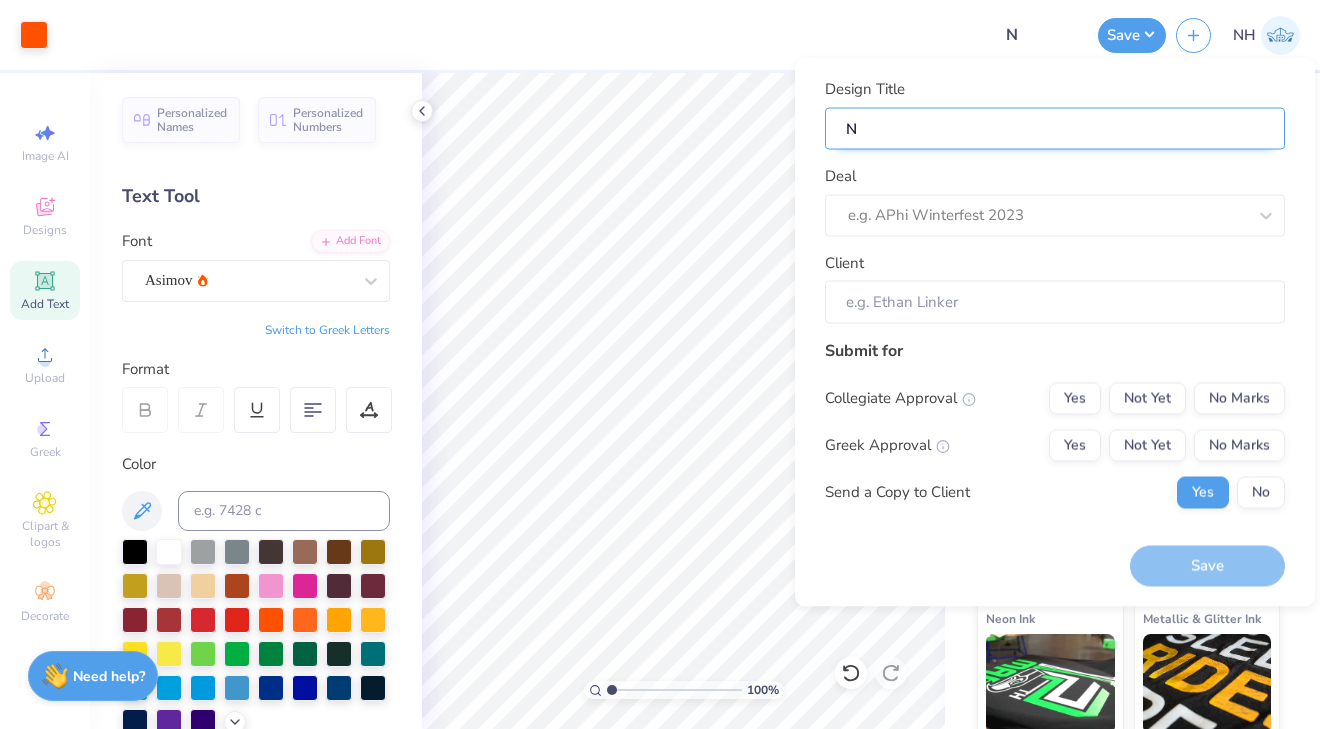 type on "No" 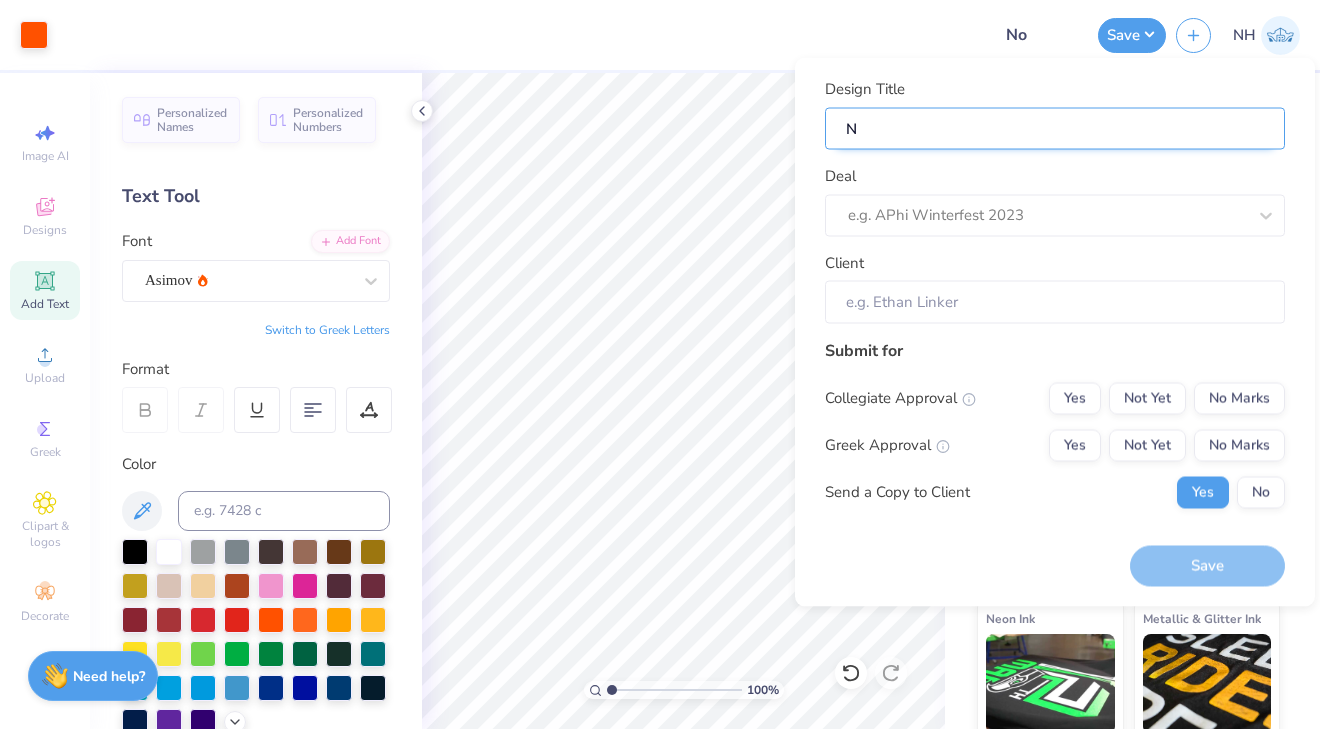 type on "No" 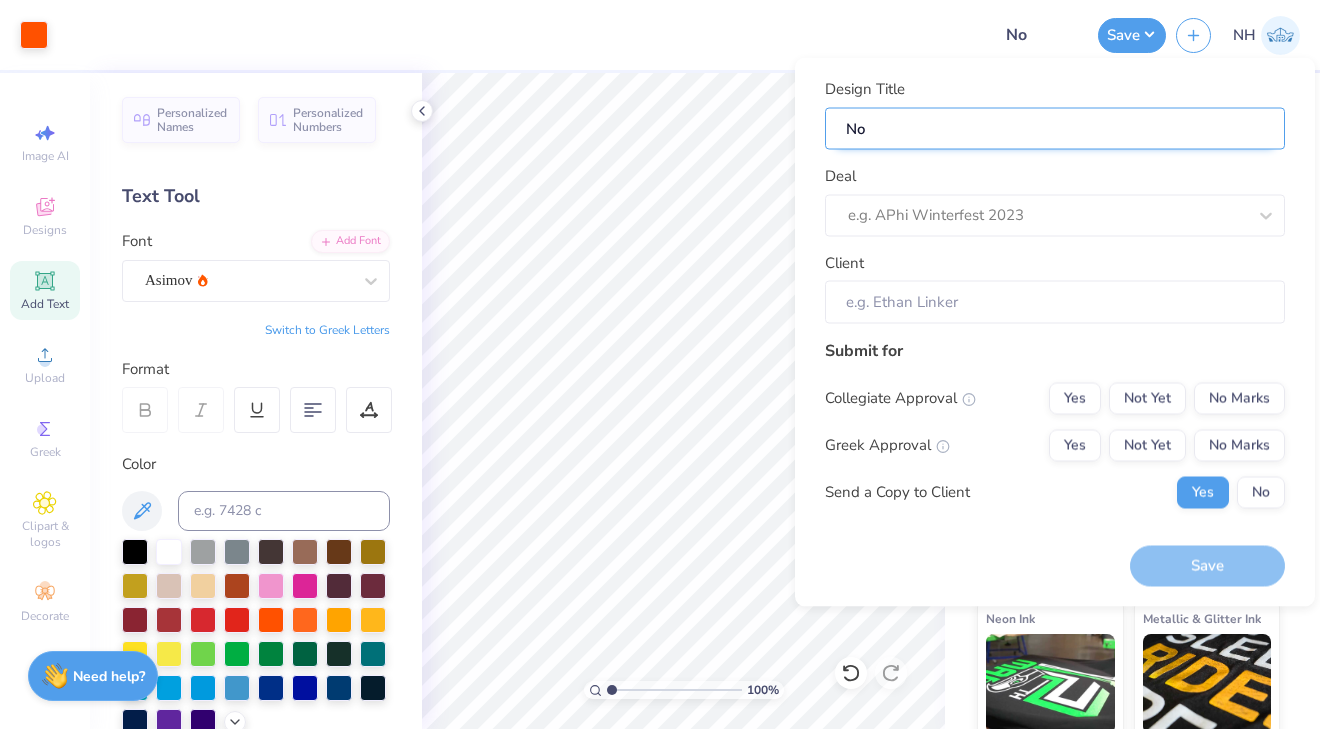 type on "Nor" 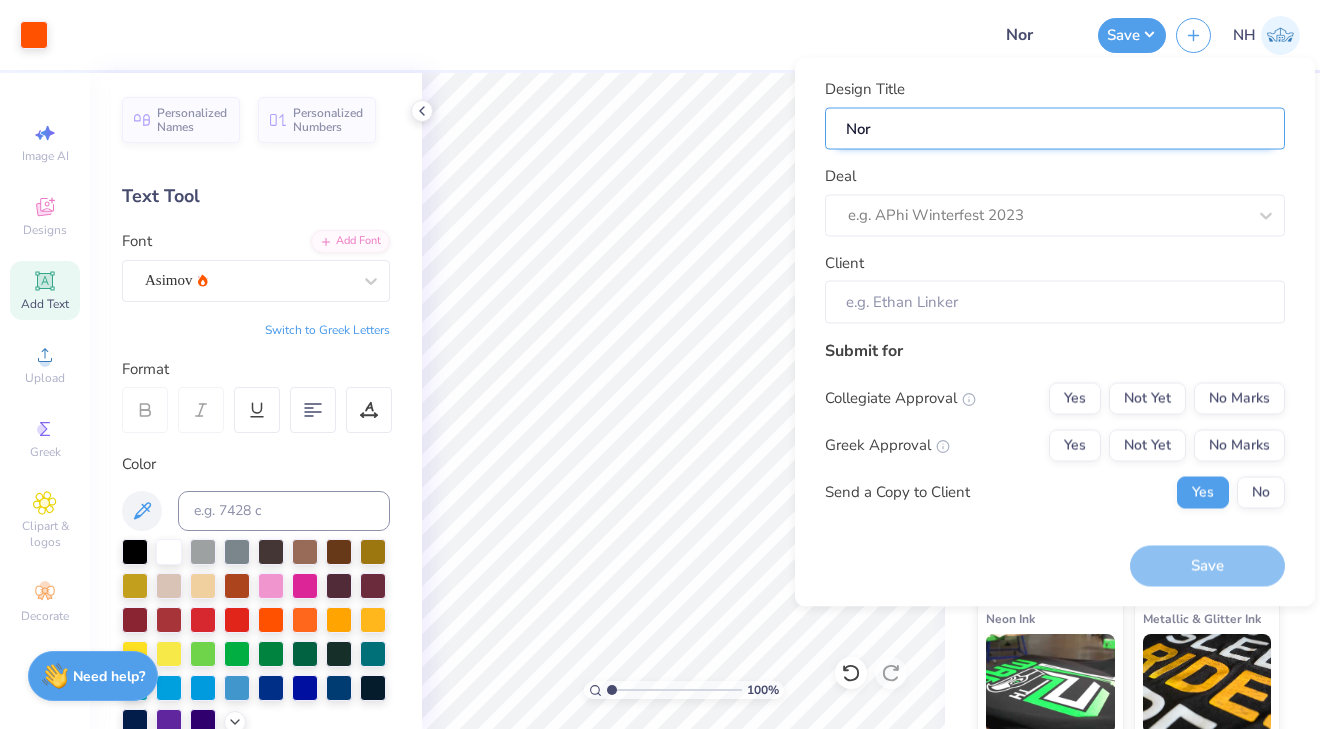 type on "[FIRST]" 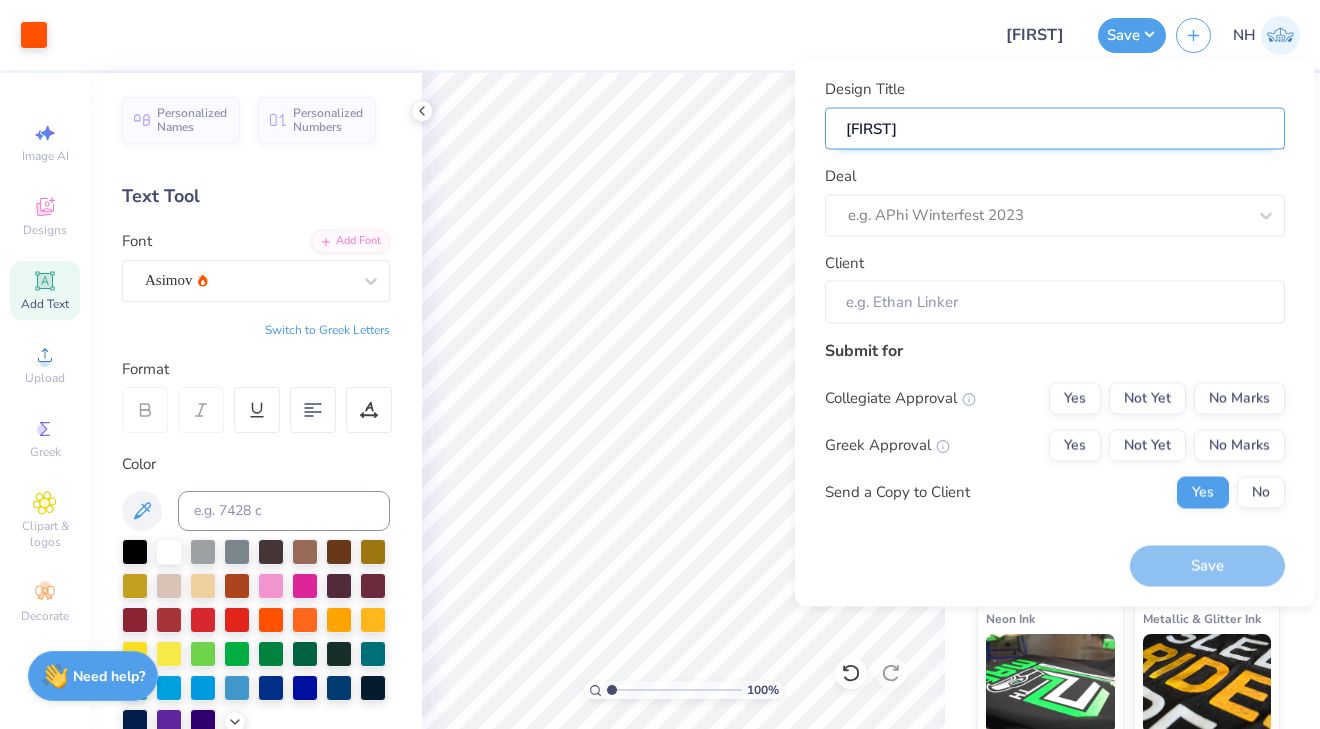 type on "Nor" 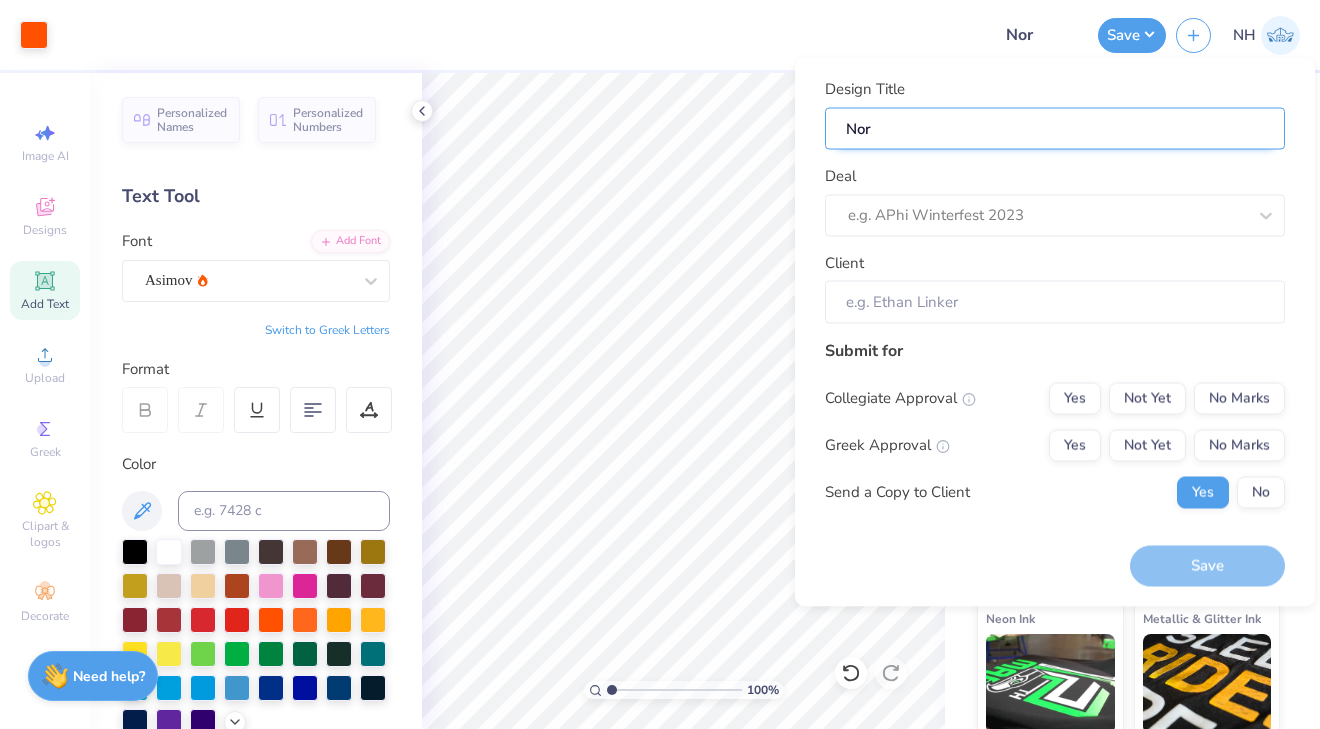 type on "No" 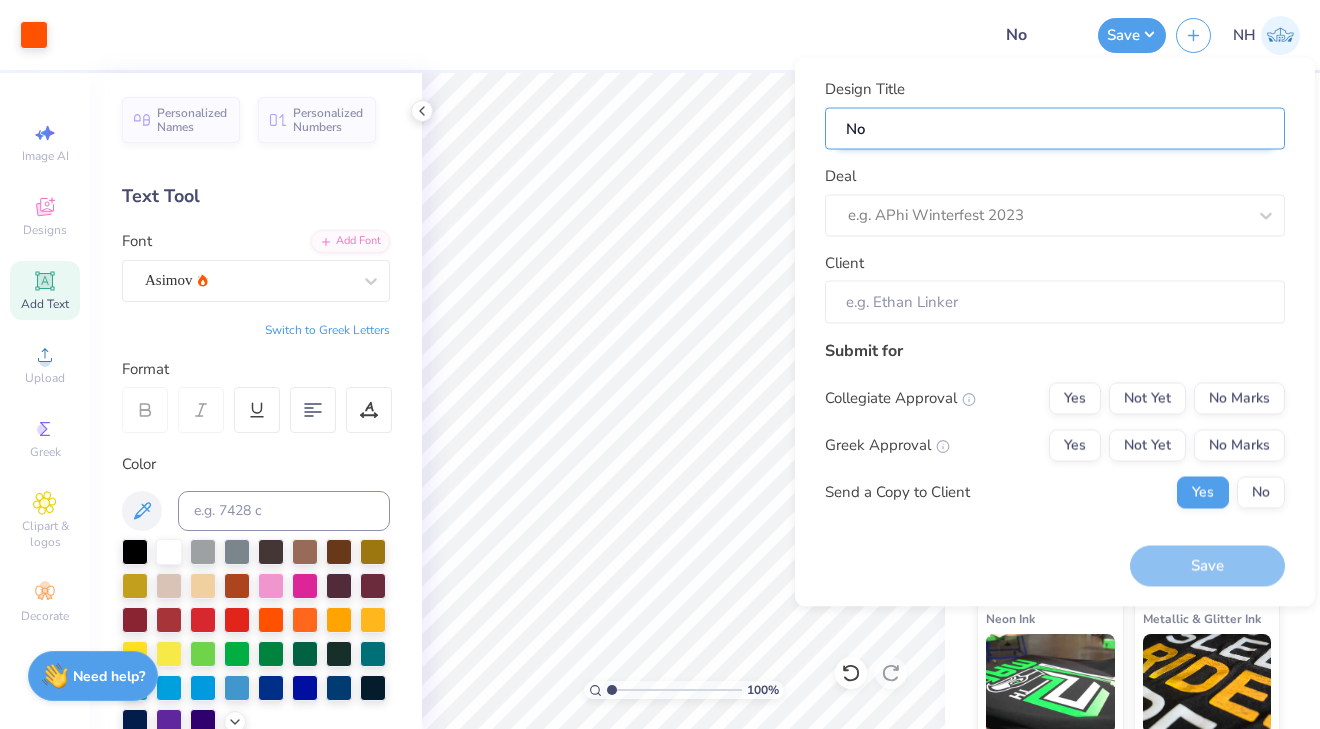 type on "N" 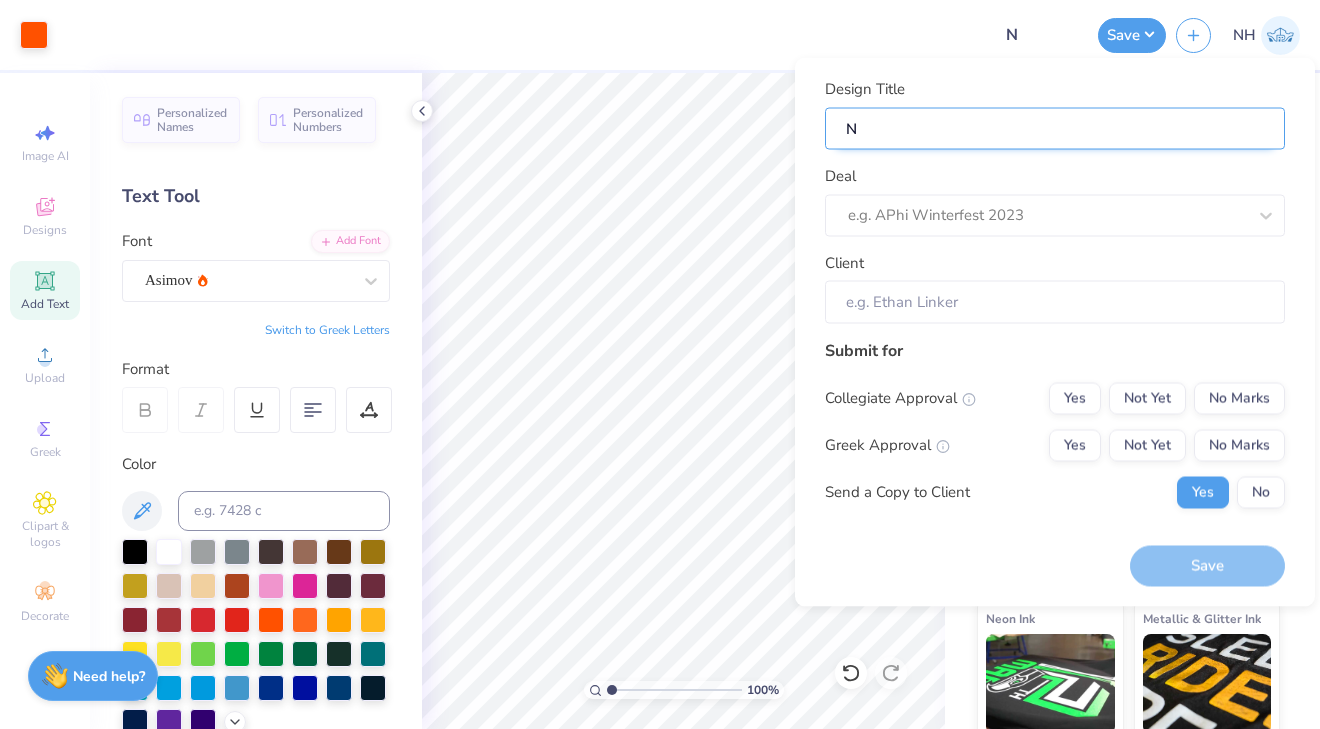 type 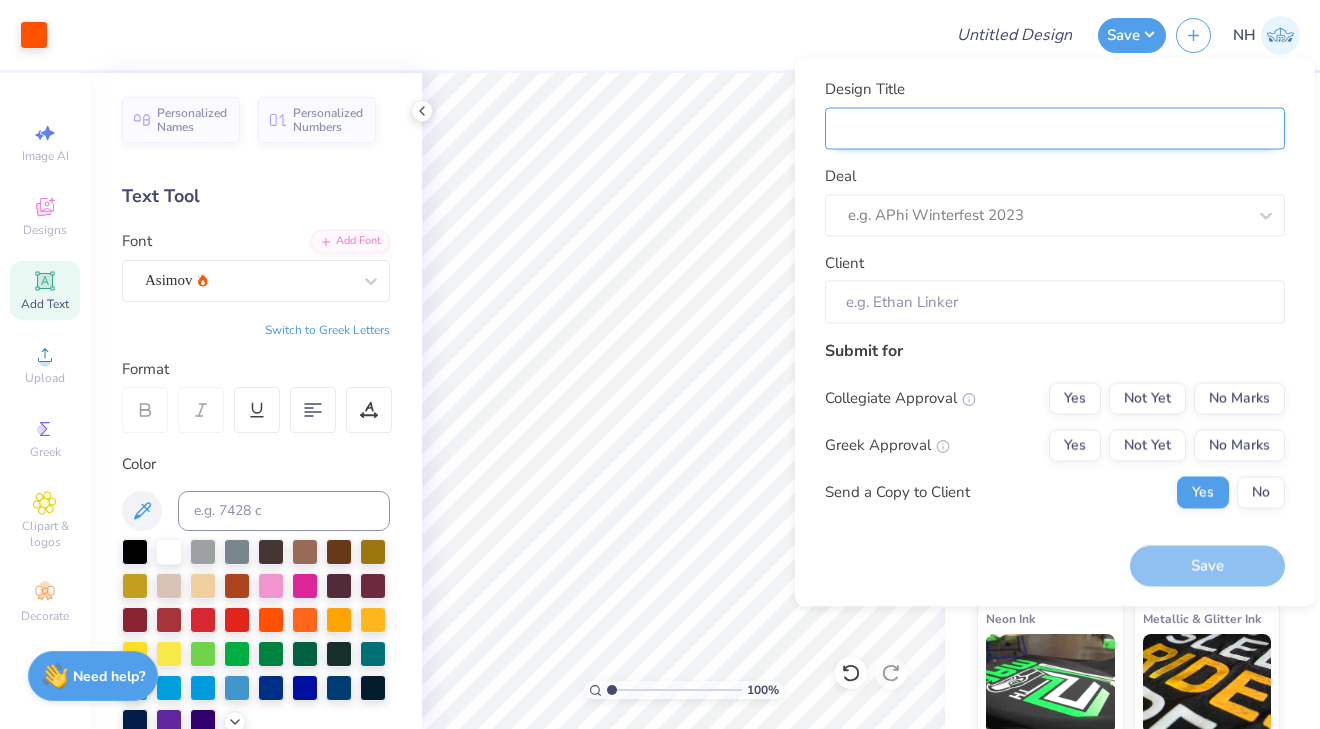type on "P" 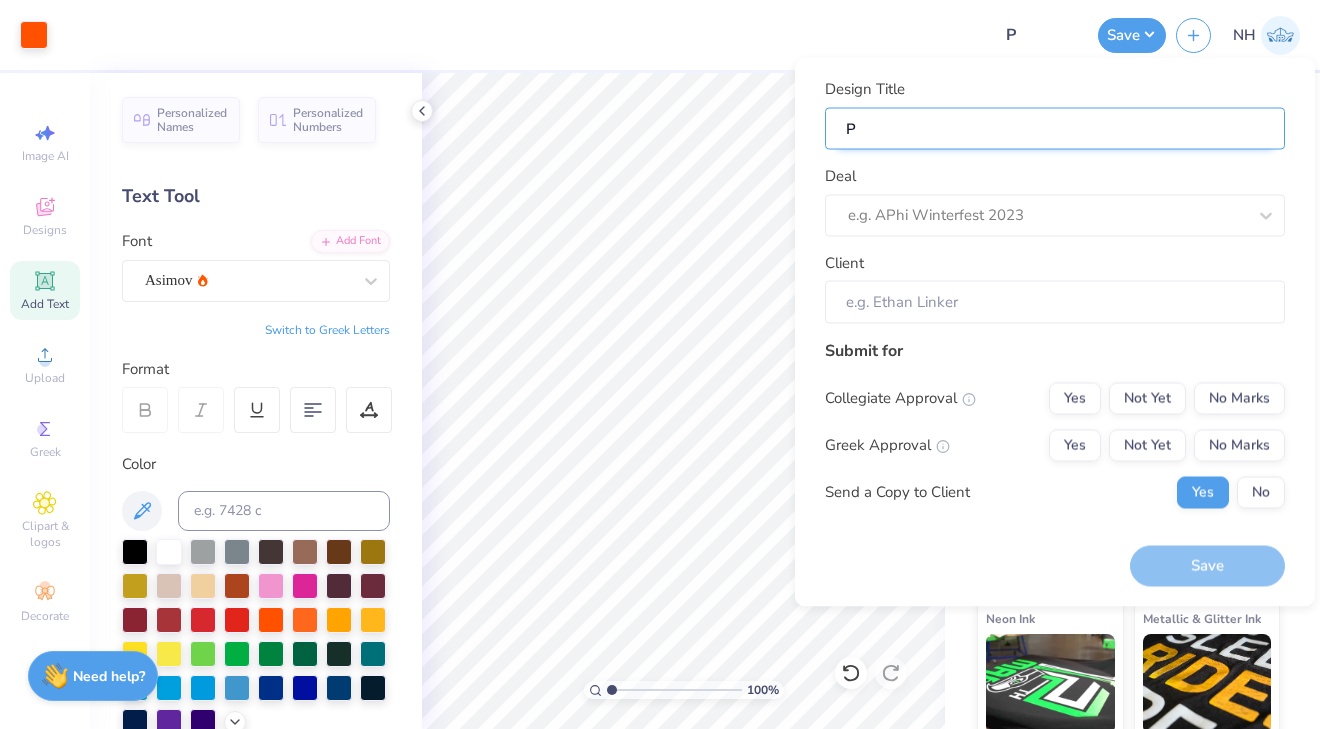 type on "PE" 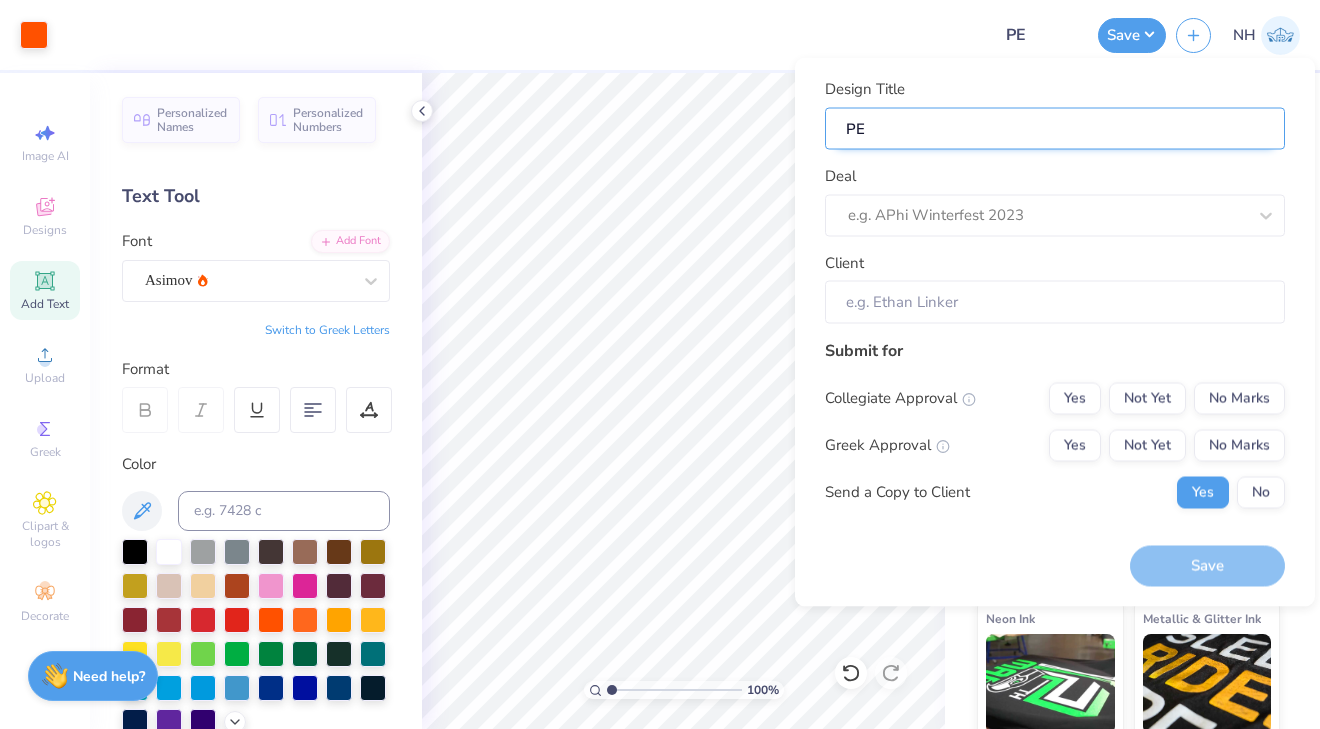 type on "PEV" 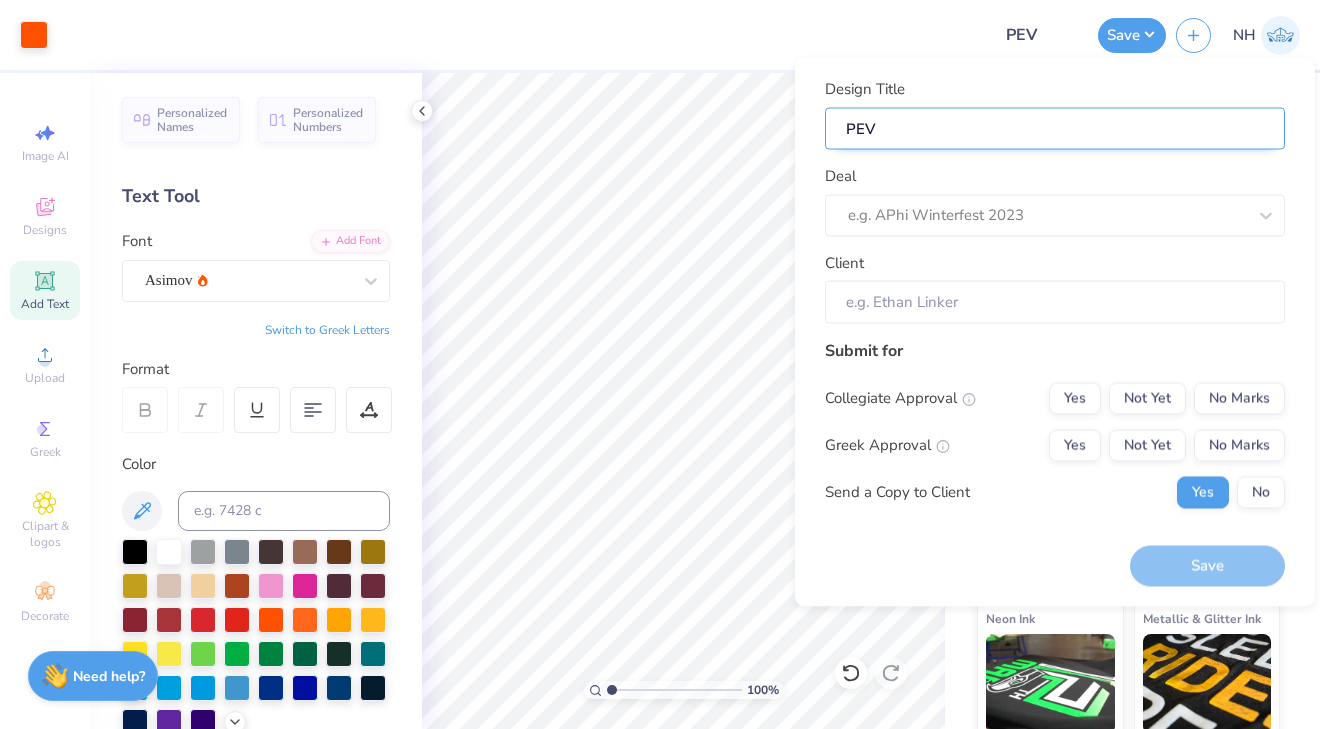 type on "PEVC" 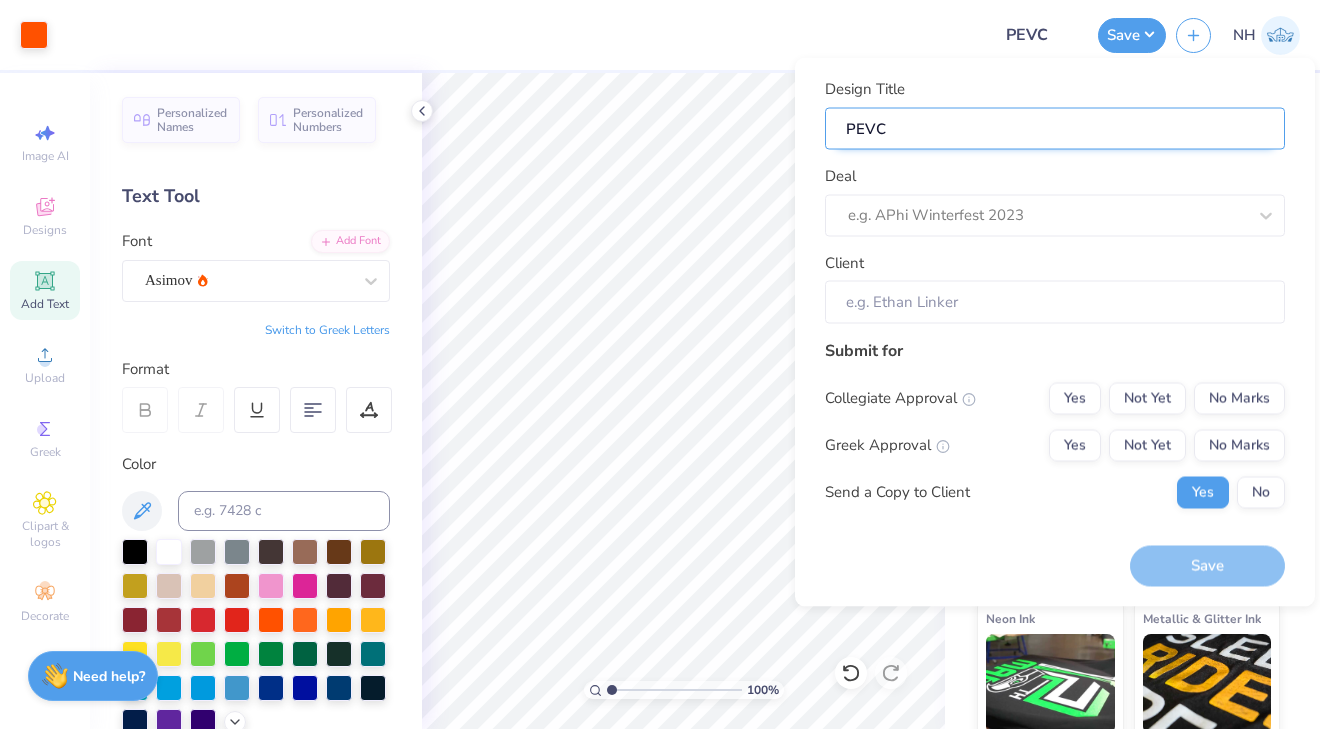 type on "PEVC" 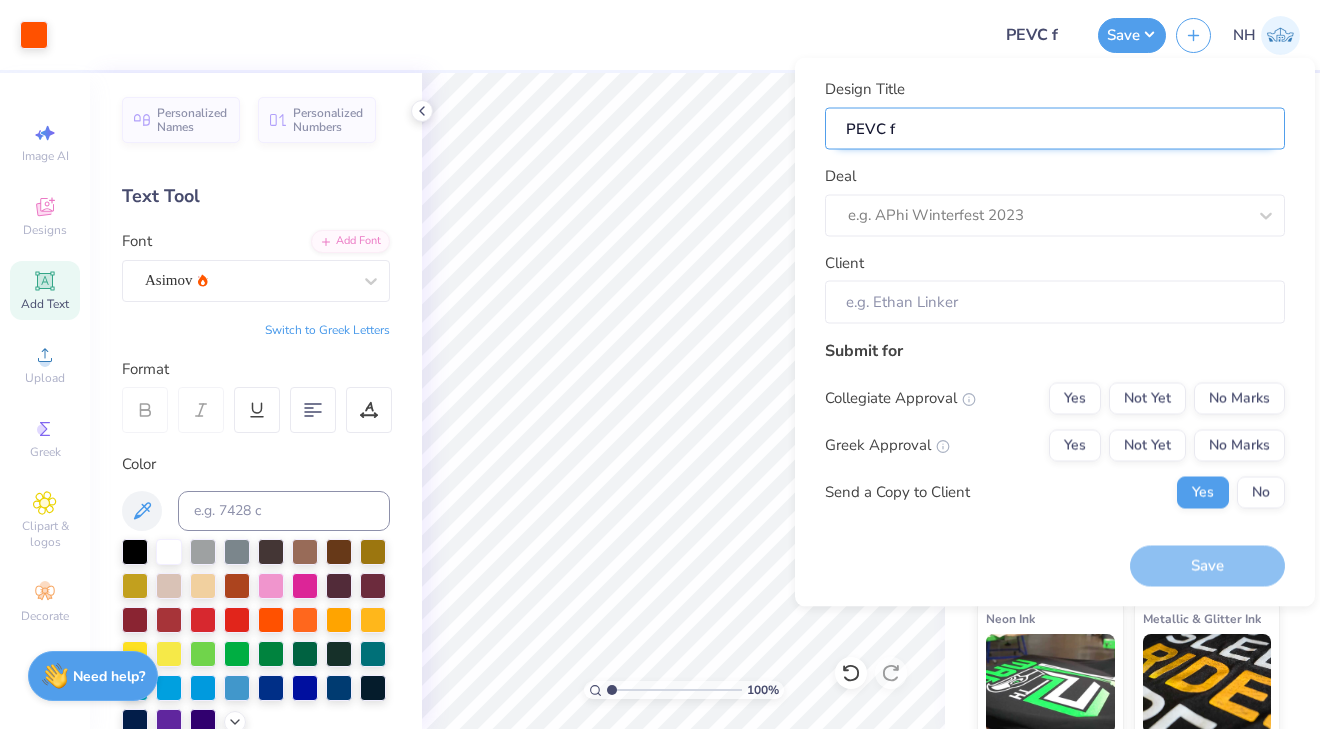 type on "PEVC fa" 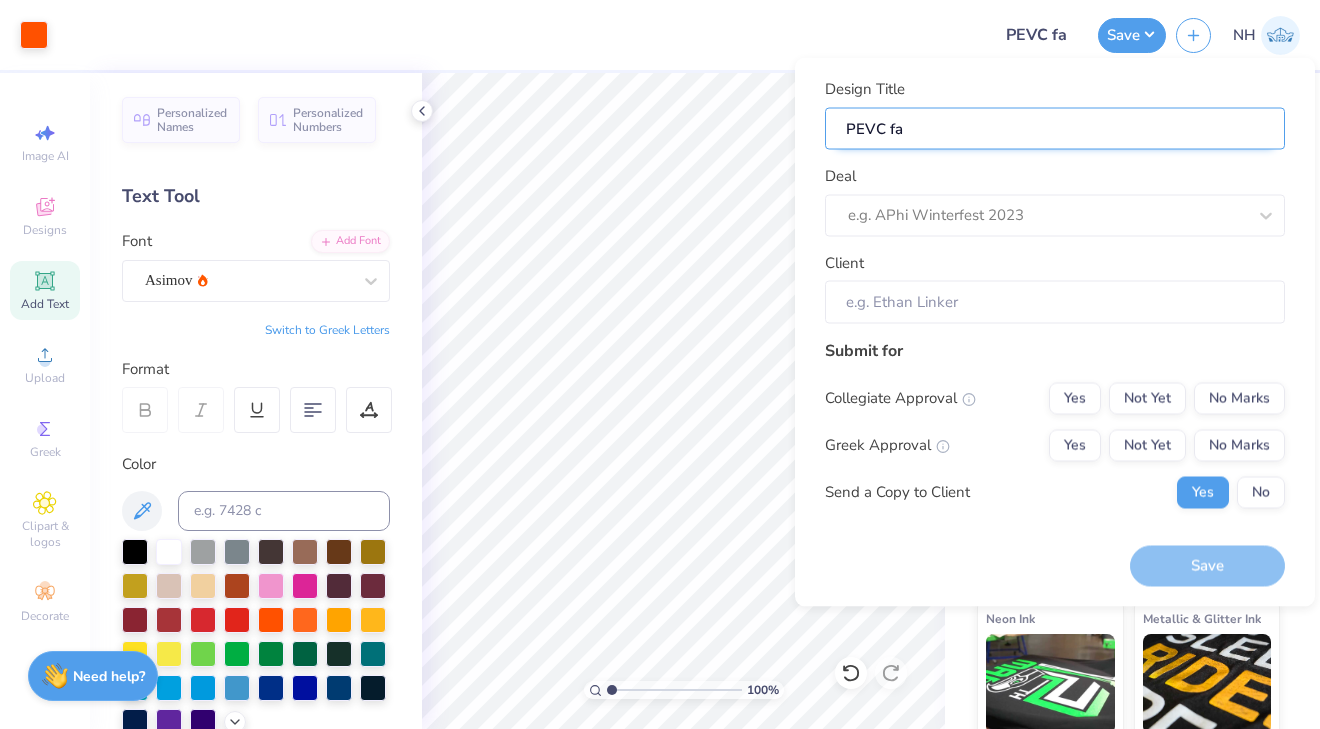 type on "PEVC fal" 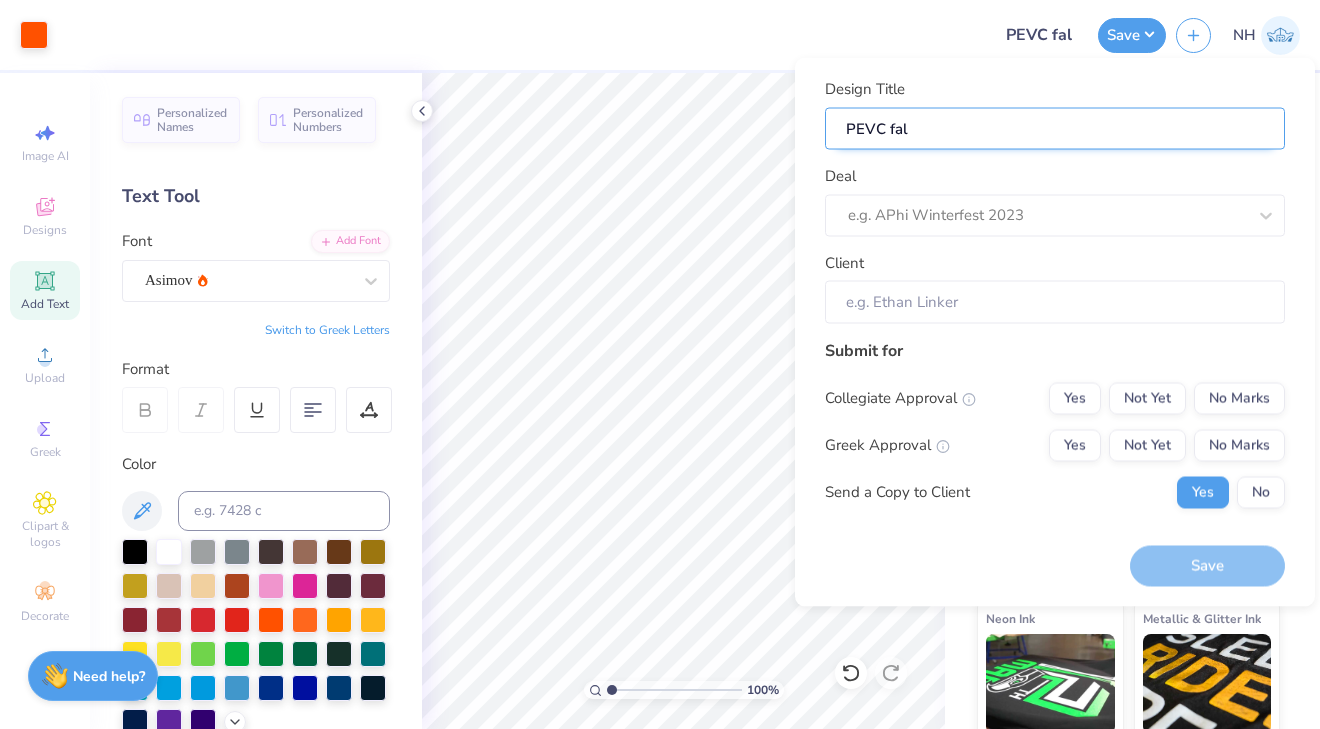 type on "PEVC fall" 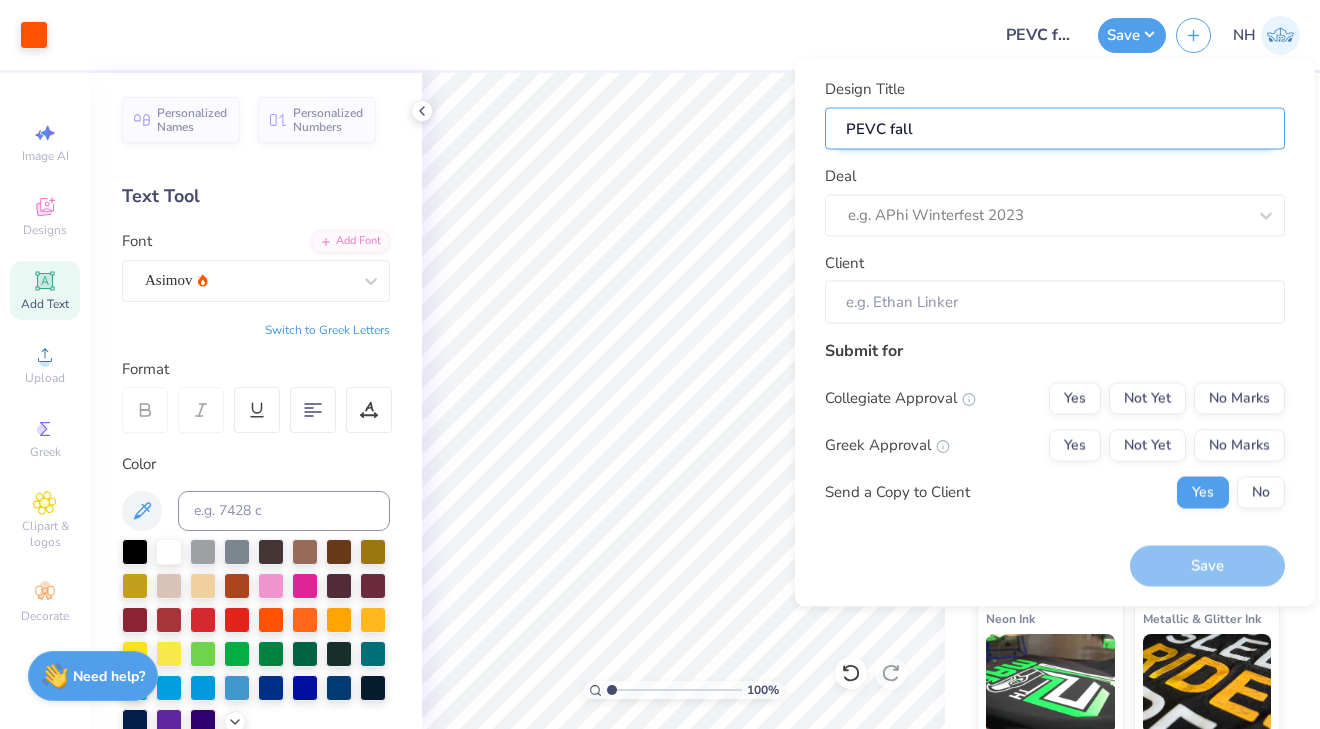 type on "PEVC fall" 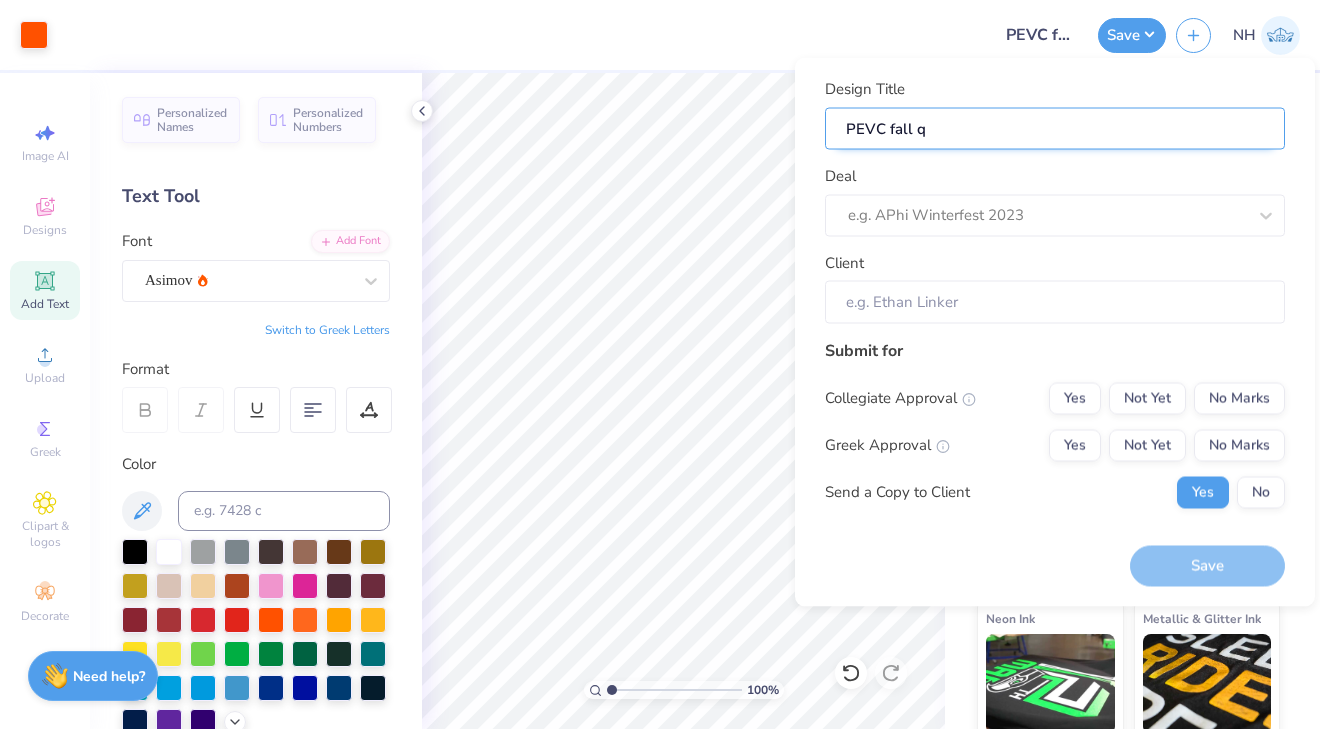 type on "PEVC fall qu" 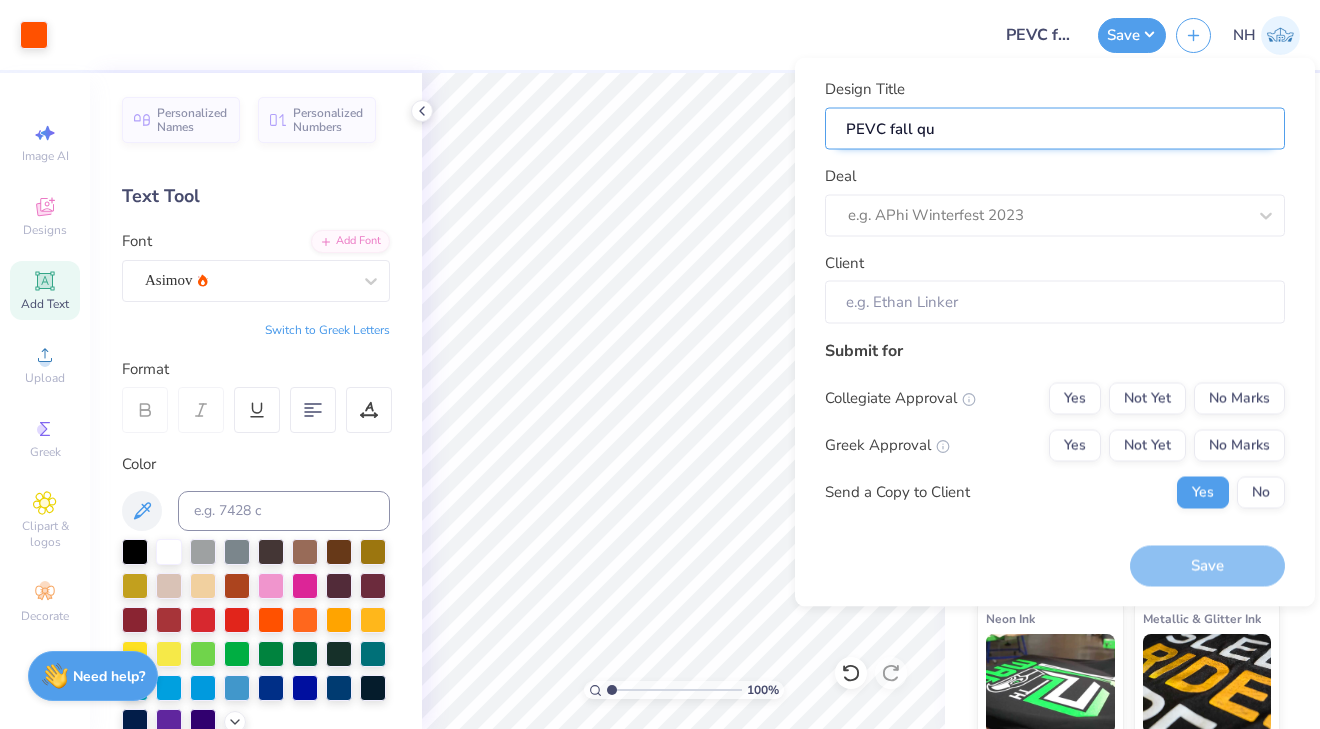 type on "PEVC fall qua" 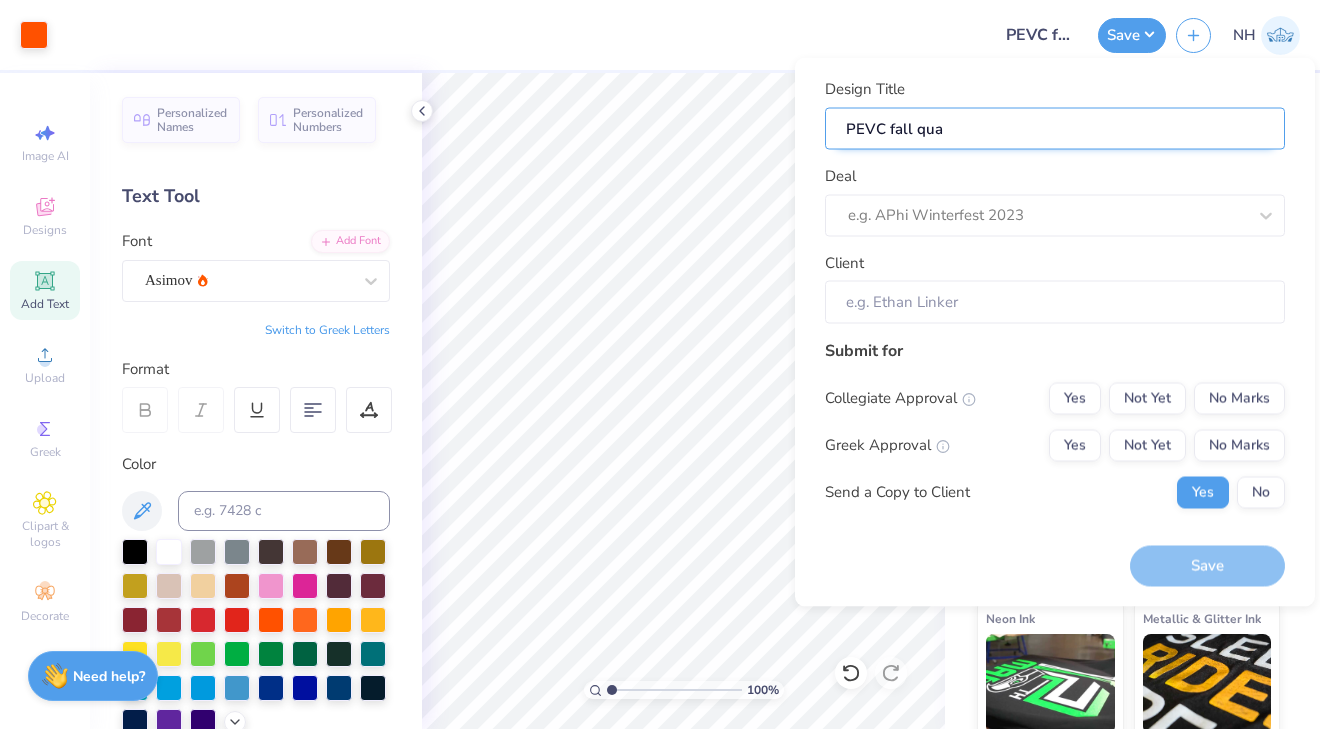 type on "PEVC fall quar" 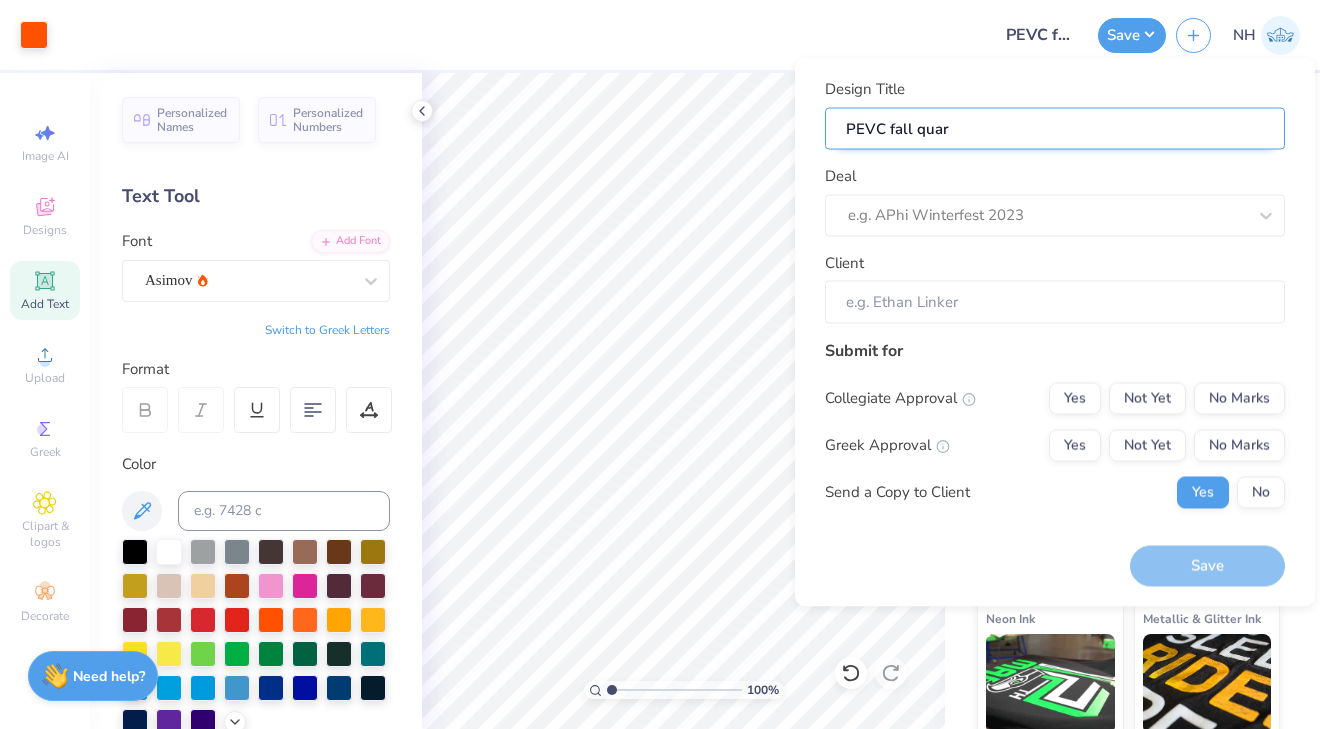 type on "PEVC fall quart" 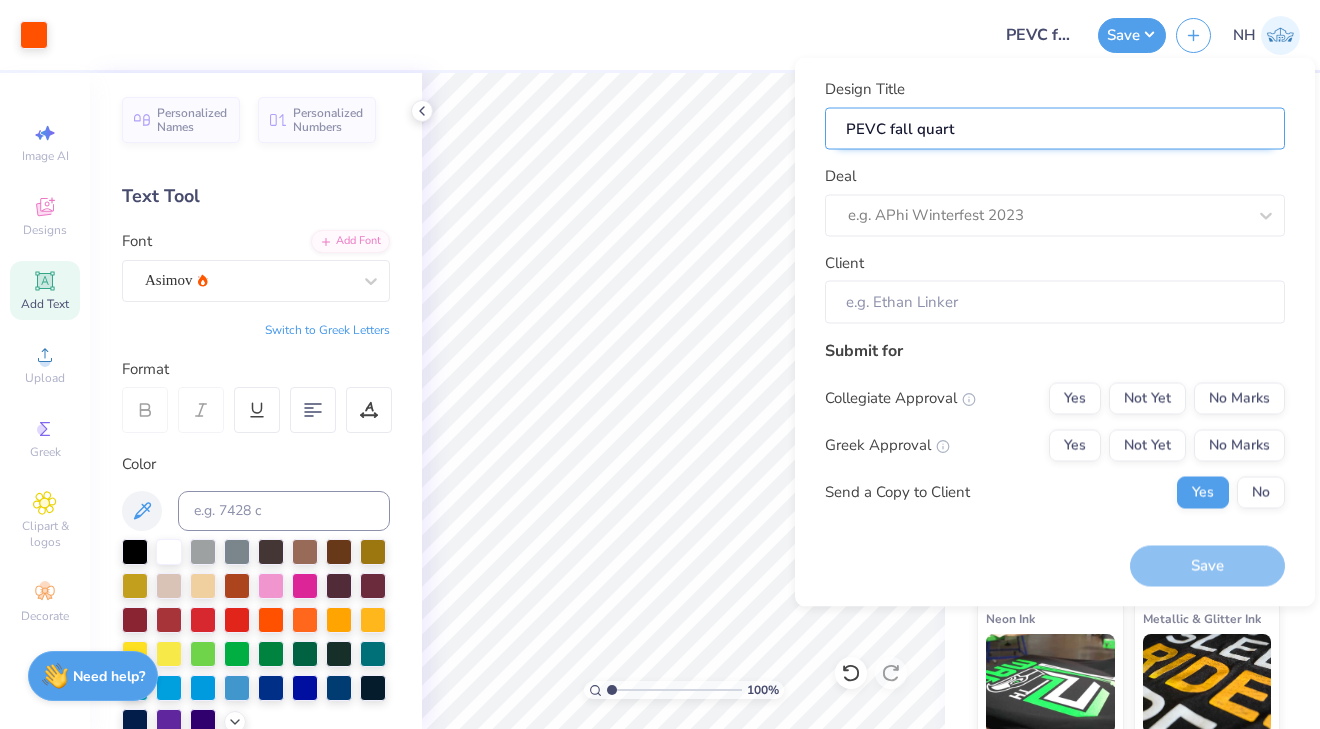 type on "PEVC fall quarte" 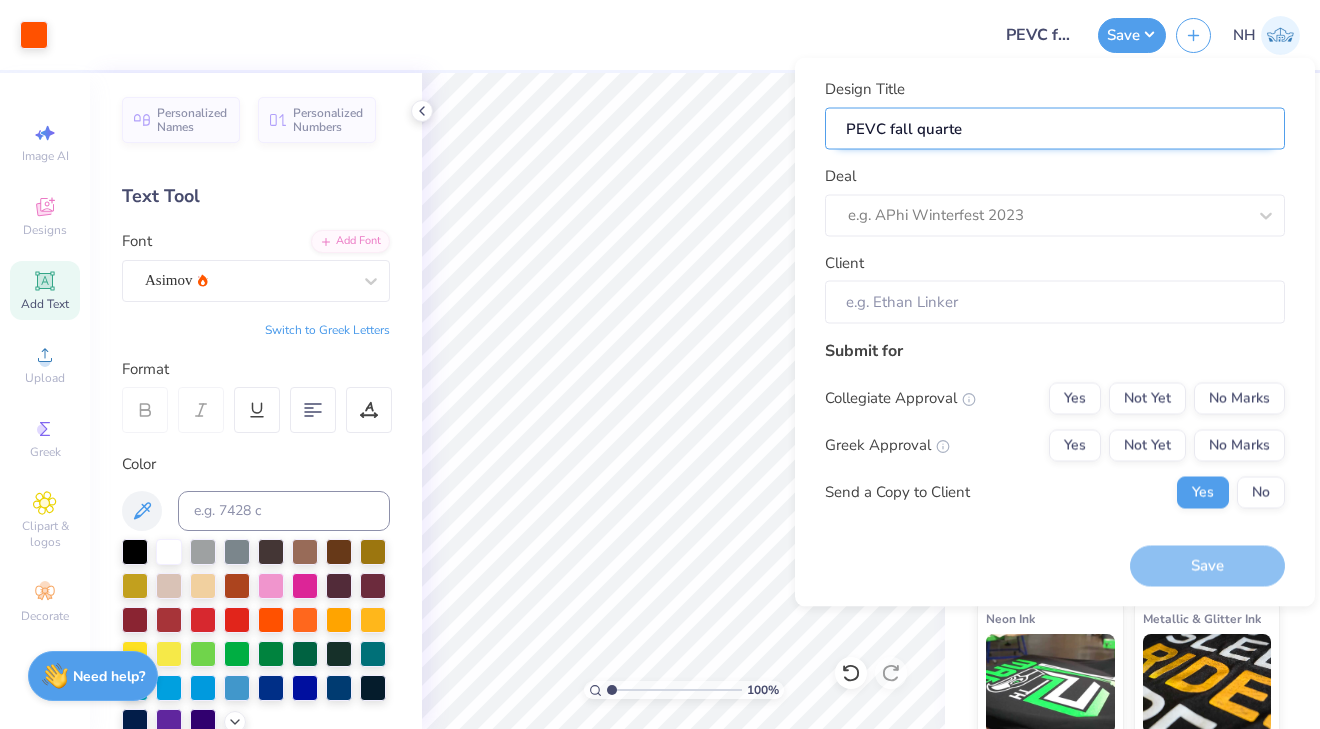 type on "PEVC fall quarter" 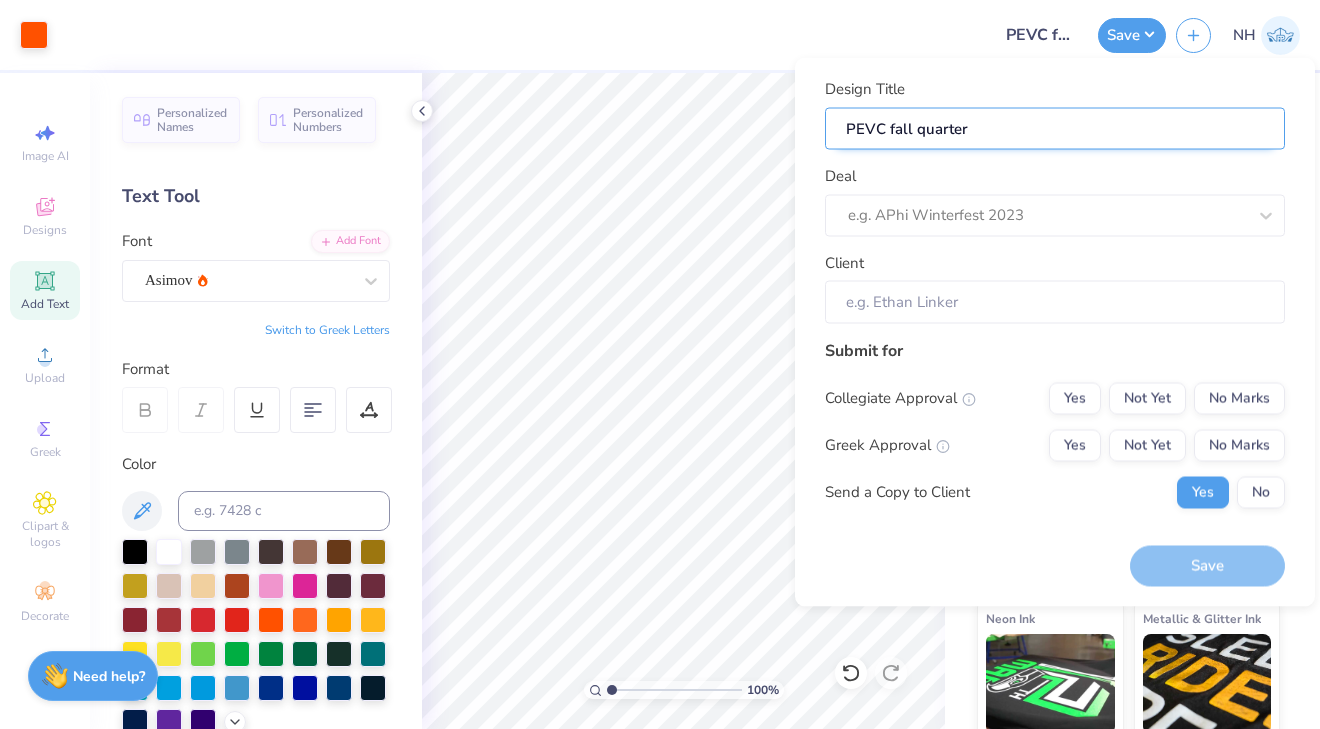 type on "PEVC fall quarter" 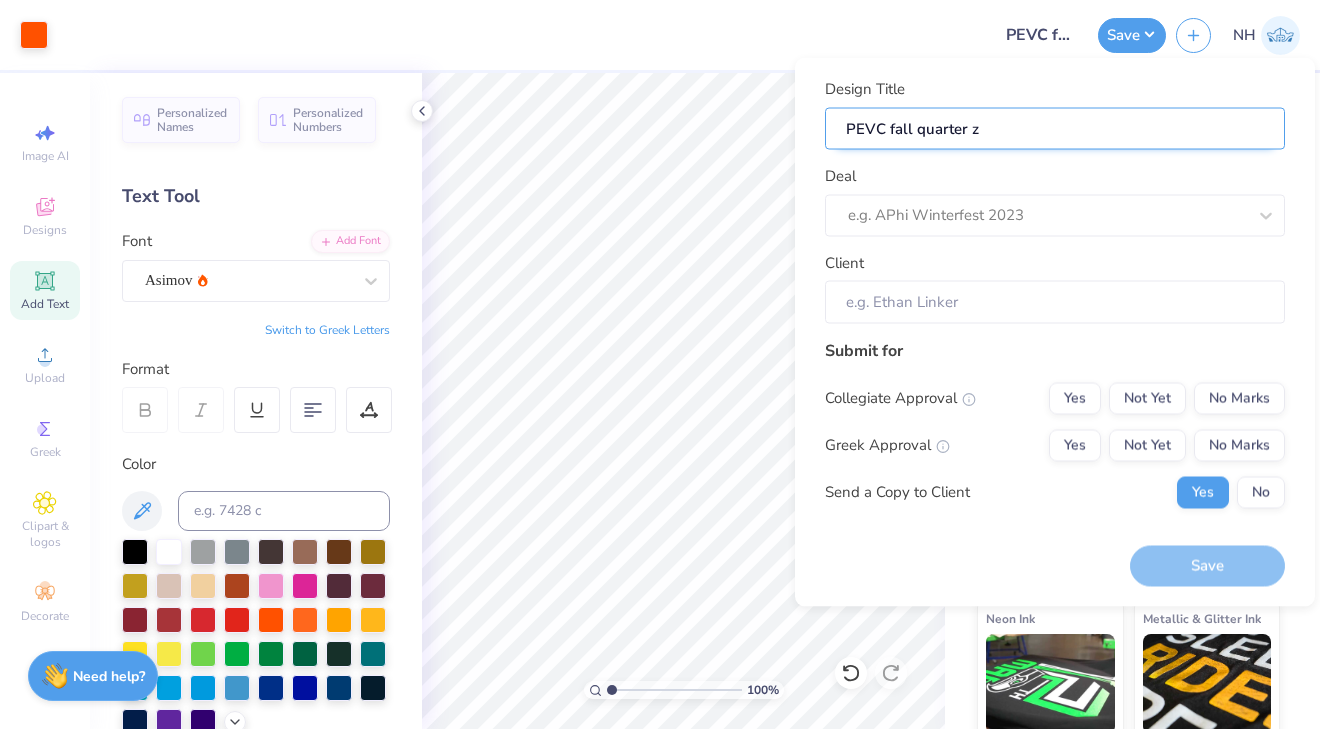 type on "PEVC fall quarter zi" 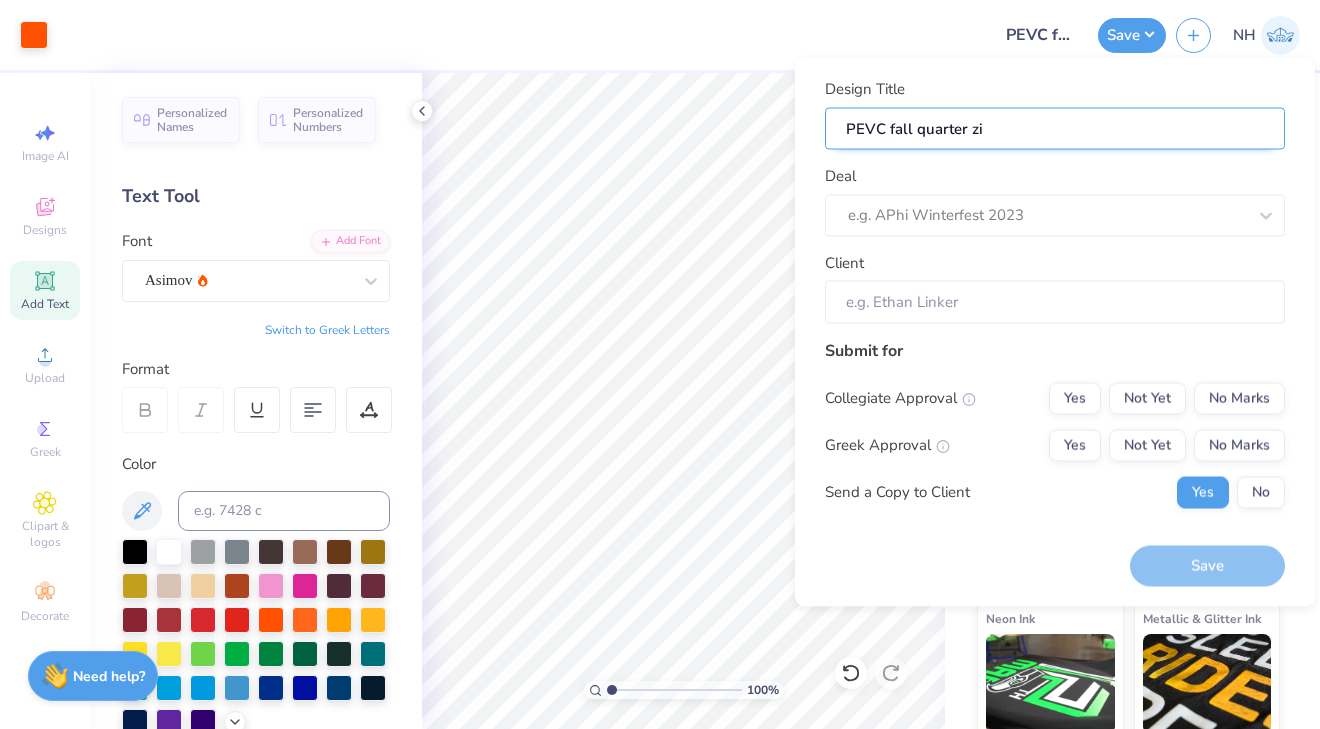 type on "PEVC fall quarter zip" 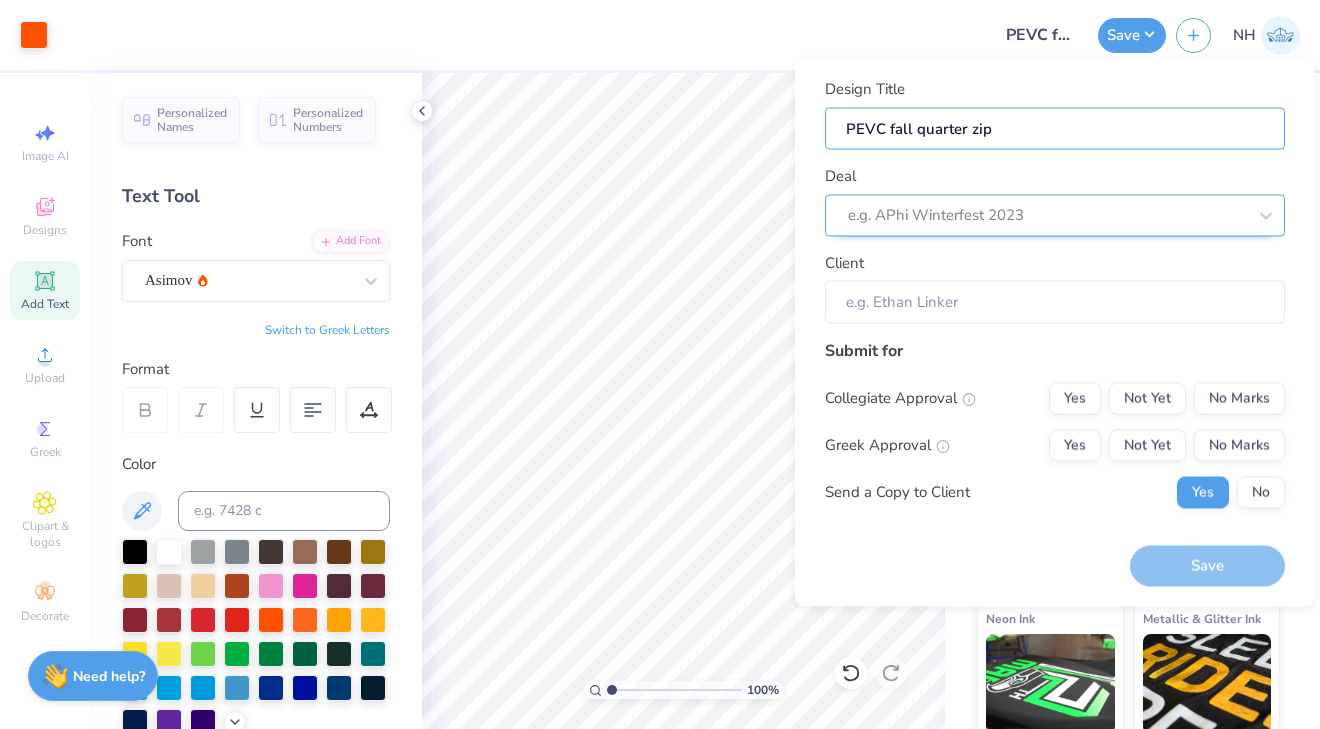 type on "PEVC fall quarter zip" 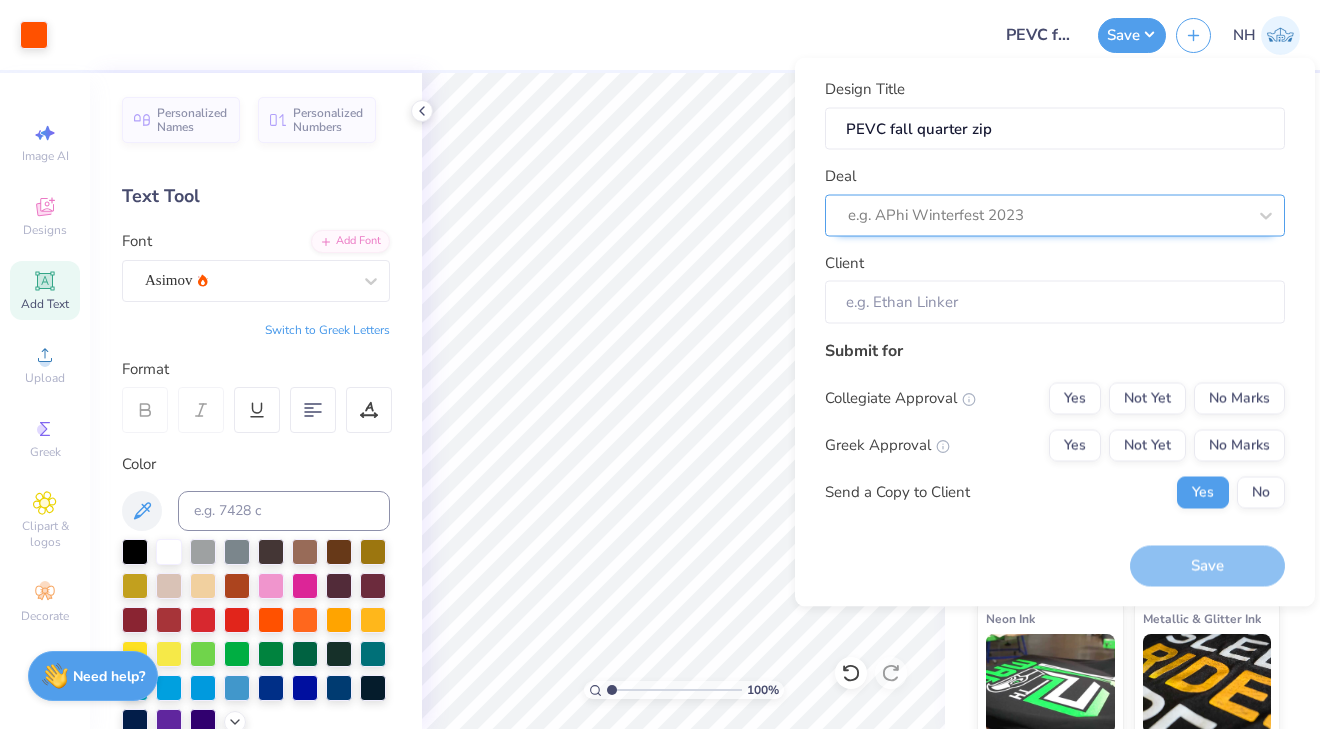 click at bounding box center [1047, 215] 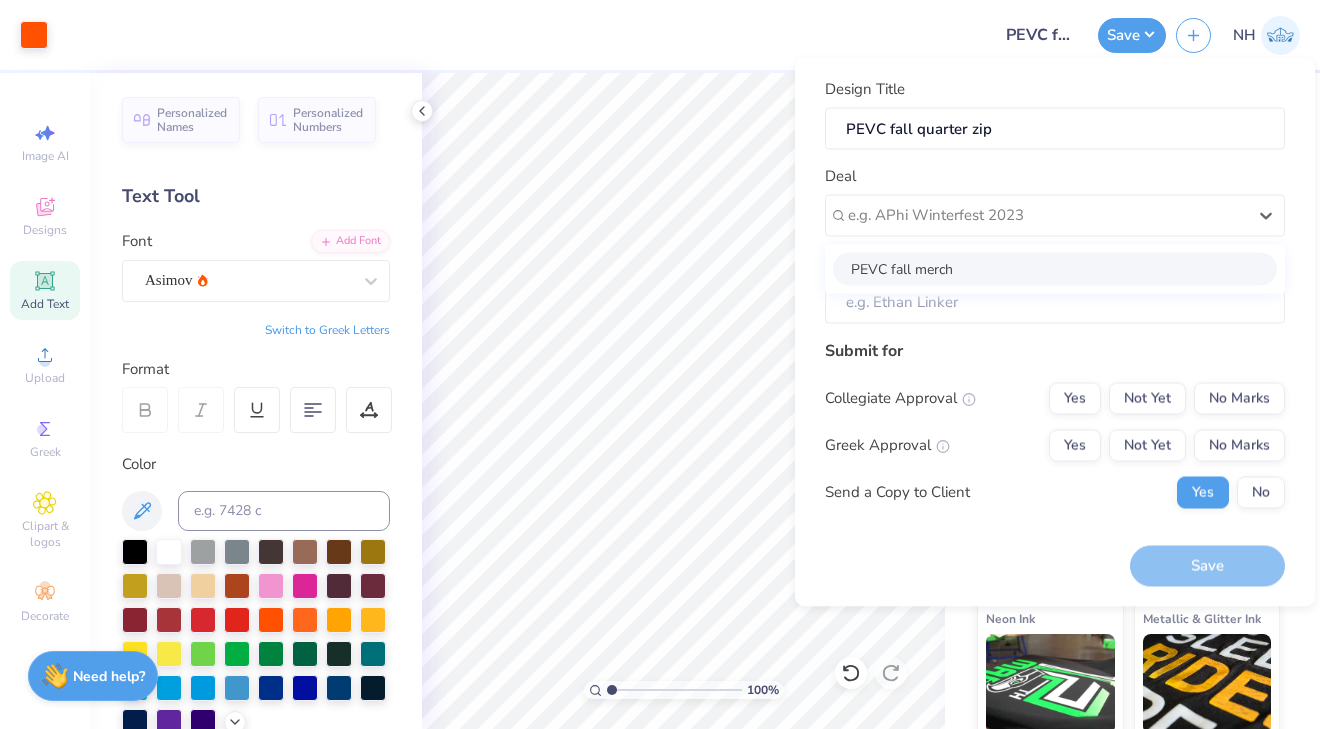 click on "PEVC fall merch" at bounding box center (1055, 268) 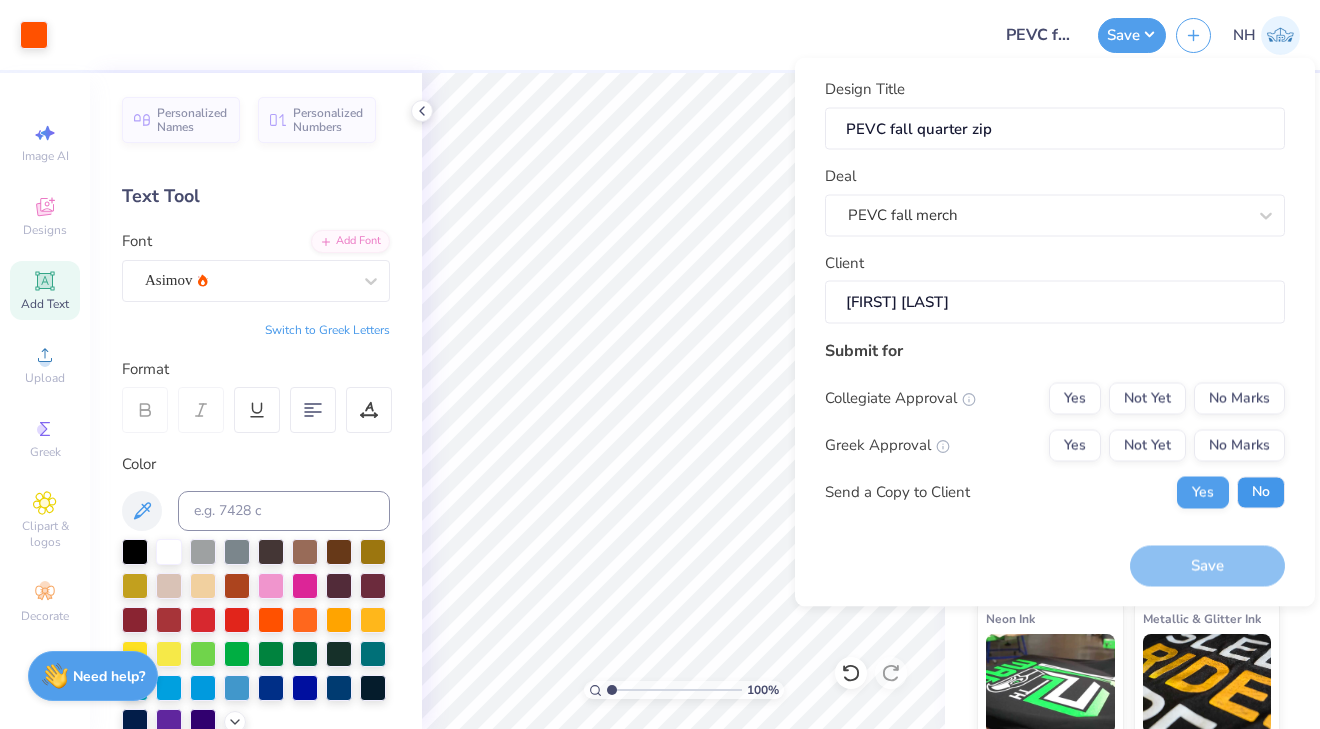 click on "No" at bounding box center (1261, 492) 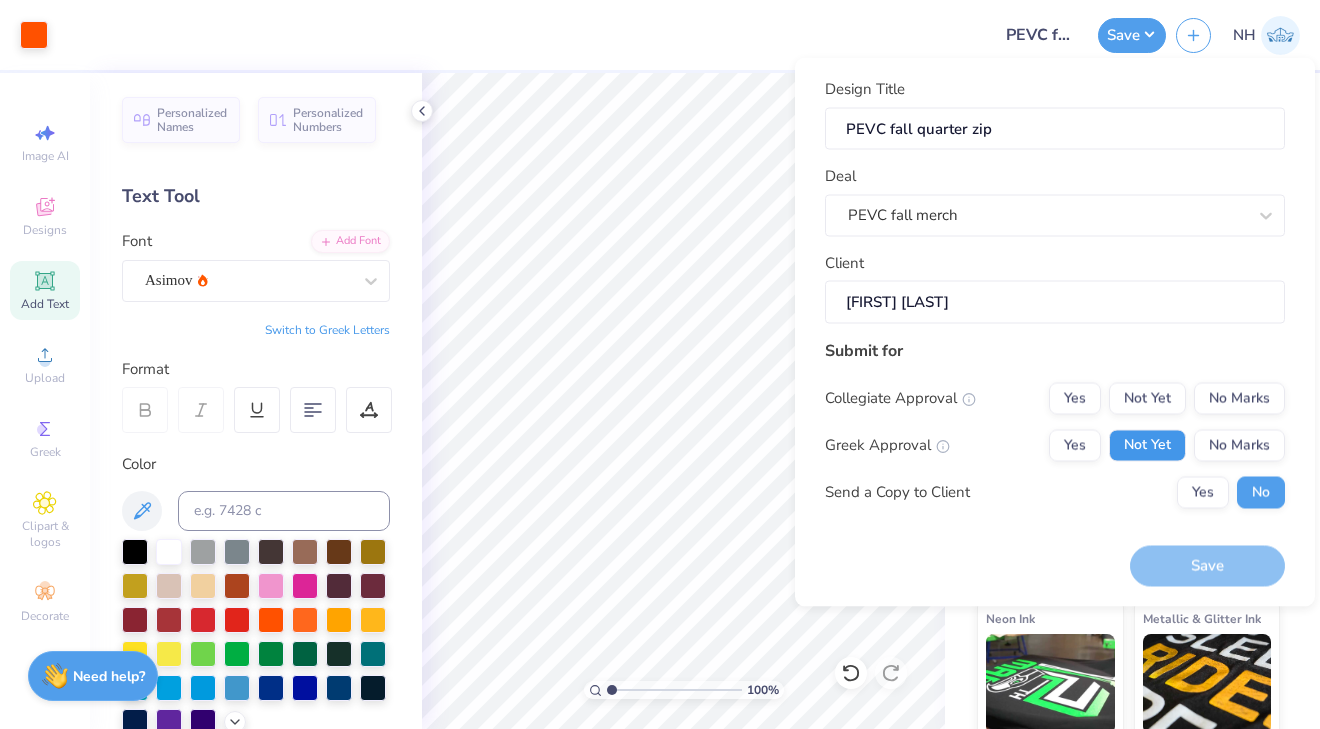 click on "Not Yet" at bounding box center [1147, 445] 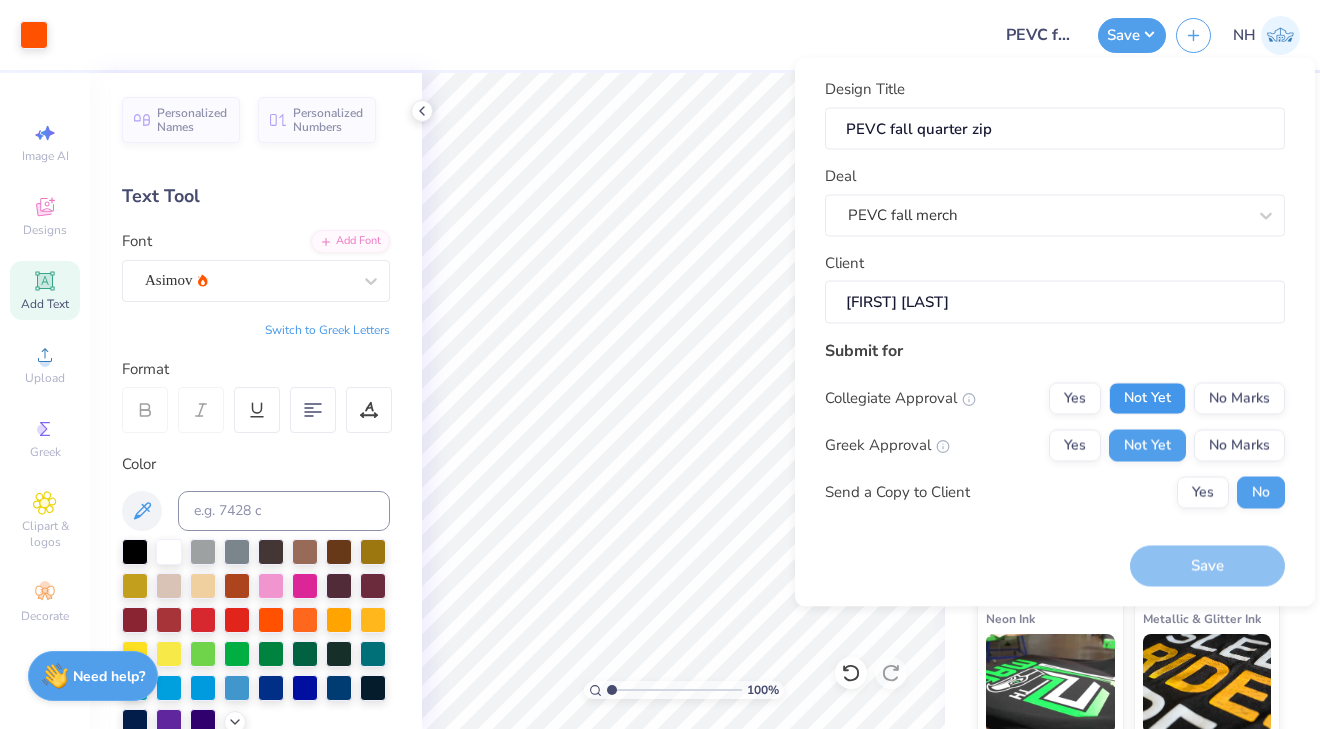 click on "Not Yet" at bounding box center [1147, 398] 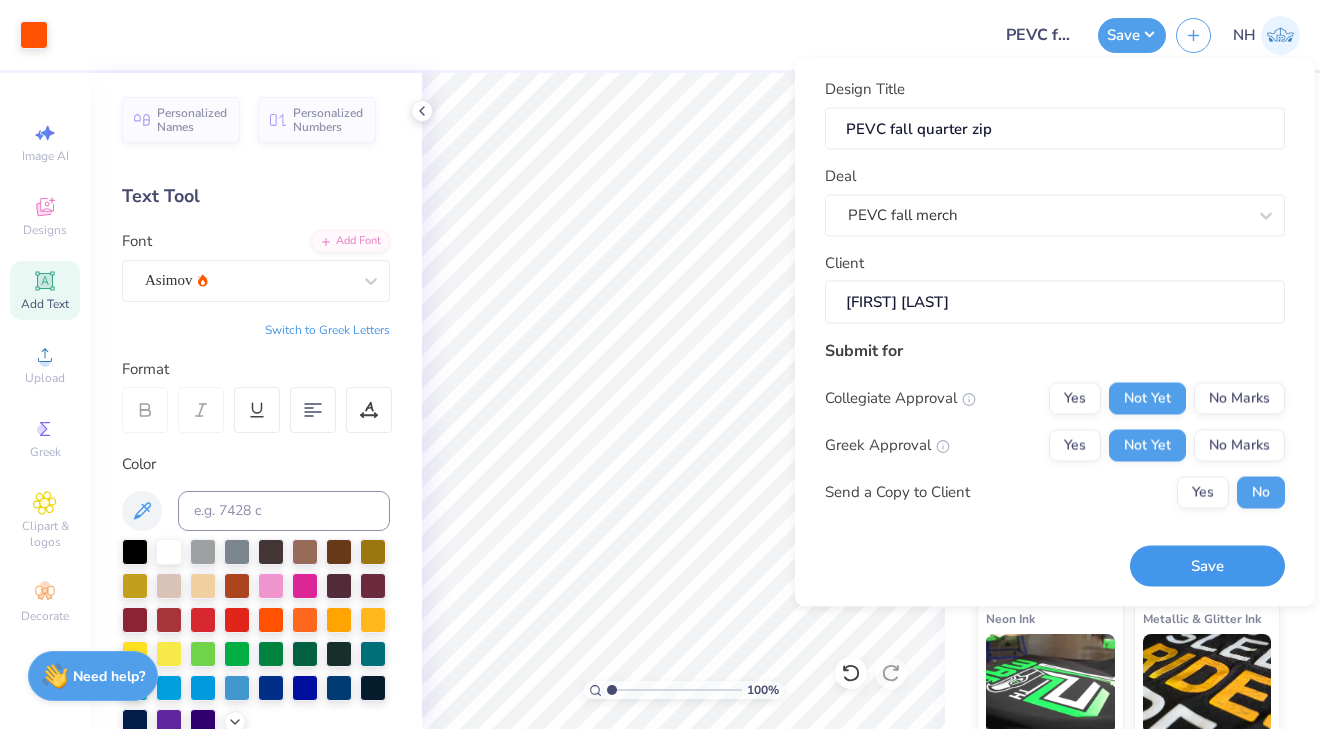 click on "Save" at bounding box center (1207, 566) 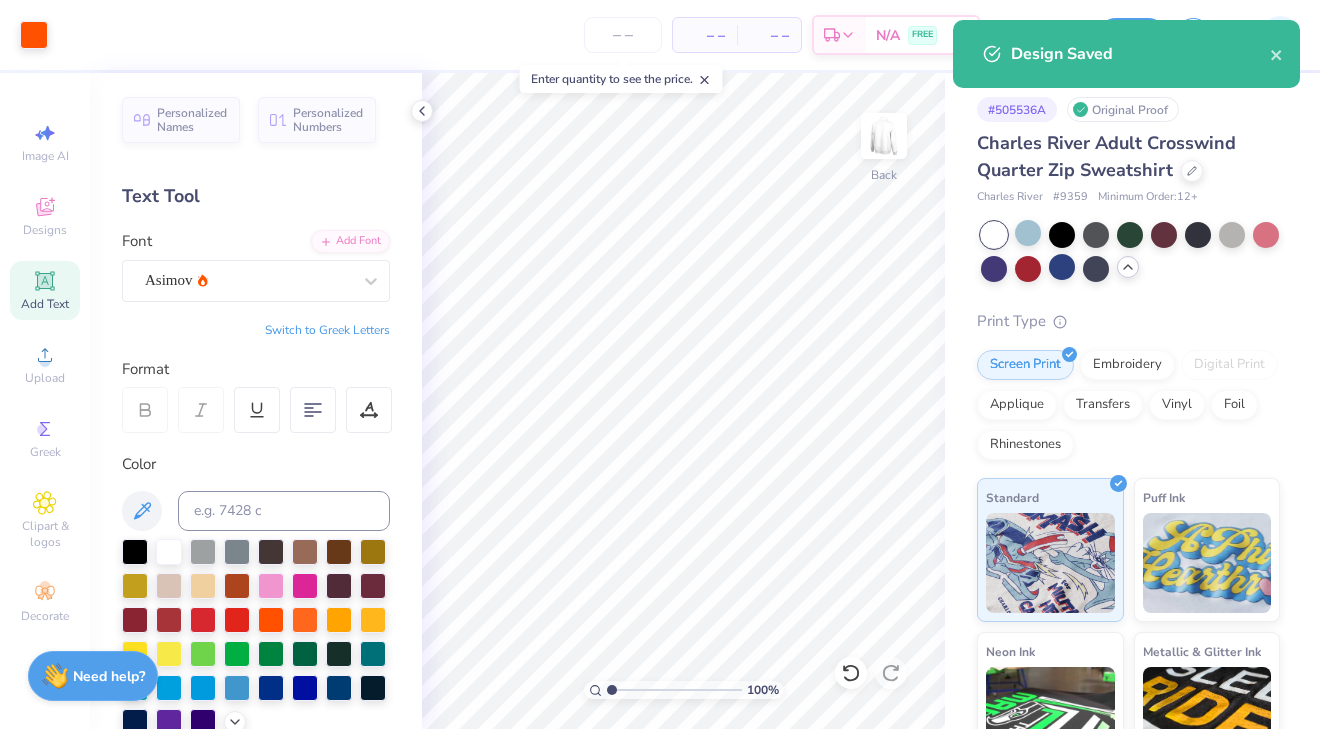 click on "# 505536A Original Proof Charles River Adult Crosswind Quarter Zip Sweatshirt Charles River # 9359 Minimum Order: 12 + Print Type Screen Print Embroidery Digital Print Applique Transfers Vinyl Foil Rhinestones Standard Puff Ink Neon Ink Metallic & Glitter Ink Glow in the Dark Ink Water based Ink" at bounding box center [1132, 501] 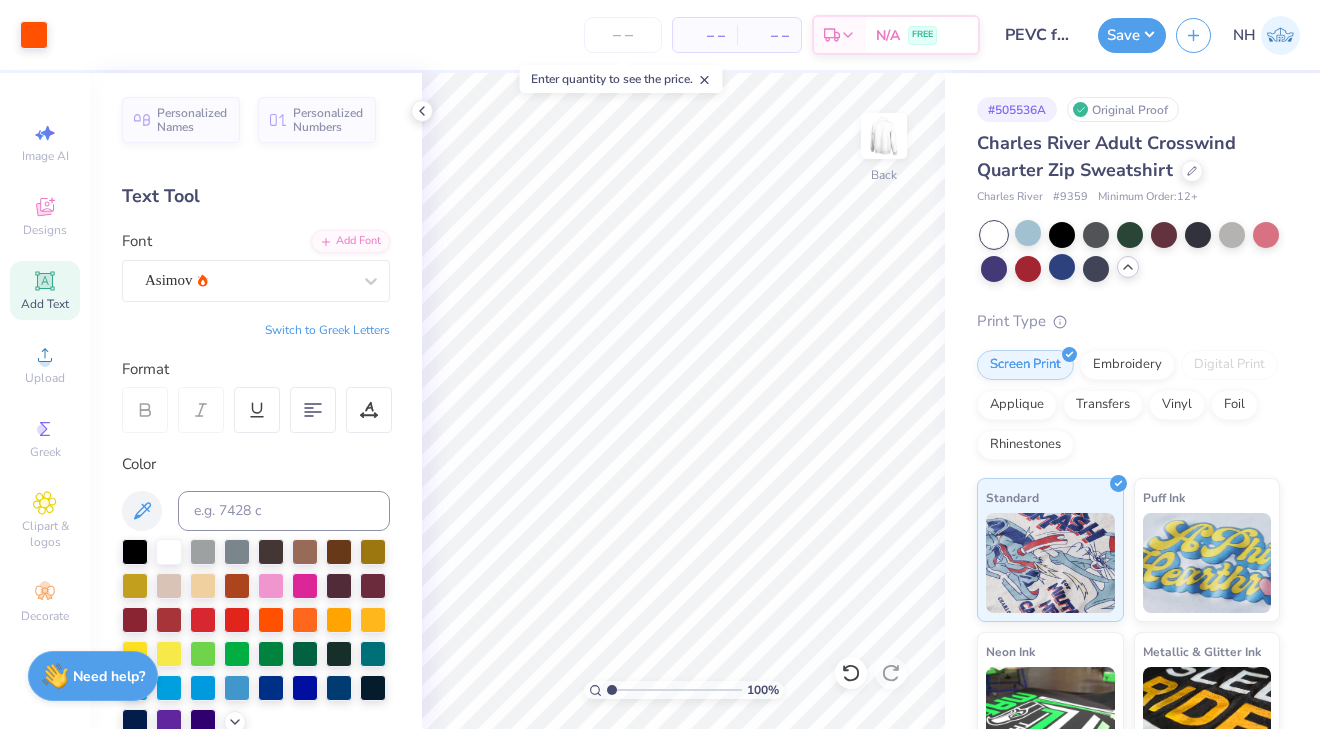 click on "Art colors – – Per Item – – Total Est. Delivery N/A FREE Design Title PEVC fall quarter zip Save NH Image AI Designs Add Text Upload Greek Clipart & logos Decorate Personalized Names Personalized Numbers Text Tool Add Font Font Asimov Switch to Greek Letters Format Color Styles Text Shape 100 % Back # 505536A Original Proof Charles River Adult Crosswind Quarter Zip Sweatshirt Charles River # 9359 Minimum Order: 12 + Print Type Screen Print Embroidery Digital Print Applique Transfers Vinyl Foil Rhinestones Standard Puff Ink Neon Ink Metallic & Glitter Ink Glow in the Dark Ink Water based Ink Need help? Chat with us. Design Saved" at bounding box center (660, 364) 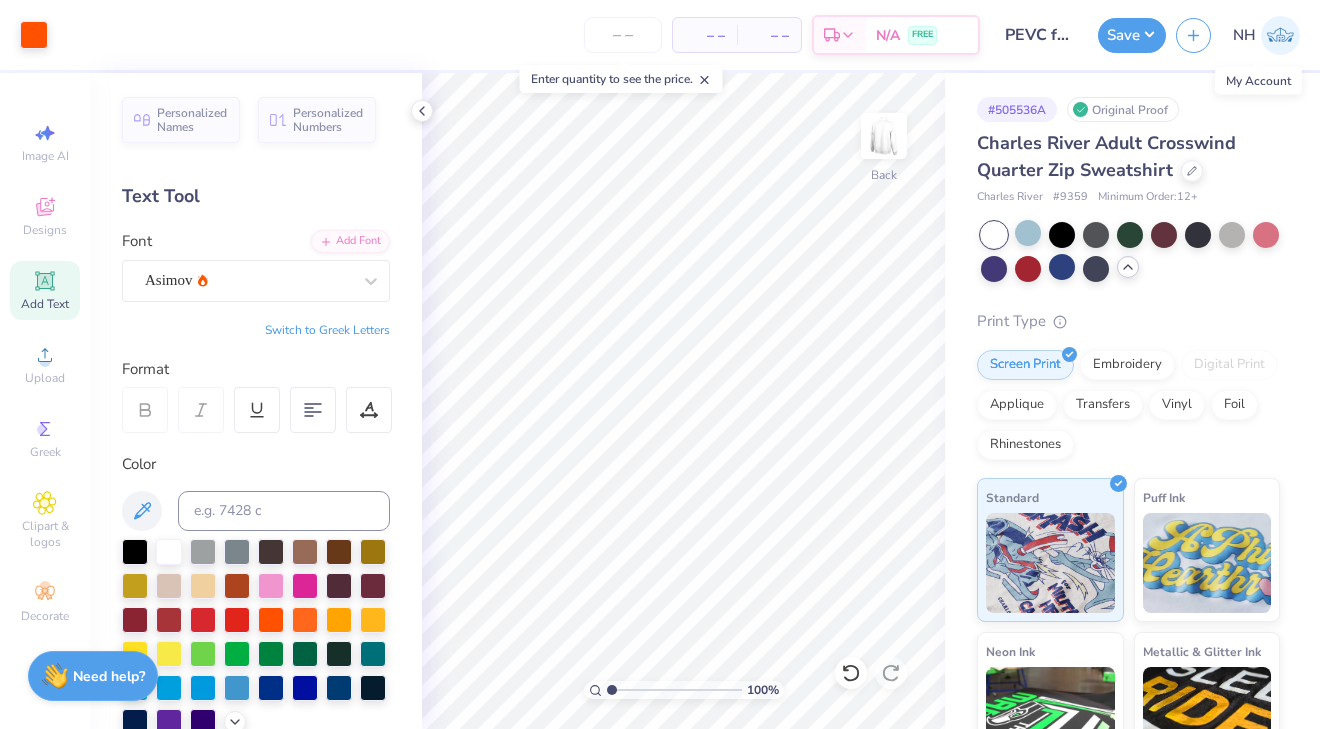 click at bounding box center (1280, 35) 